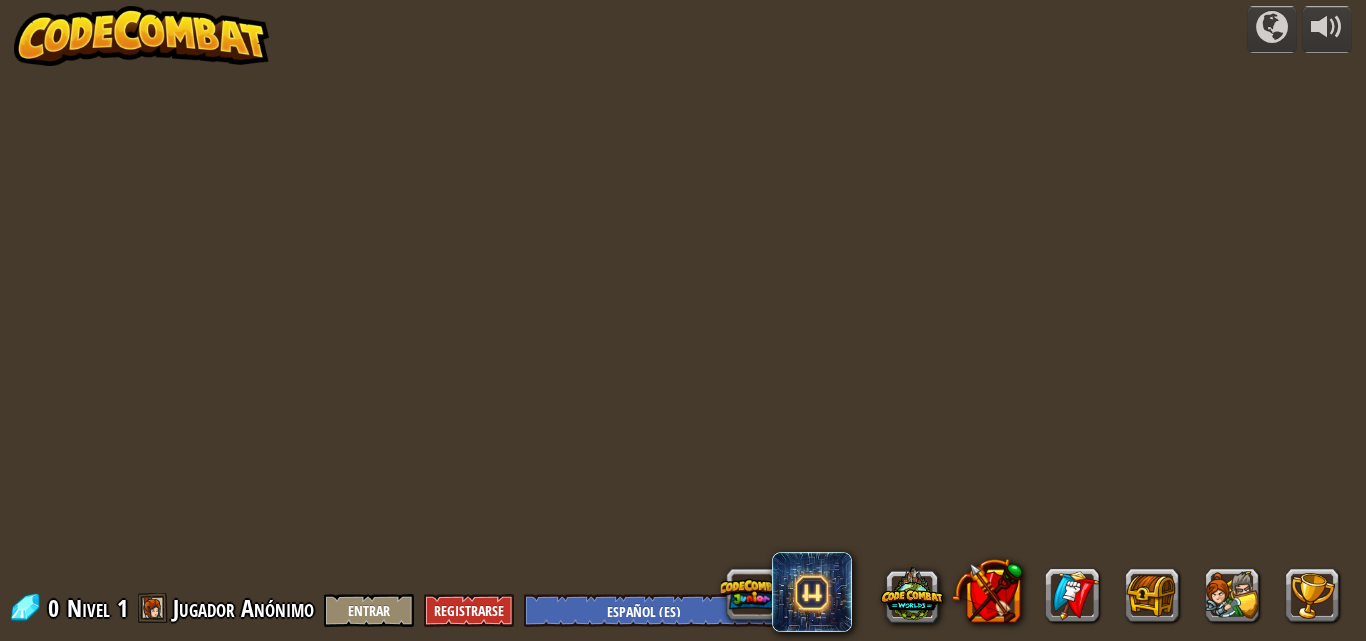 select on "es-ES" 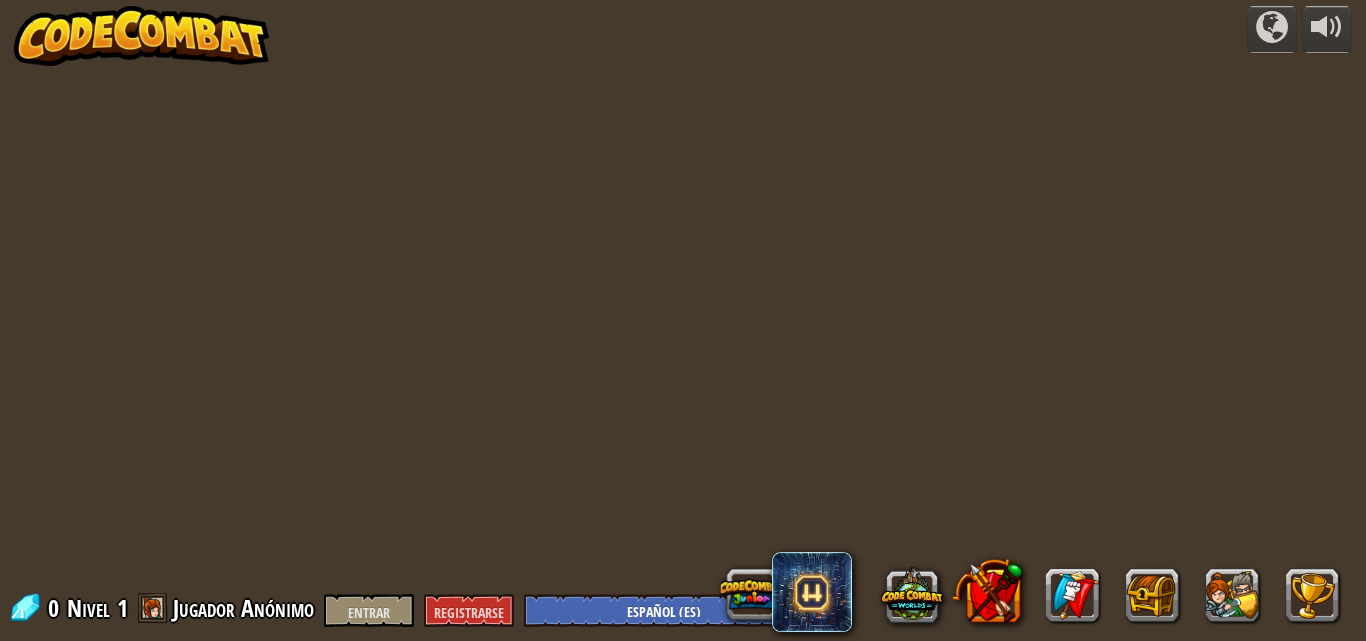 select on "es-ES" 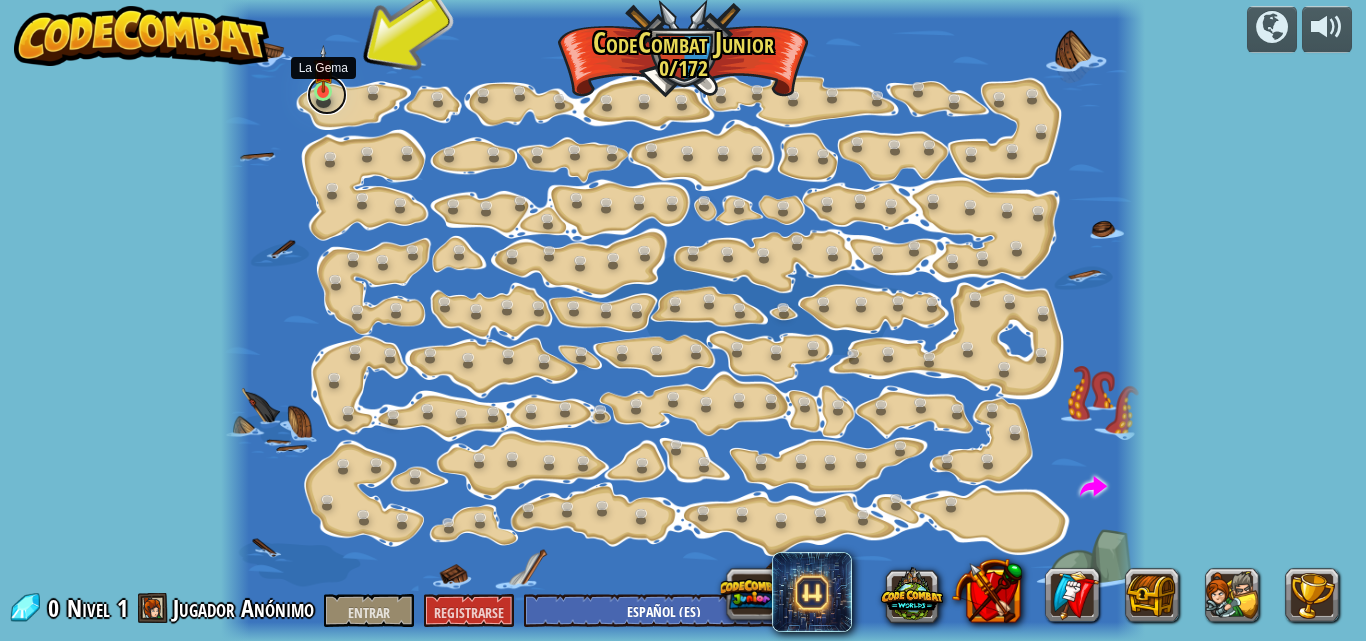 click at bounding box center [327, 95] 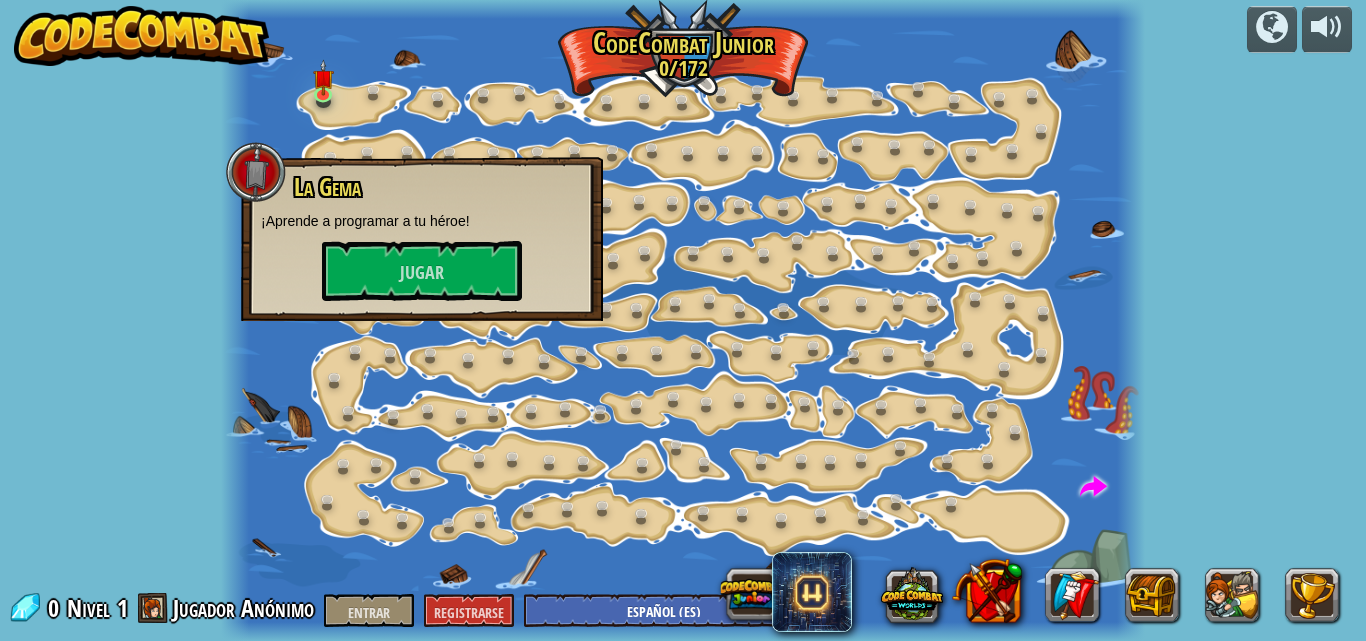 drag, startPoint x: 453, startPoint y: 265, endPoint x: 295, endPoint y: 235, distance: 160.82289 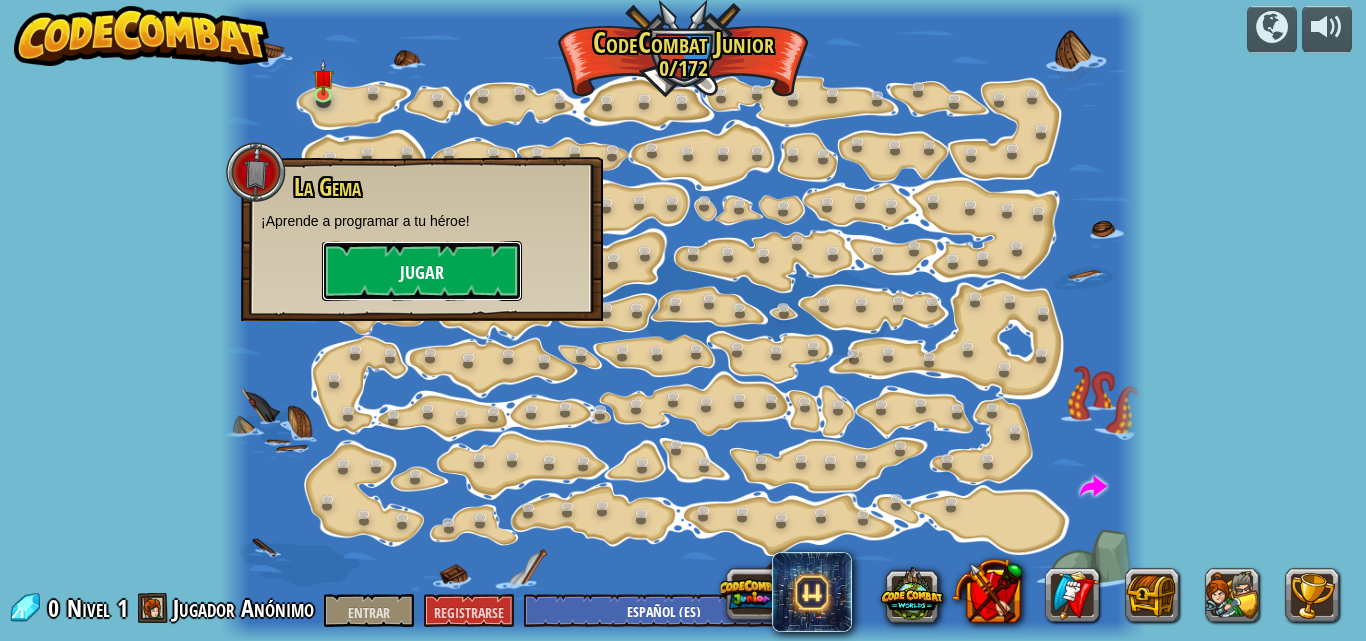 click on "Jugar" at bounding box center [422, 271] 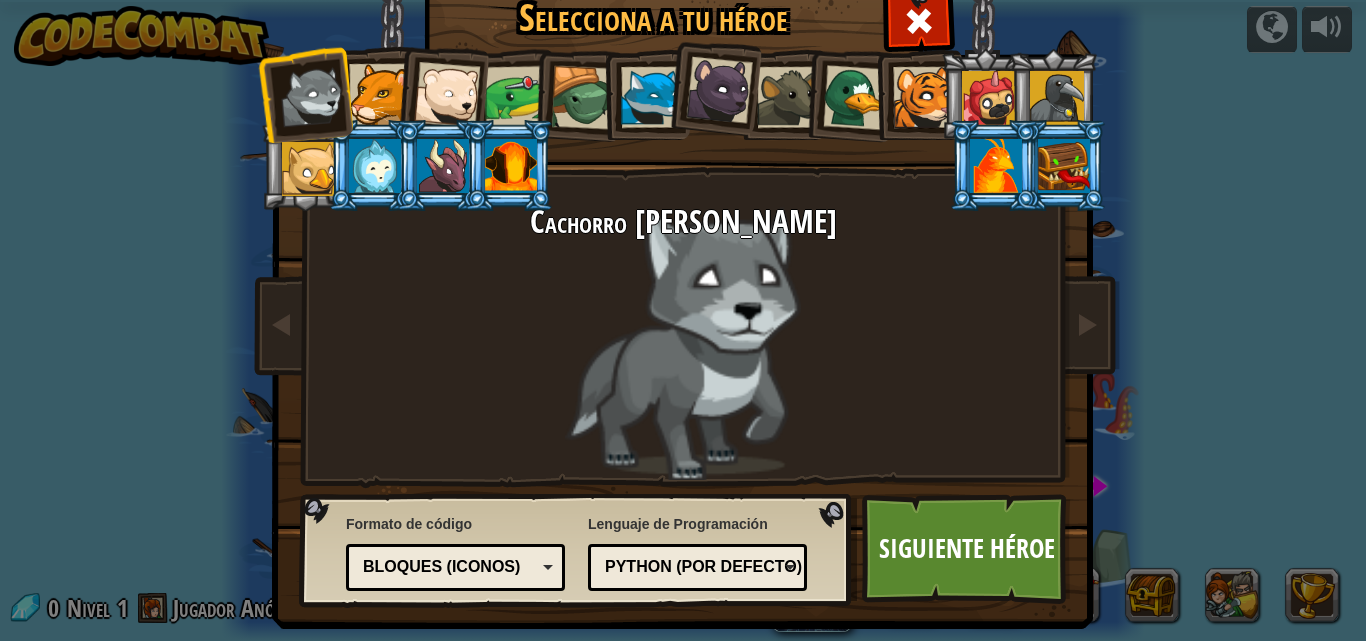 click at bounding box center [651, 97] 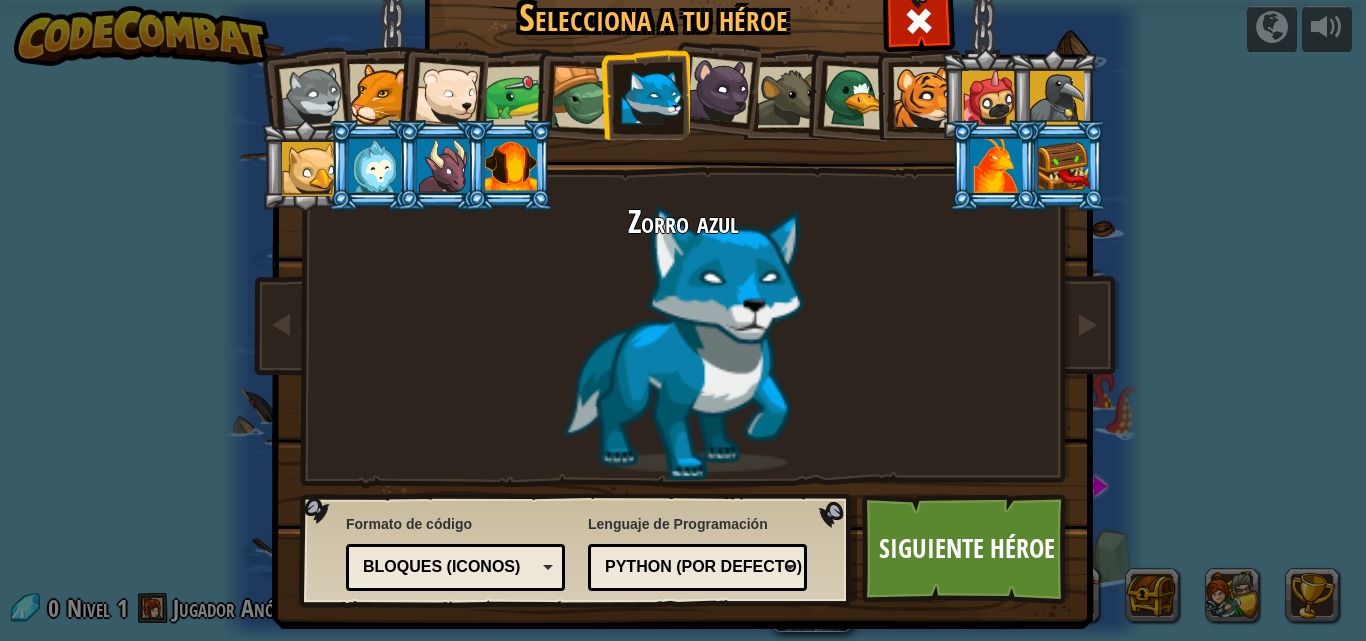 click at bounding box center [1064, 166] 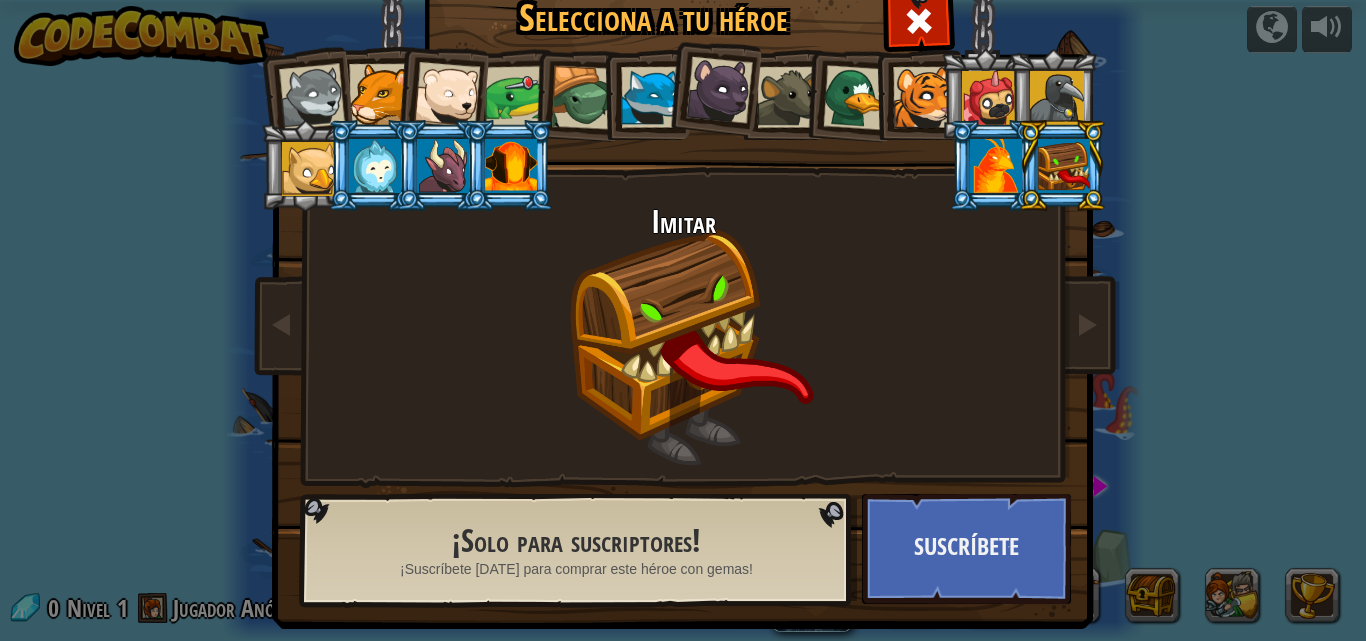 click on "Imitar" at bounding box center (683, 342) 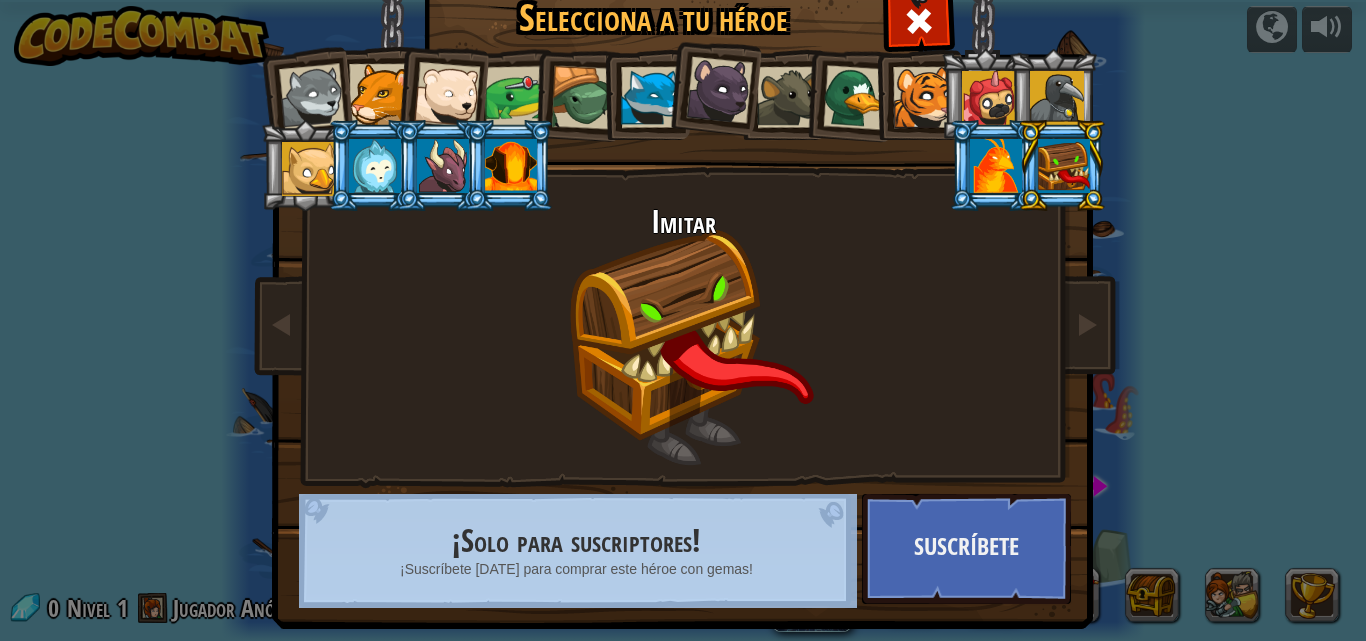 click on "Imitar" at bounding box center (683, 342) 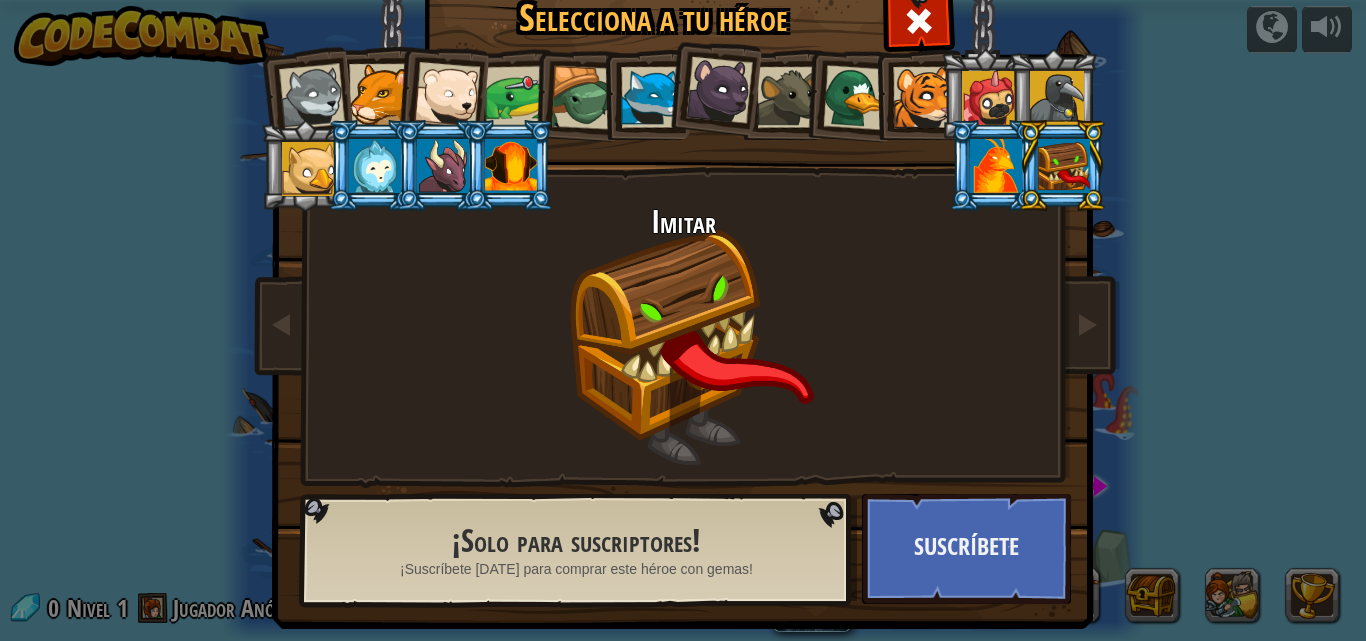 click on "¡Solo para suscriptores! ¡Suscríbete [DATE] para comprar este héroe con gemas!" at bounding box center [576, 552] 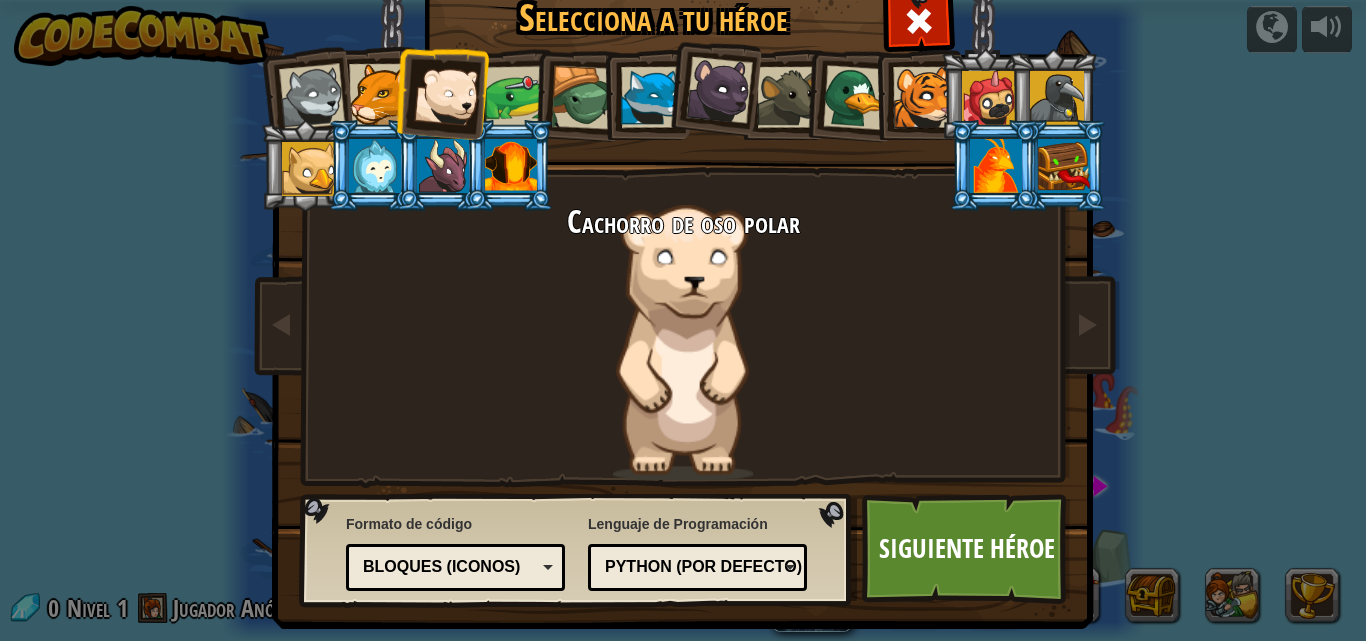 click at bounding box center (312, 97) 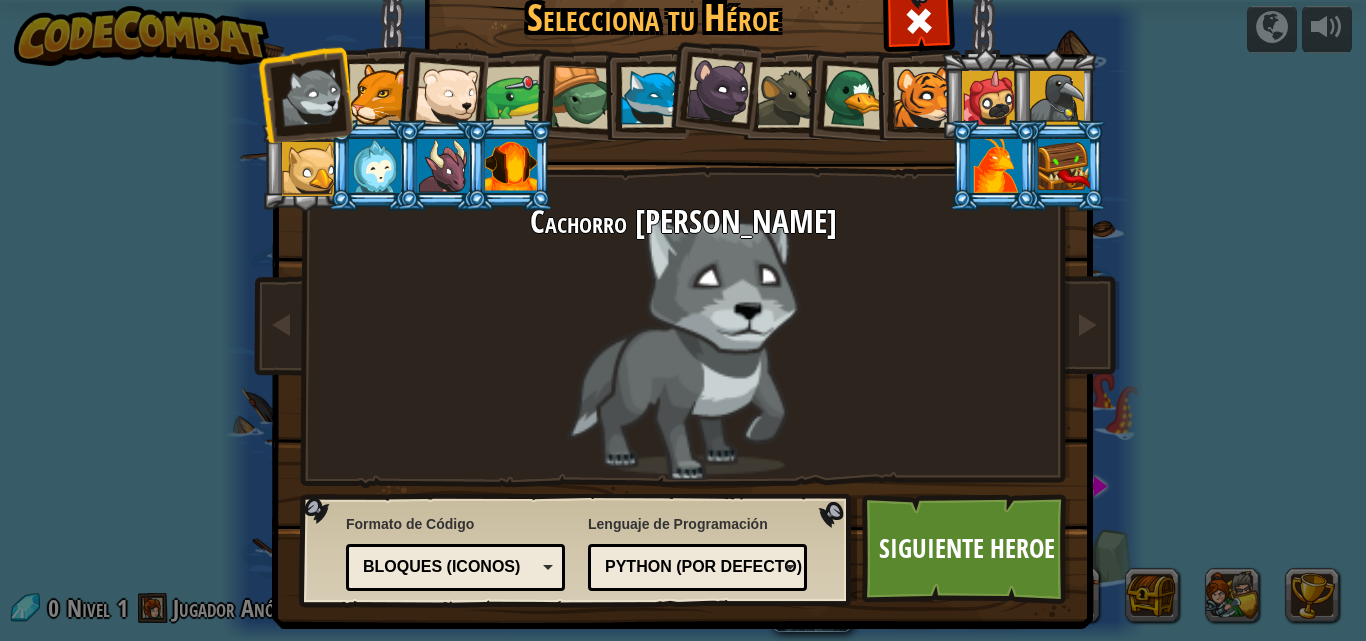 click at bounding box center (312, 97) 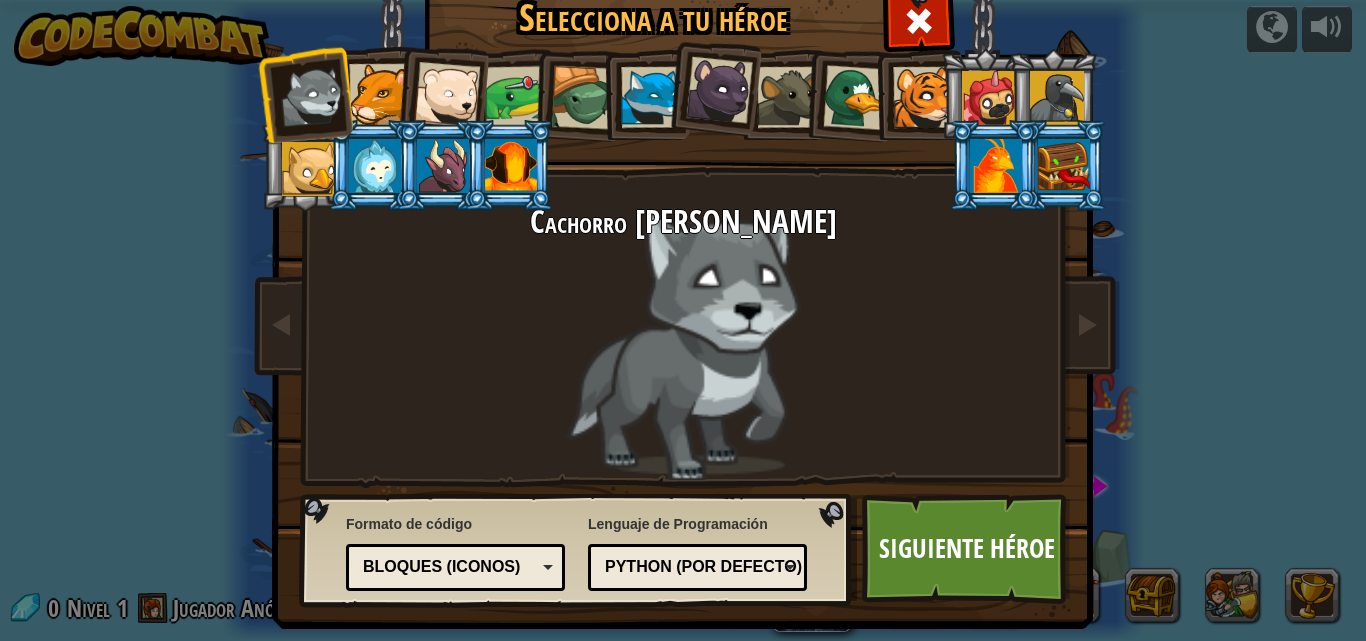 click at bounding box center [312, 97] 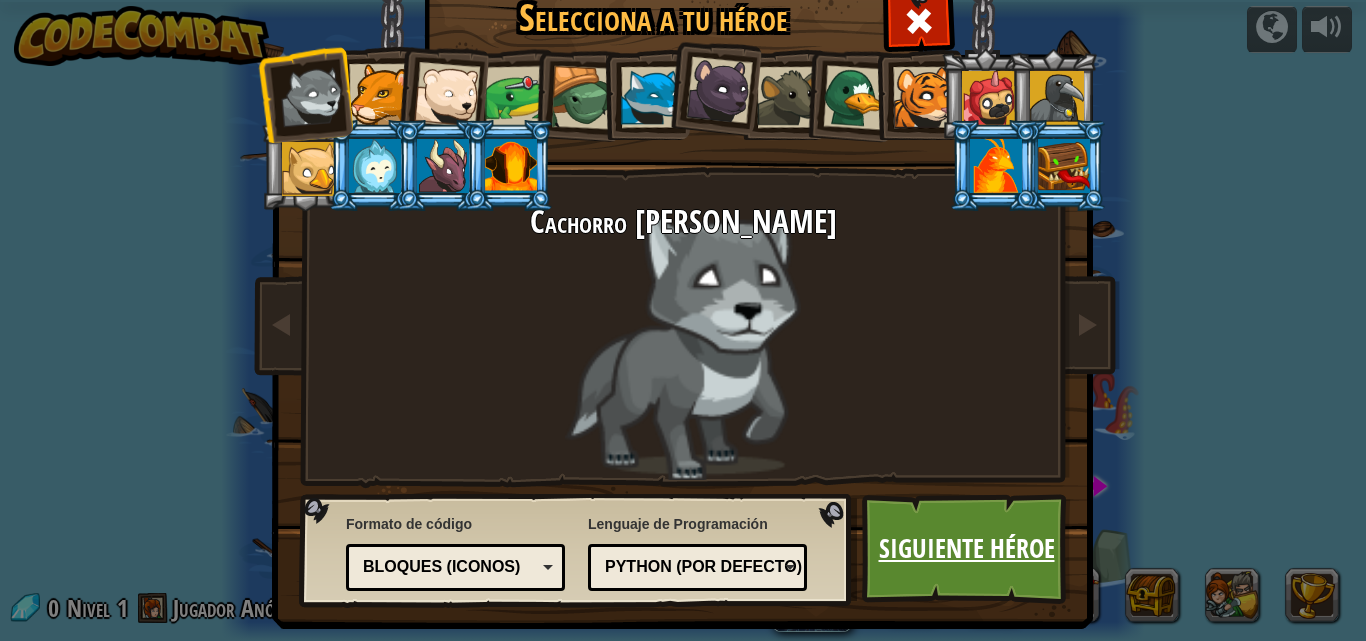 click on "Siguiente héroe" at bounding box center (966, 549) 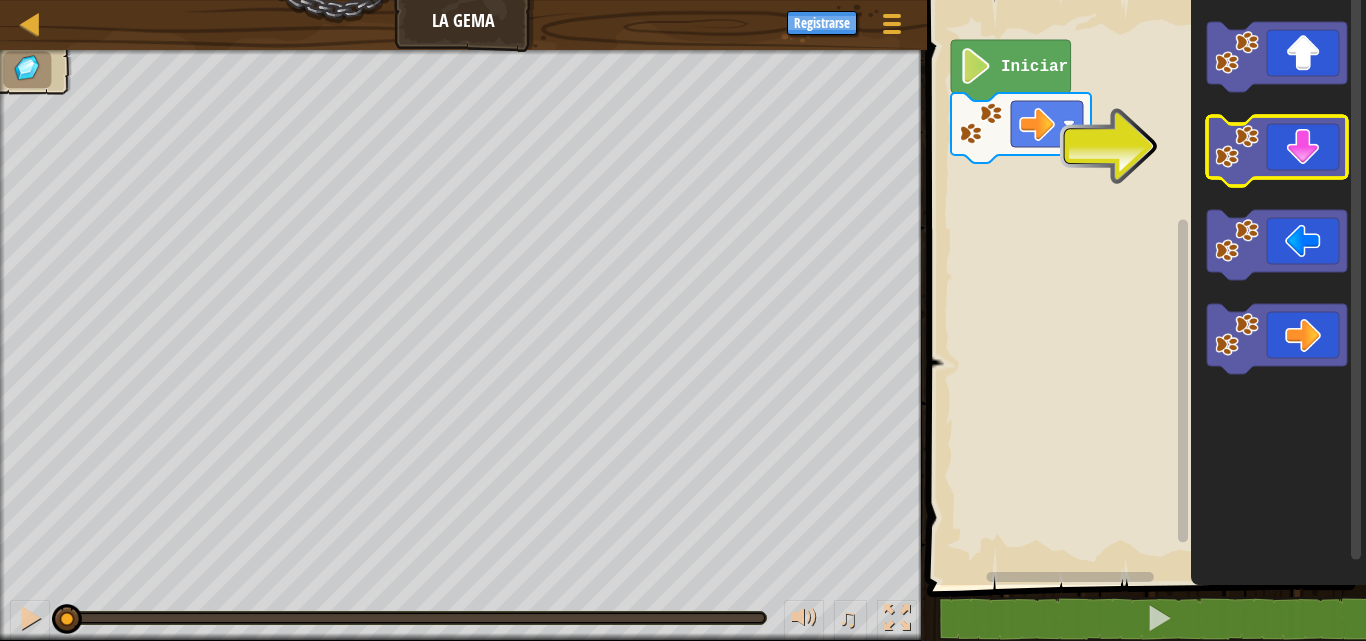 click 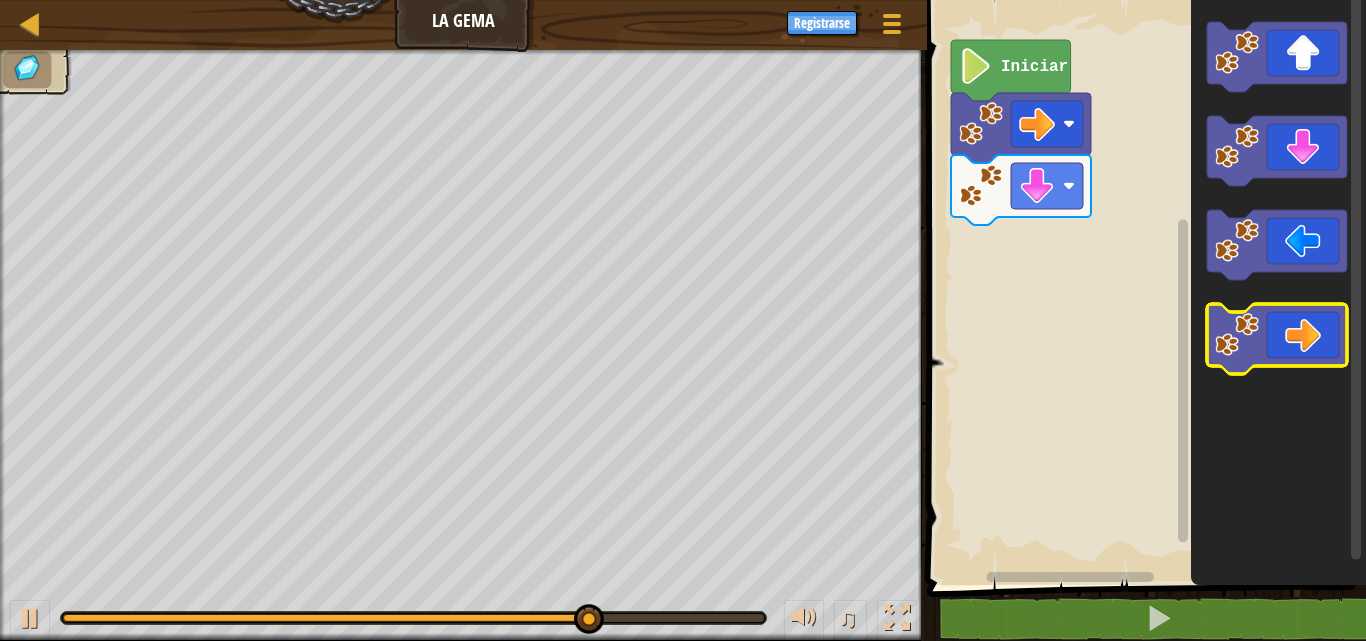 click 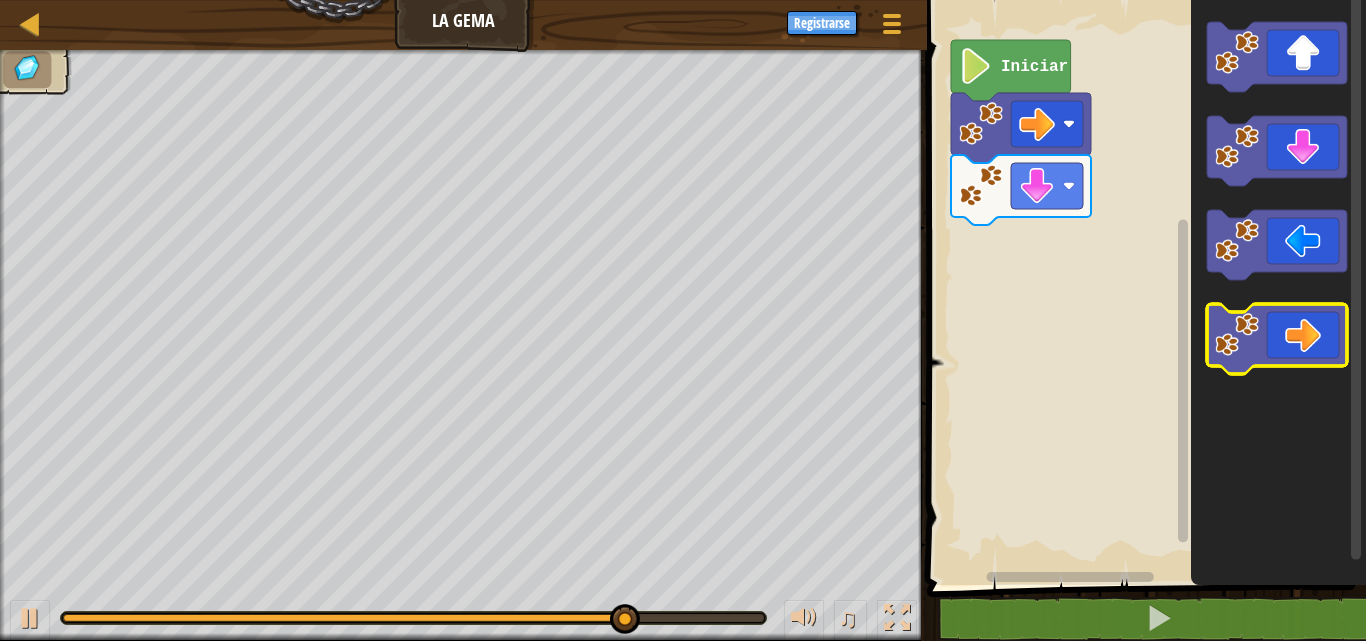 click 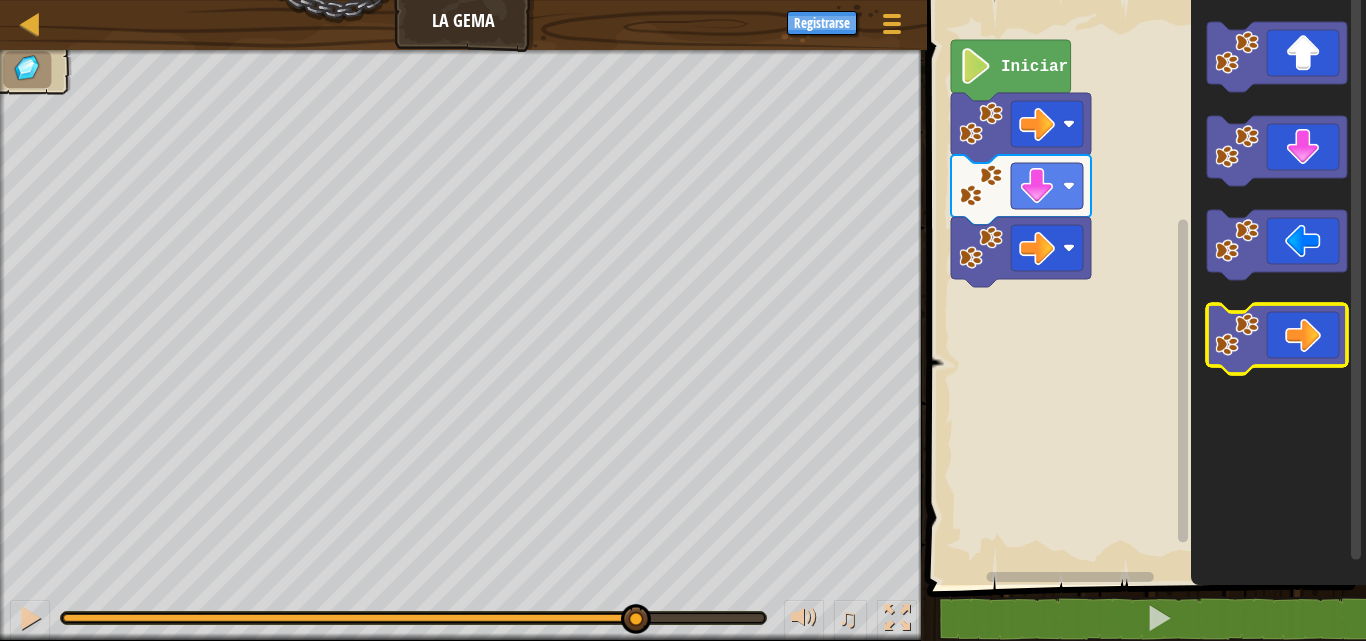 click on "Mapa La Gema Menú del [DEMOGRAPHIC_DATA] Registrarse 1     [DEMOGRAPHIC_DATA] הההההההההההההההההההההההההההההההה הההההההההההההההההההההההההההההההה הההההההההההההההההההההההההההההההה XXXXXXXXXXXXXXXXXXXXXXXXXXXXXXXXXXXXXXXXXXXXXXXXXXXXXXXXXXXXXXXXXXXXXXXXXXXXXXXXXXXXXXXXXXXXXXXXXXXXXXXXXXXXXXXXXXXXXXXXXXXXXXXXXXXXXXXXXXXXXXXXXXXXXXXXXXXXXXXXXXXXXXXXXXXXXXXXXXXXXXXXXXXXXXXXXXXXXXXXXXXXXXXXXXXXXXXXXXXXXXXXXXXXXXXXXXXXXXXXXXXXXXXXXXXXXXXX Solución × Bloques 1 2 go ( 'right' )     Iniciar Código Salvado Lenguaje de programación : Pitón Declaración / Llamar / subir('arriba') ir('abajo') ir('izquierda') ir('derecha') × ♫ 1 2" at bounding box center [683, 0] 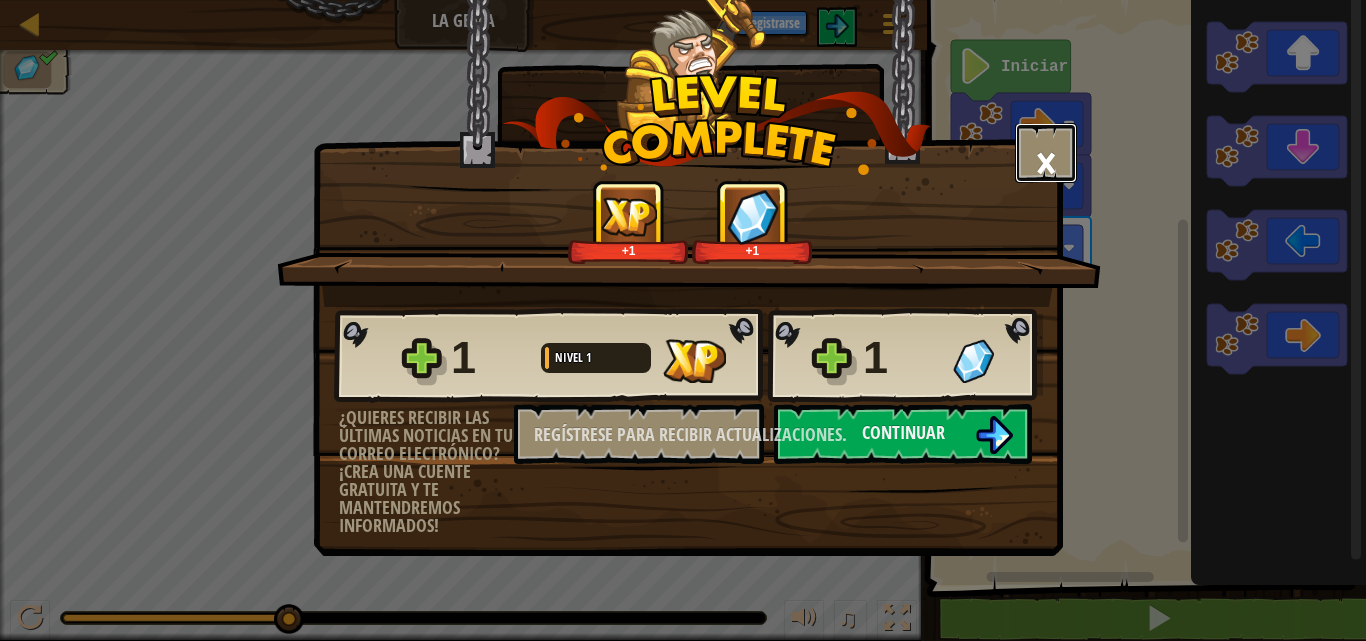click on "×" at bounding box center [1046, 153] 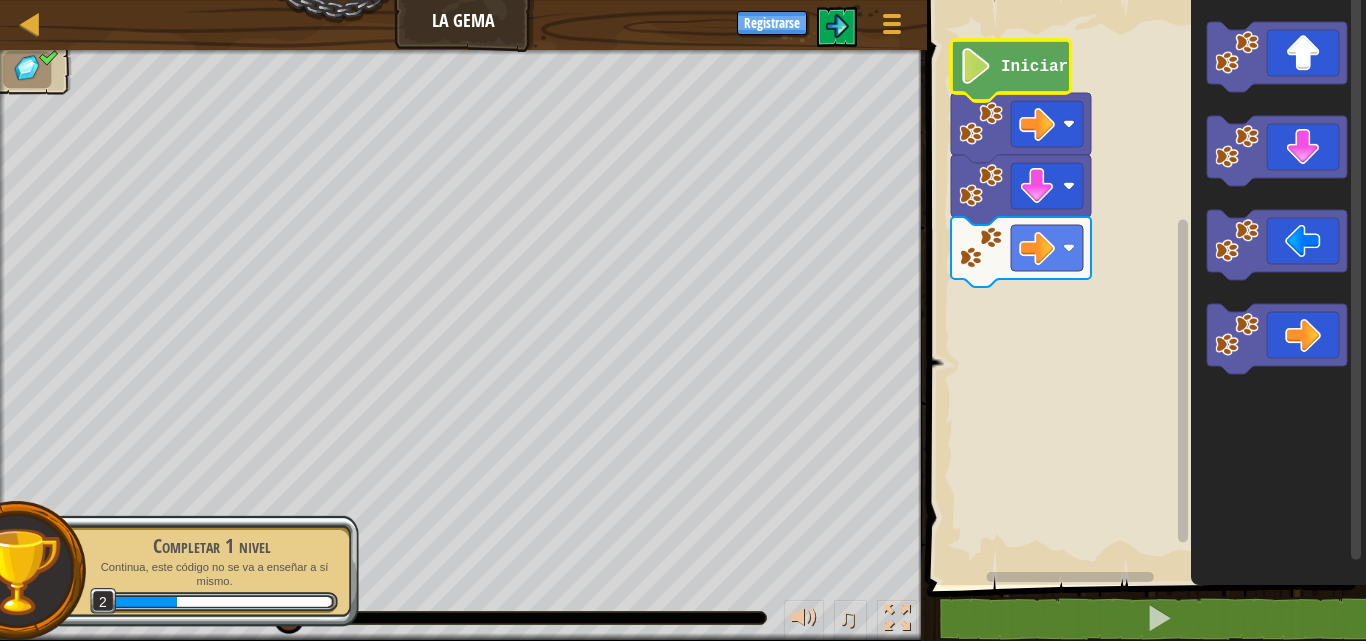 click 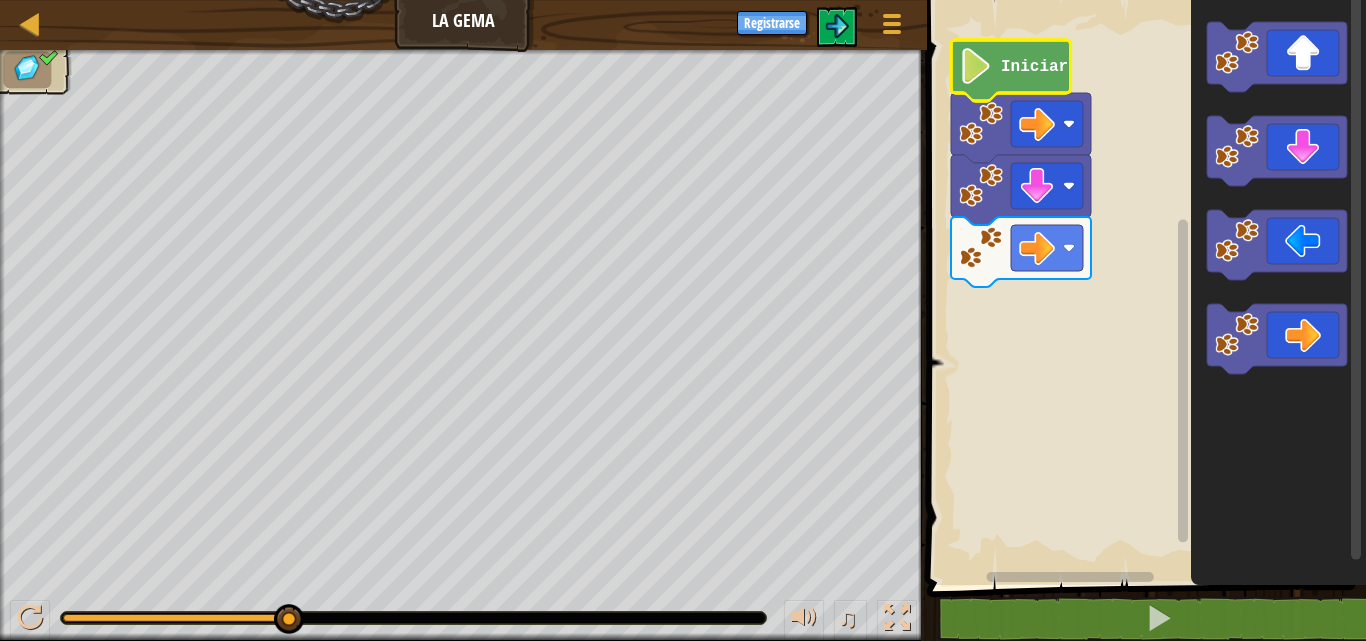click 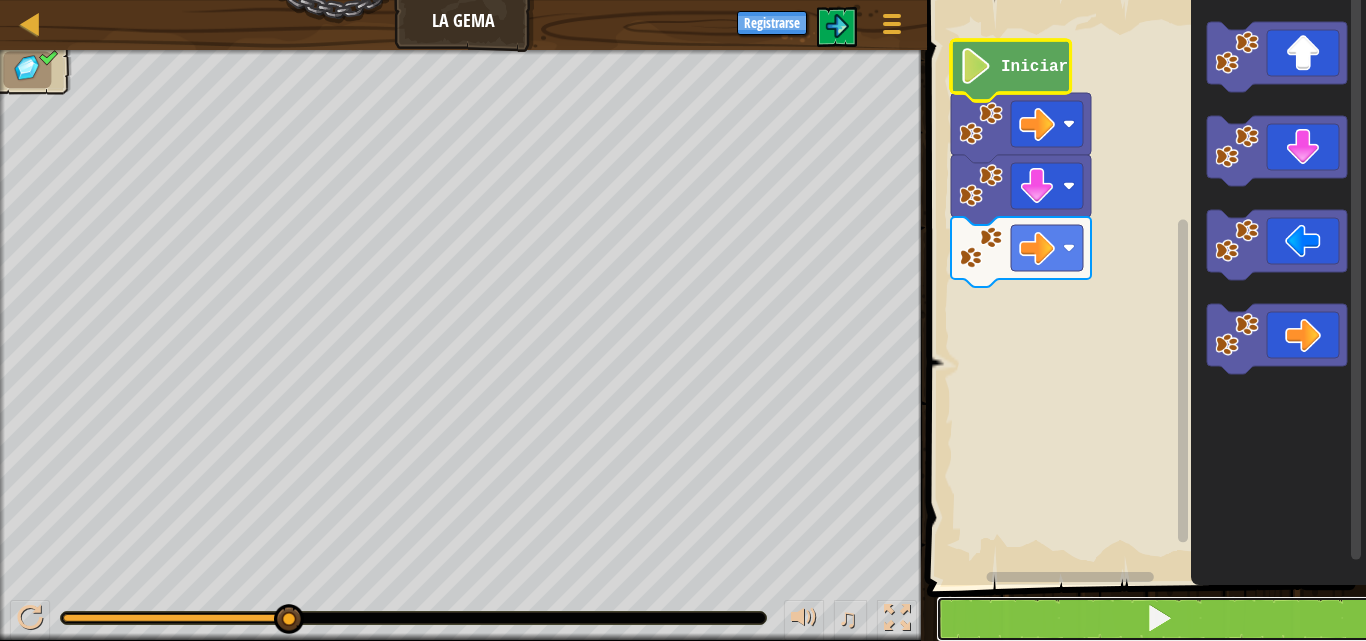 click at bounding box center (1158, 619) 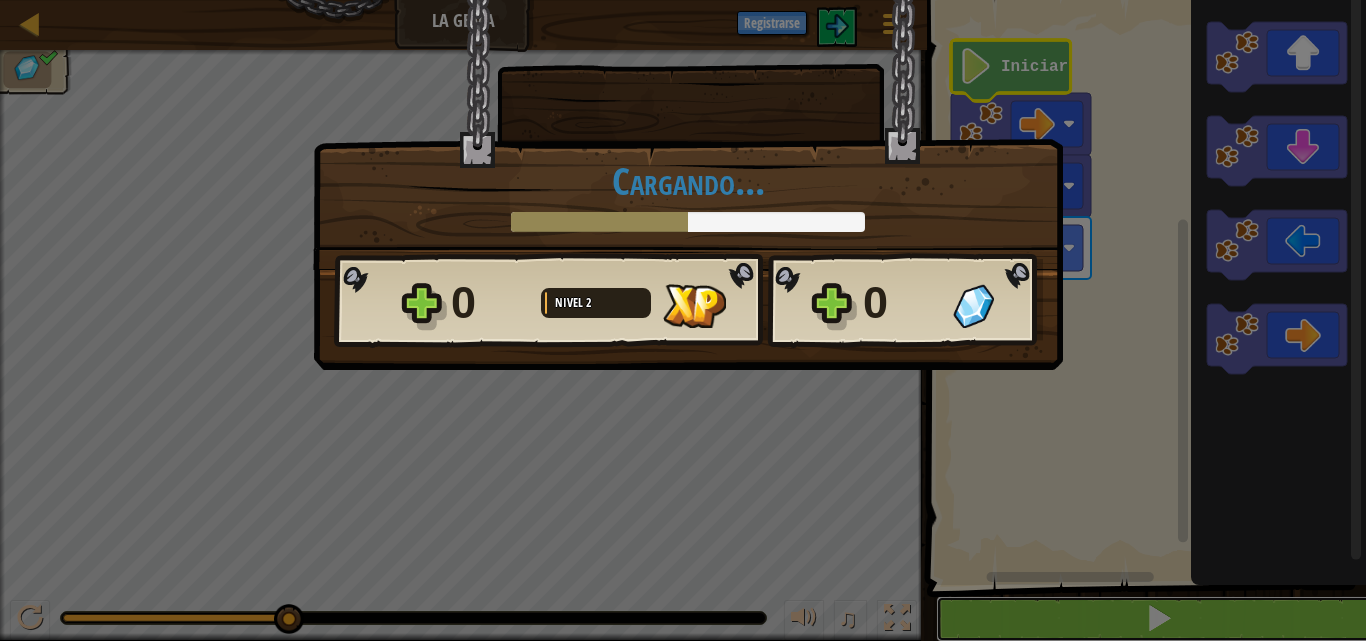 click on "× Puntúa este nivel:  Cargando... Reticulating Splines... Cargando... 0 Nivel 2 0 ¿Quieres recibir las últimas noticias en tu correo electrónico? ¡Crea una cuente gratuita y te mantendremos informado! Regístrate para recibir actualizaciones. Salvando Progreso Continuar" at bounding box center (683, 320) 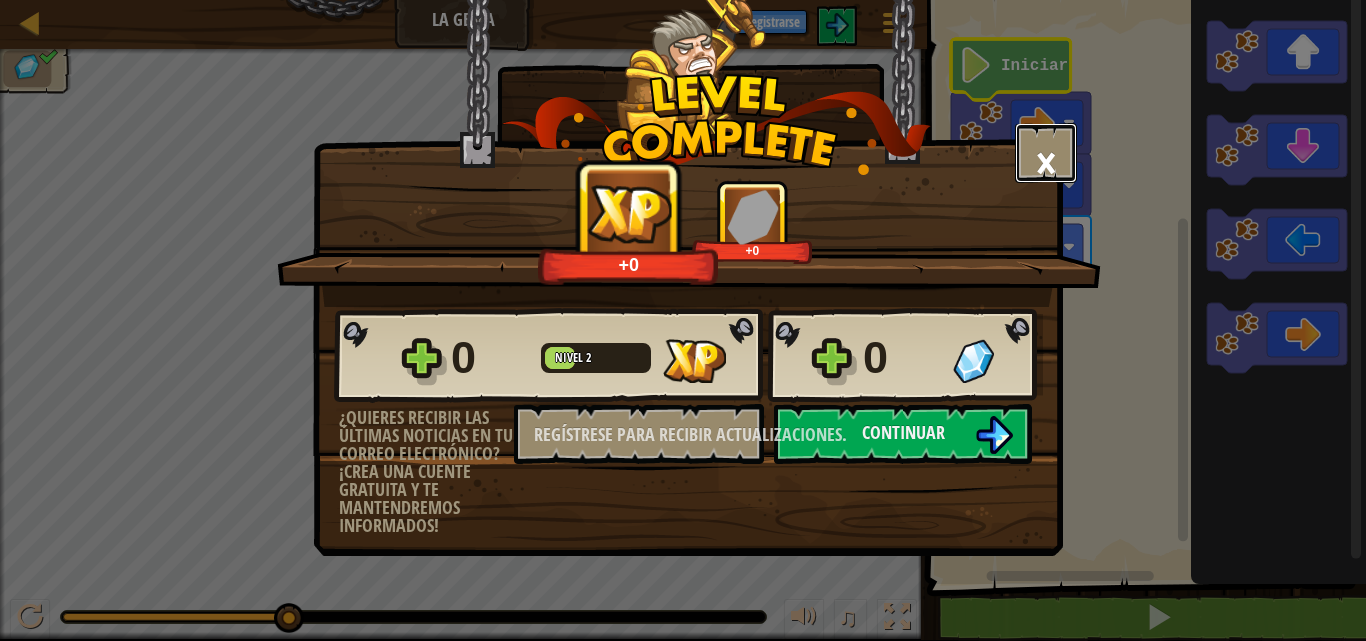 click on "×" at bounding box center (1046, 162) 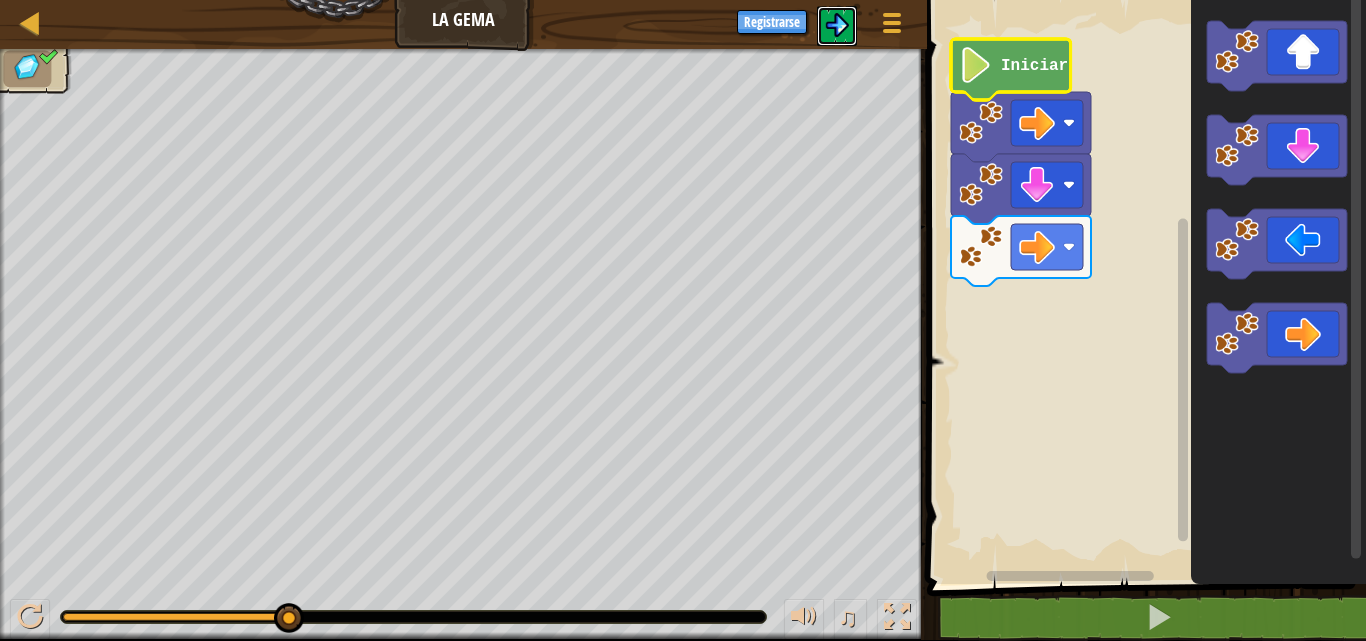 click at bounding box center [837, 25] 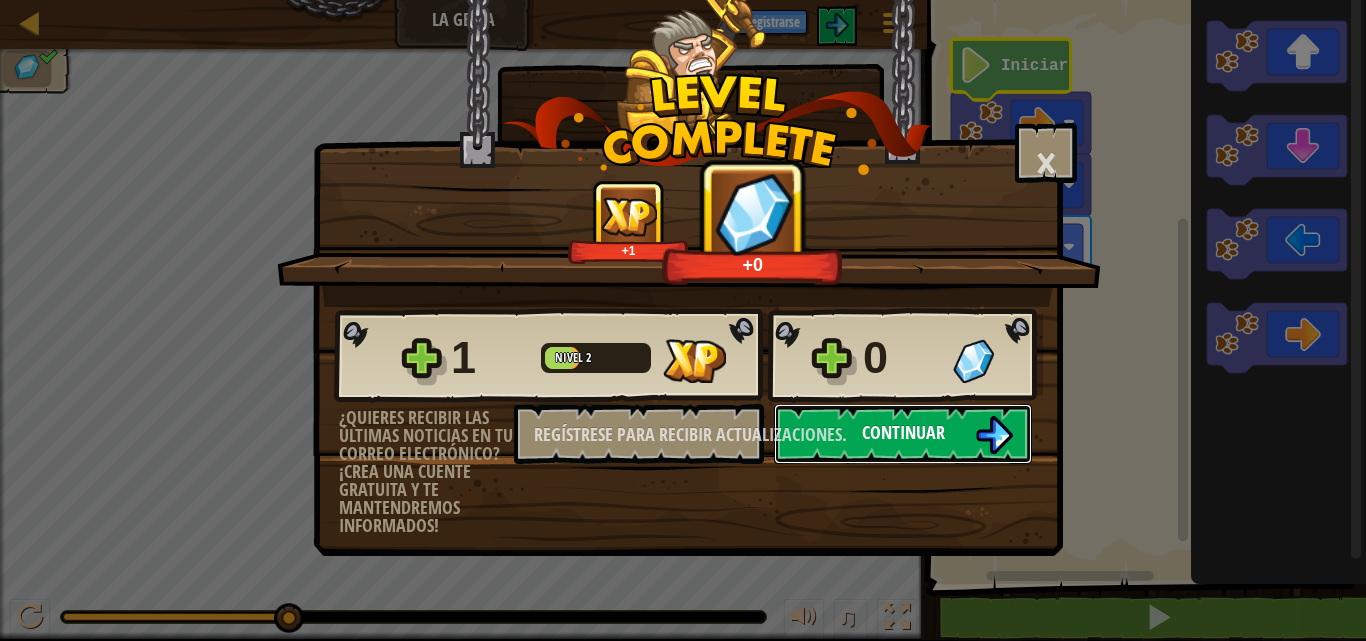 click on "Continuar" at bounding box center [903, 432] 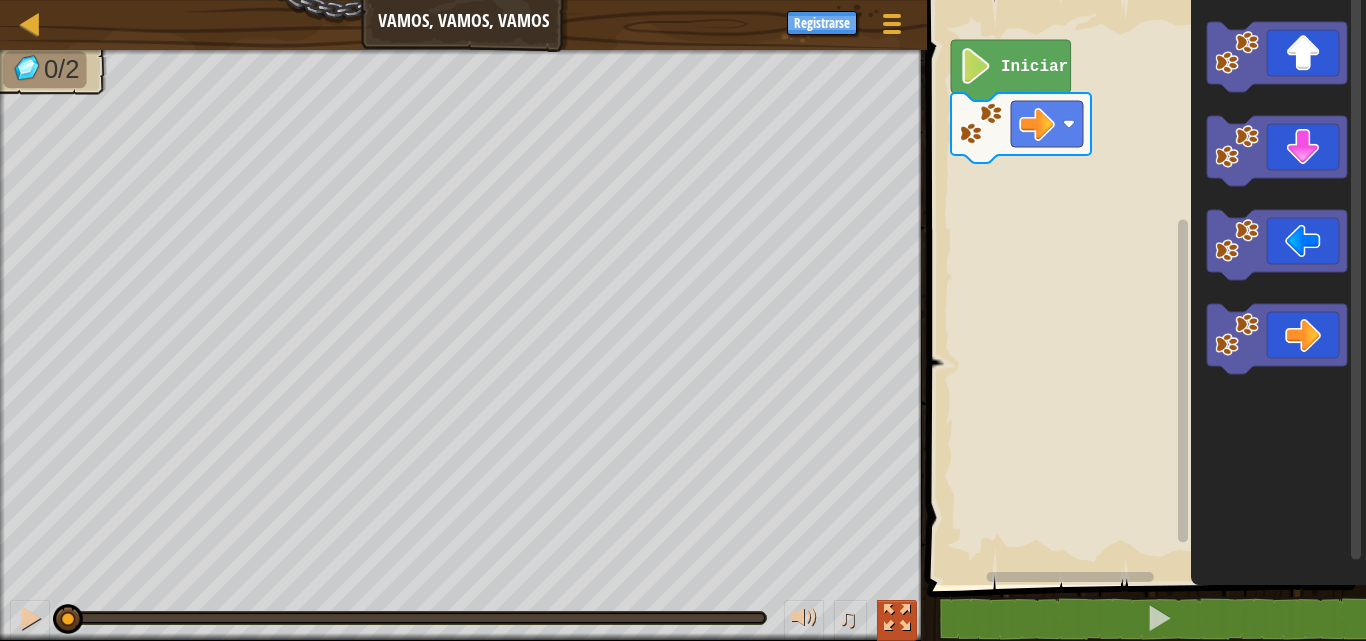 click at bounding box center (897, 618) 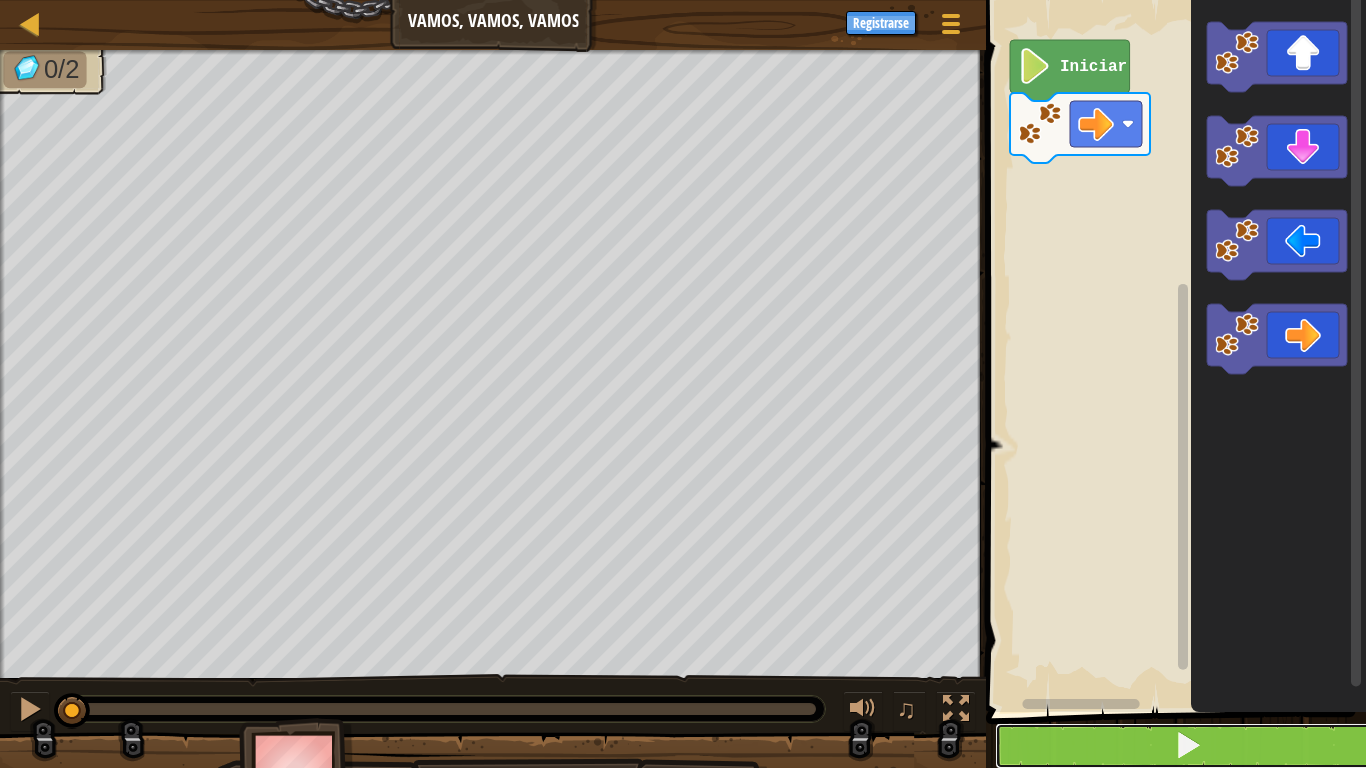 click at bounding box center (1188, 746) 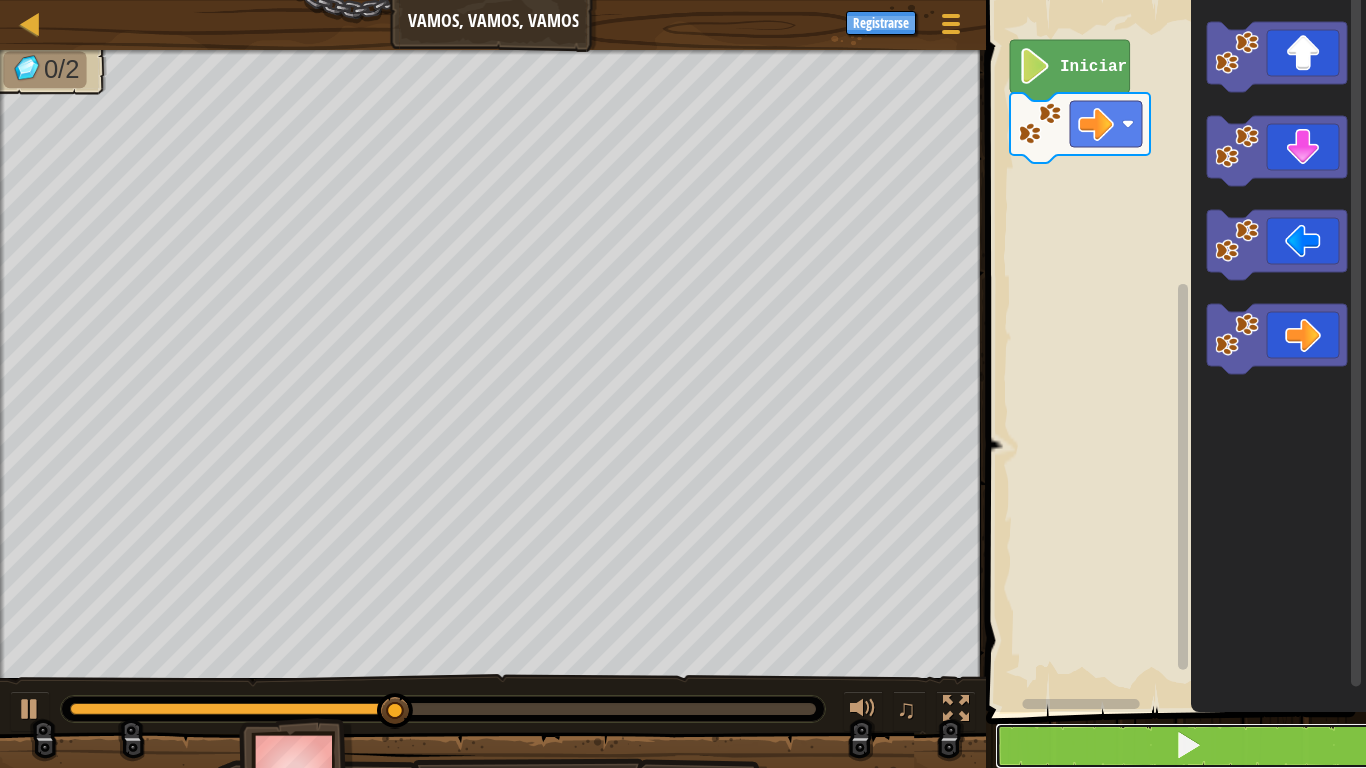 click at bounding box center [1188, 746] 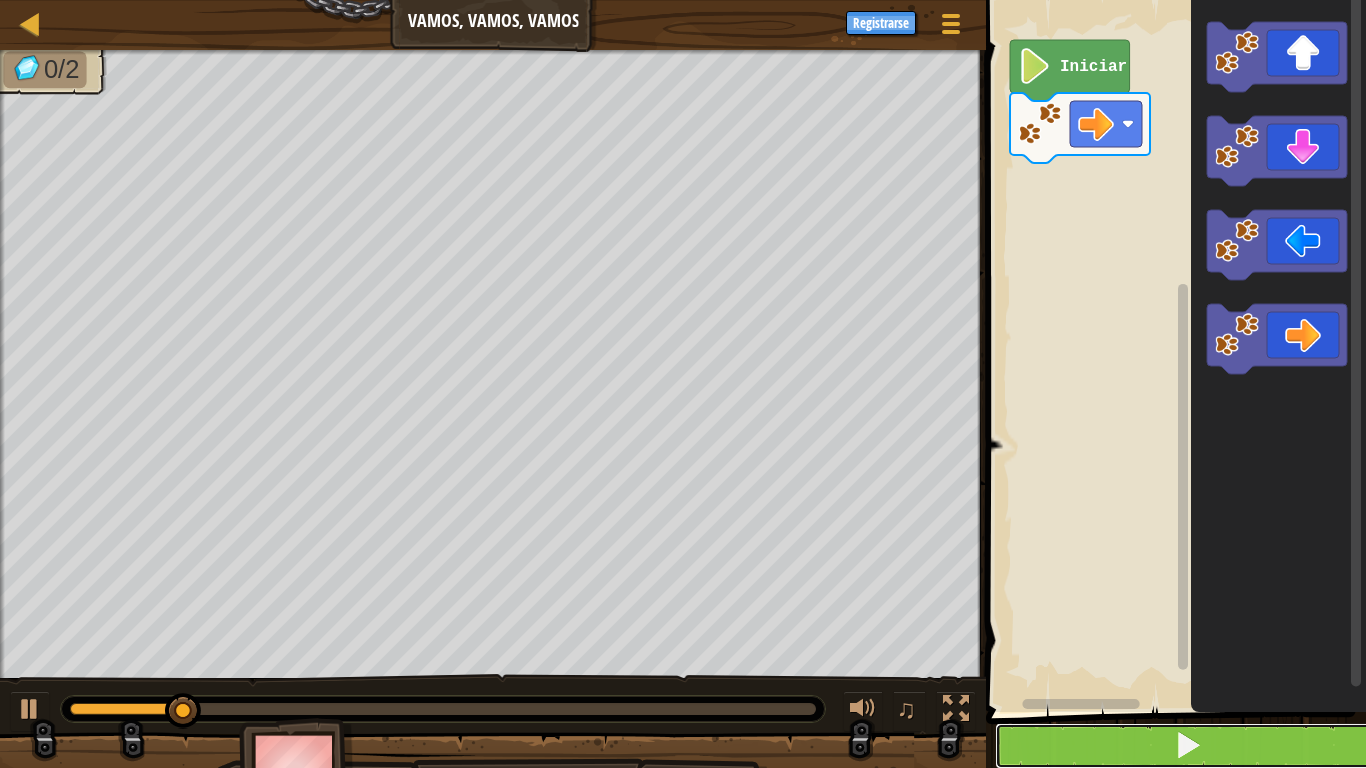 click at bounding box center [1188, 746] 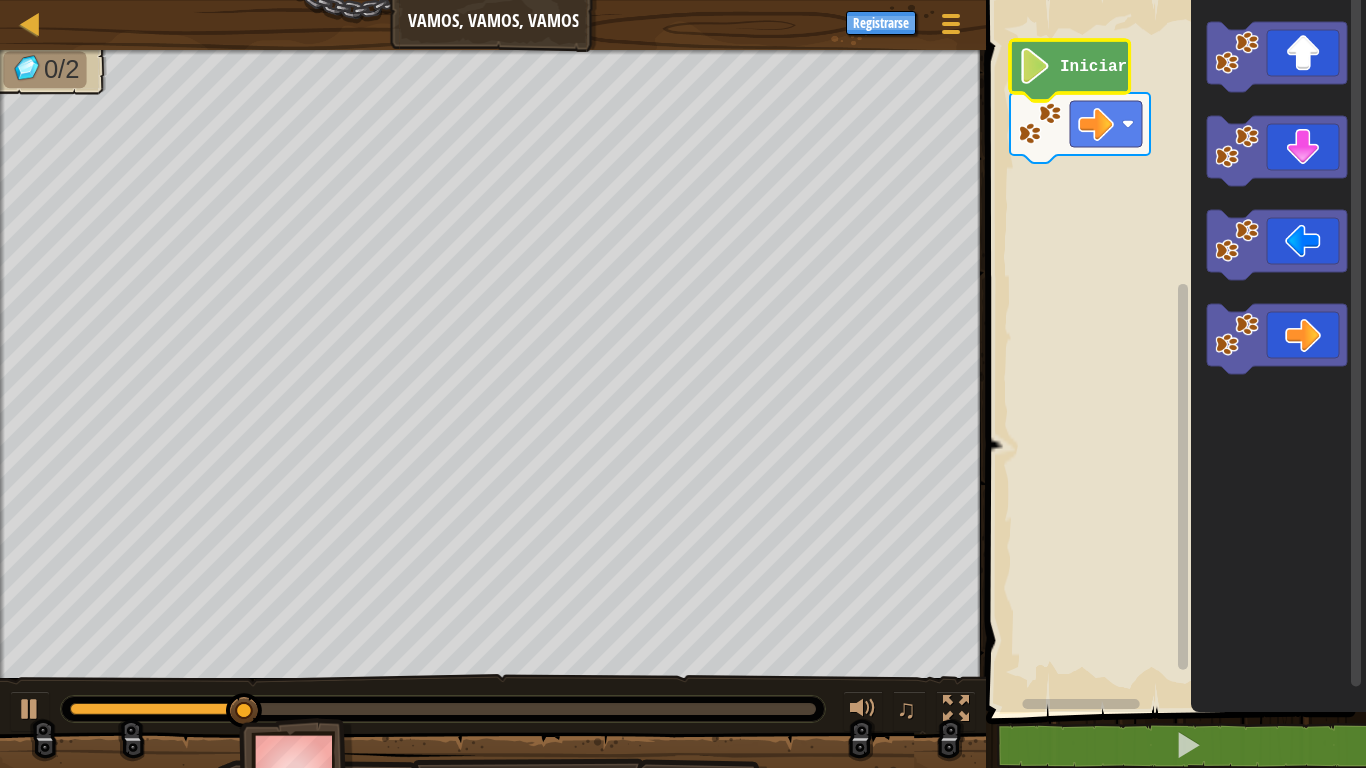 click 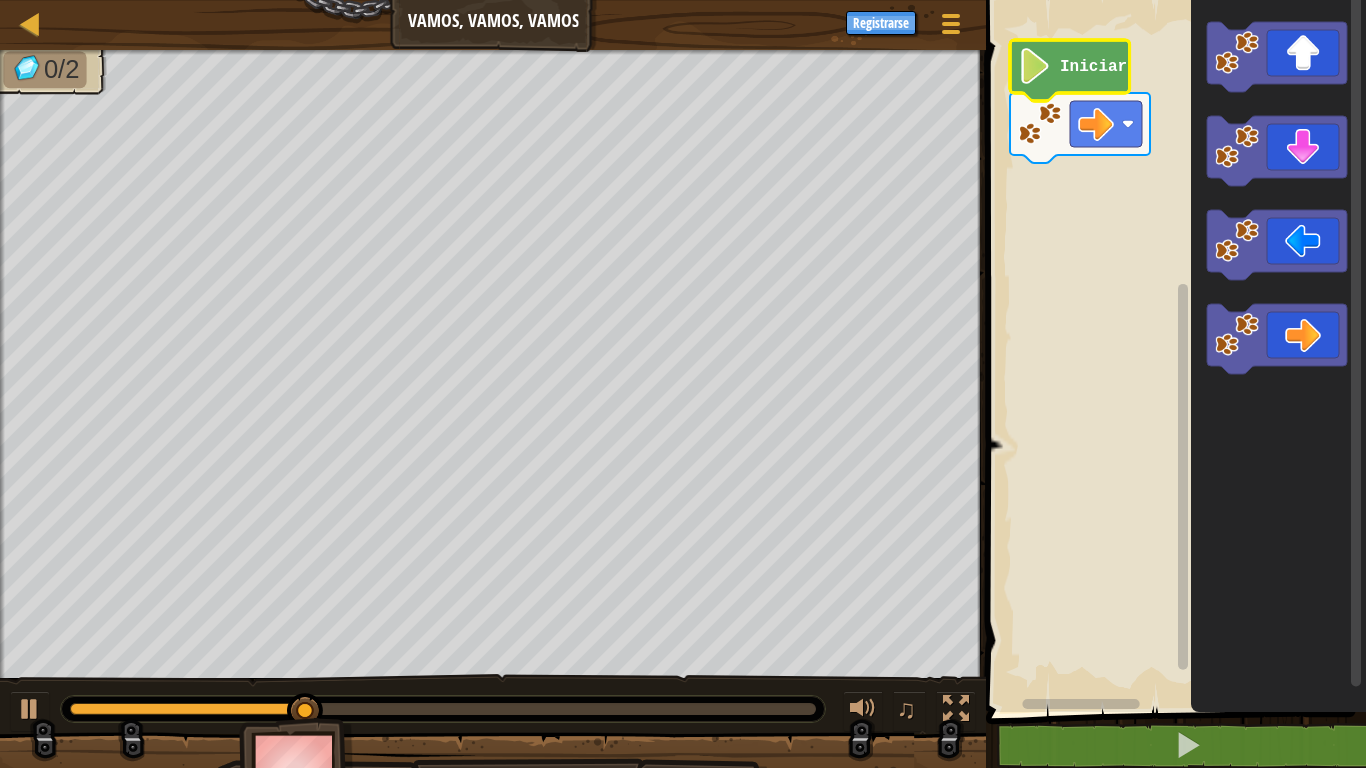 click 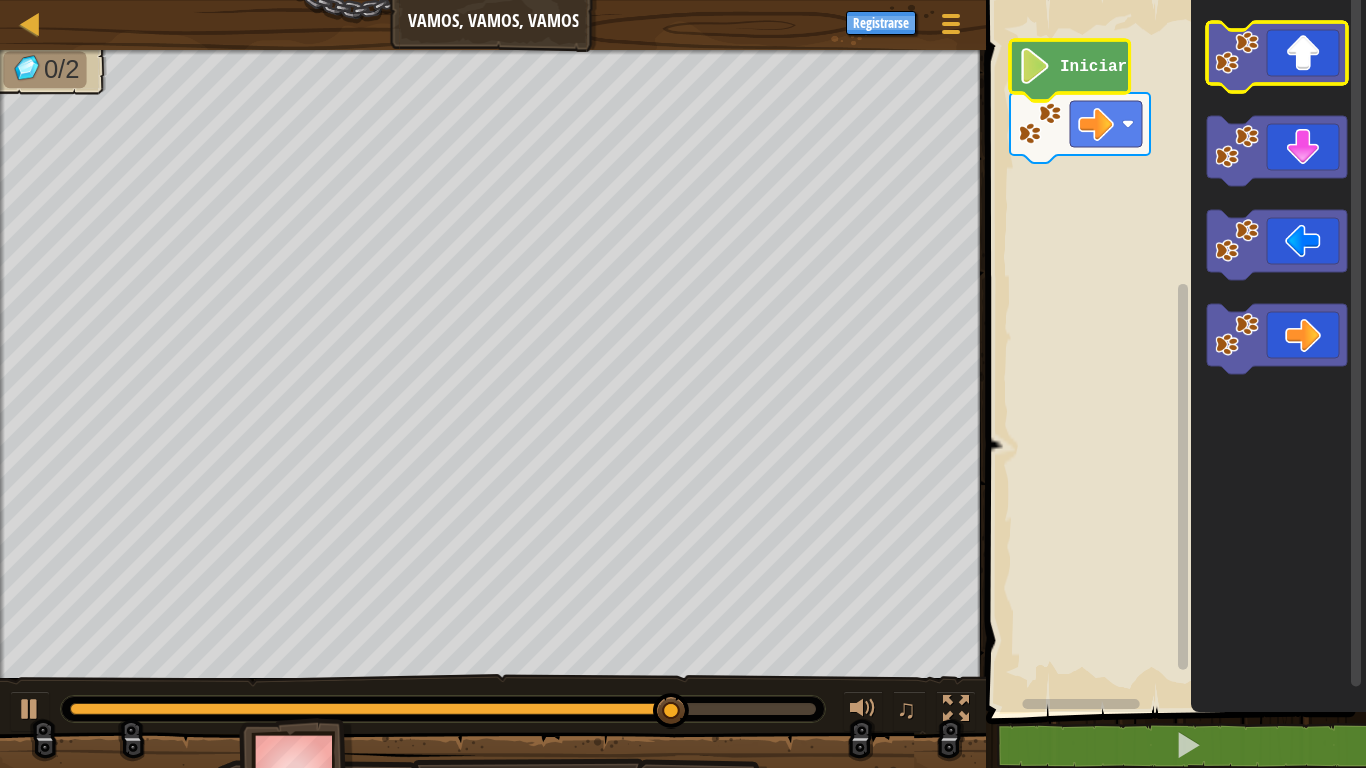 click 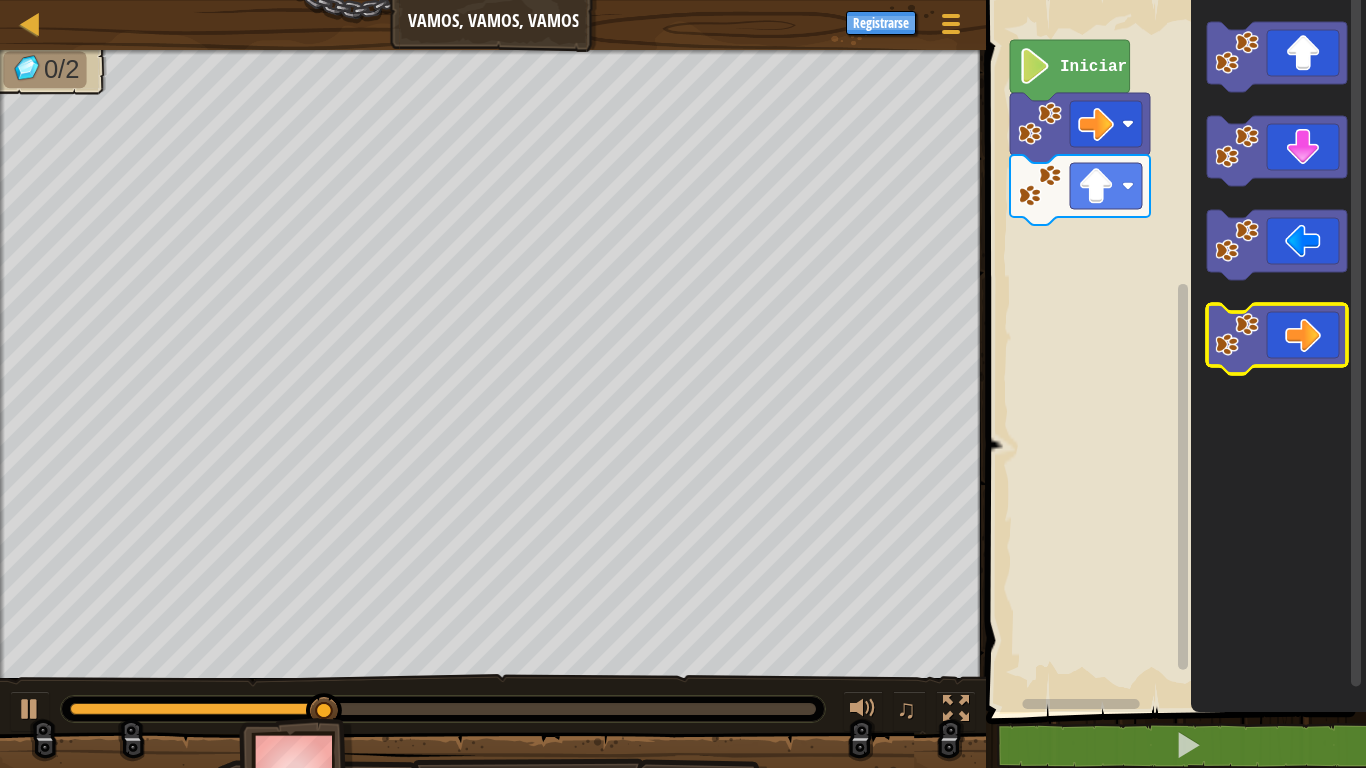 click 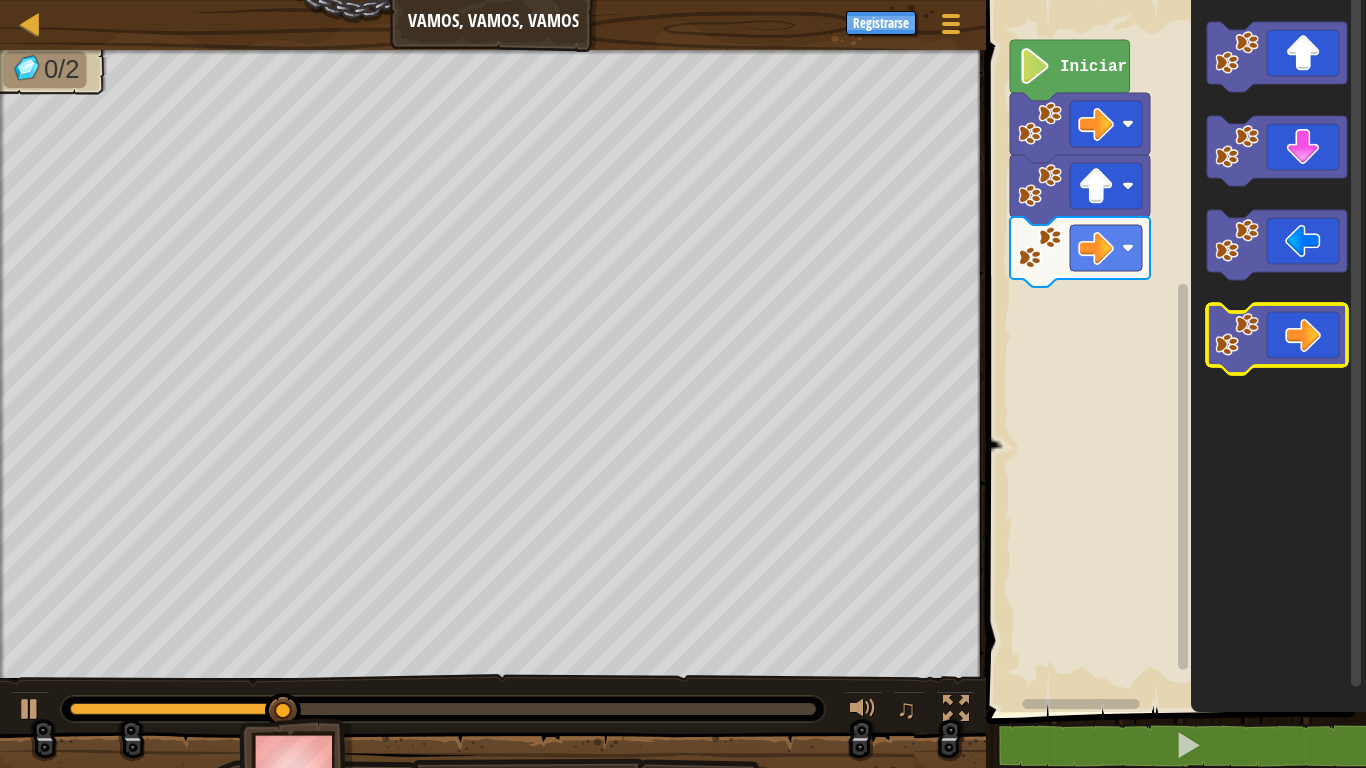 click 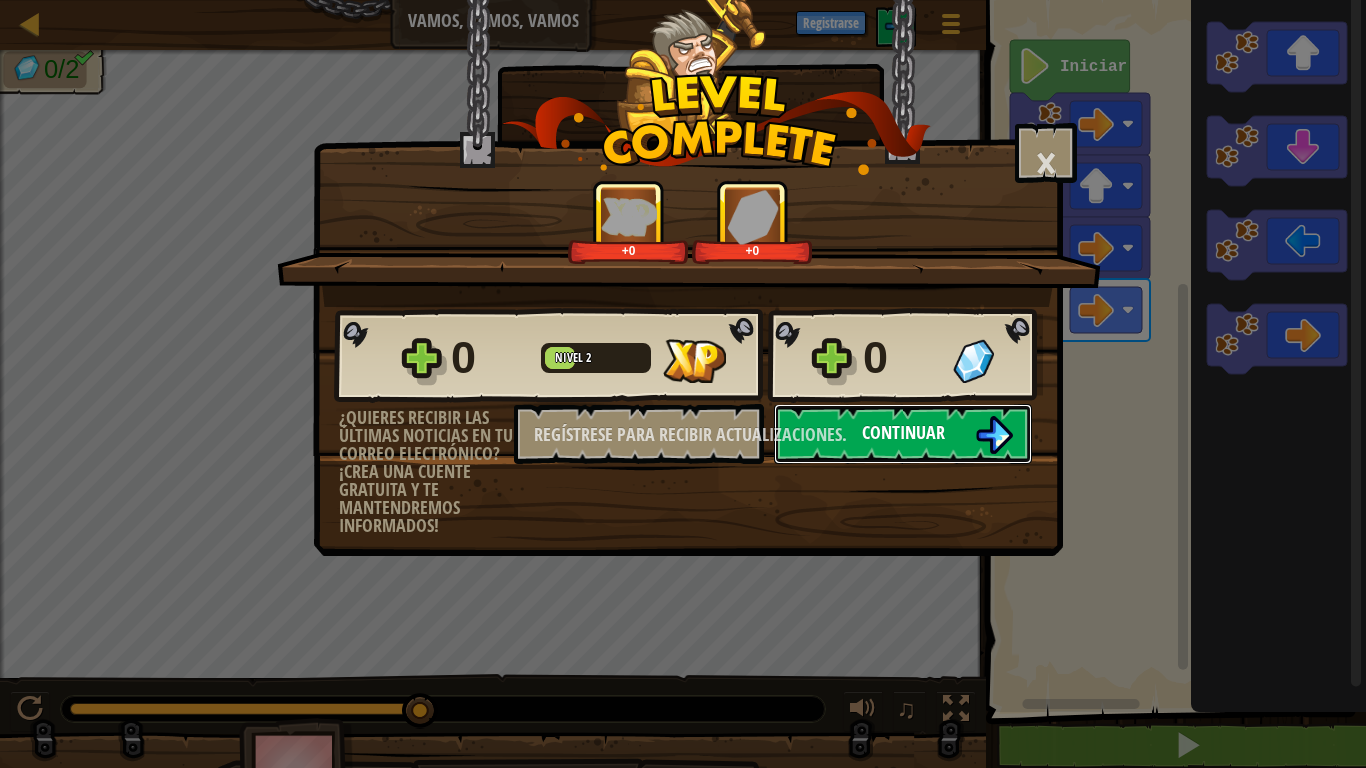 click on "Continuar" at bounding box center (903, 432) 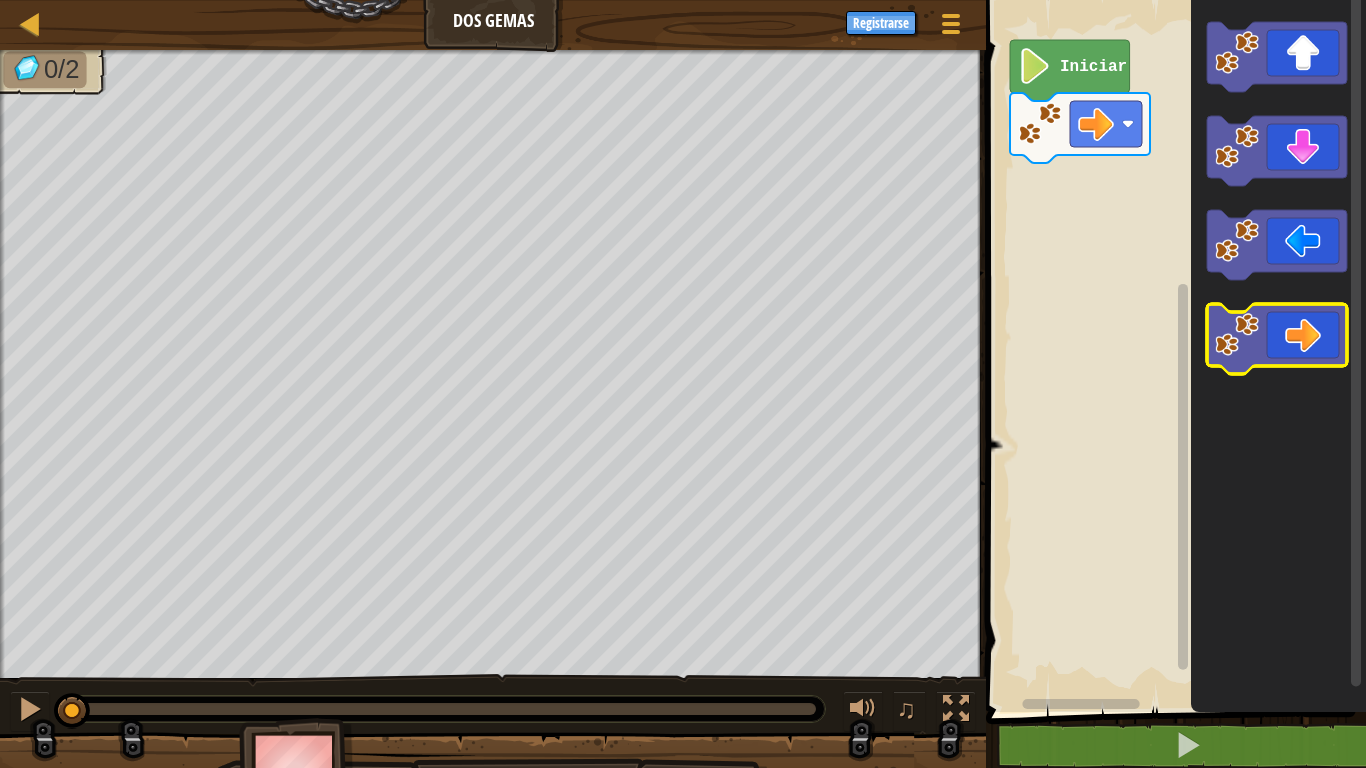 click 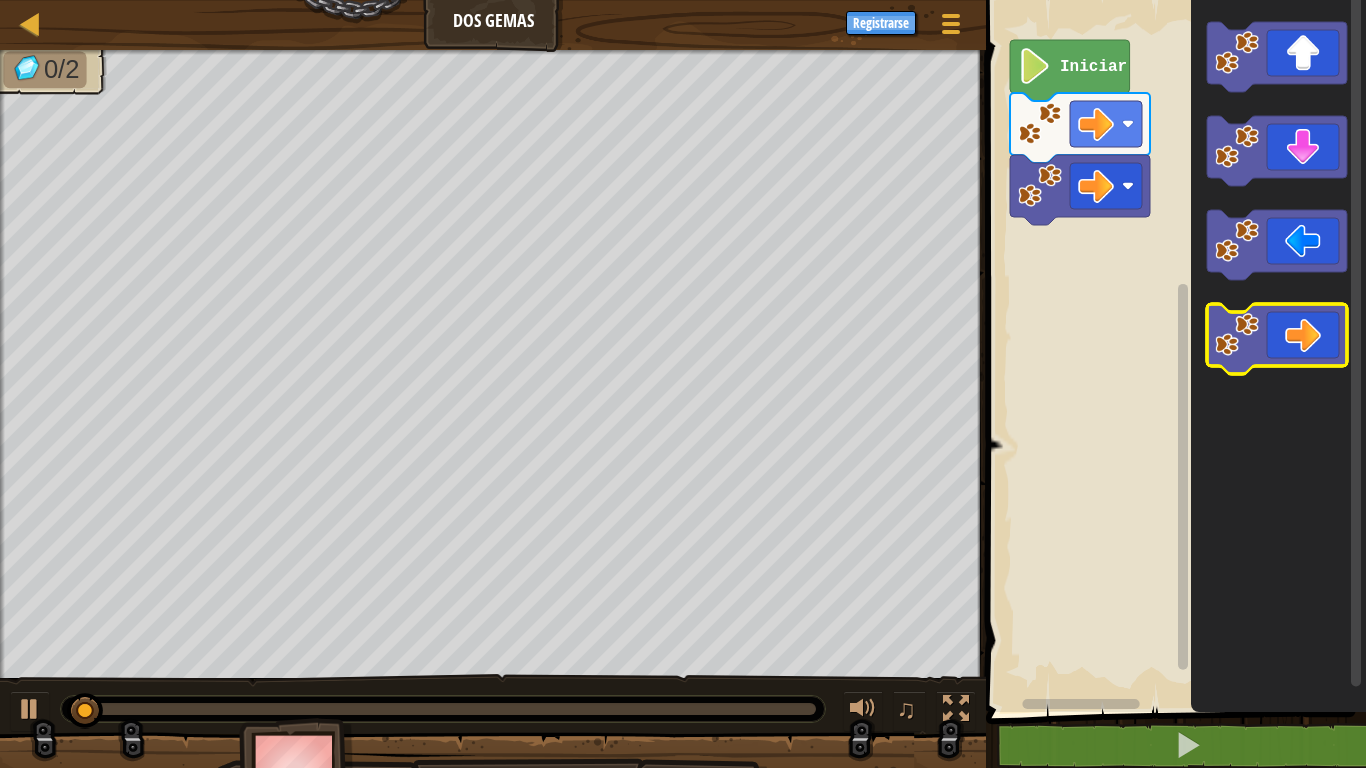 click 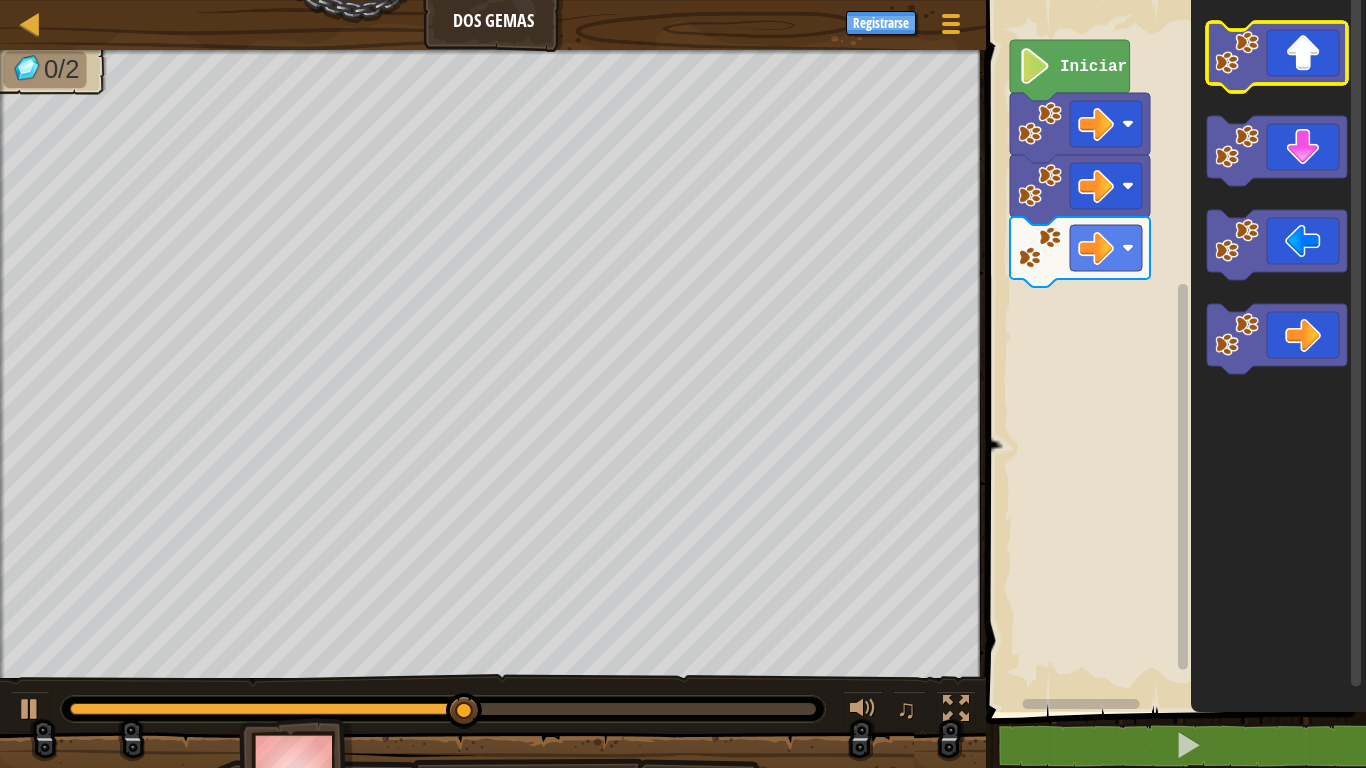 click 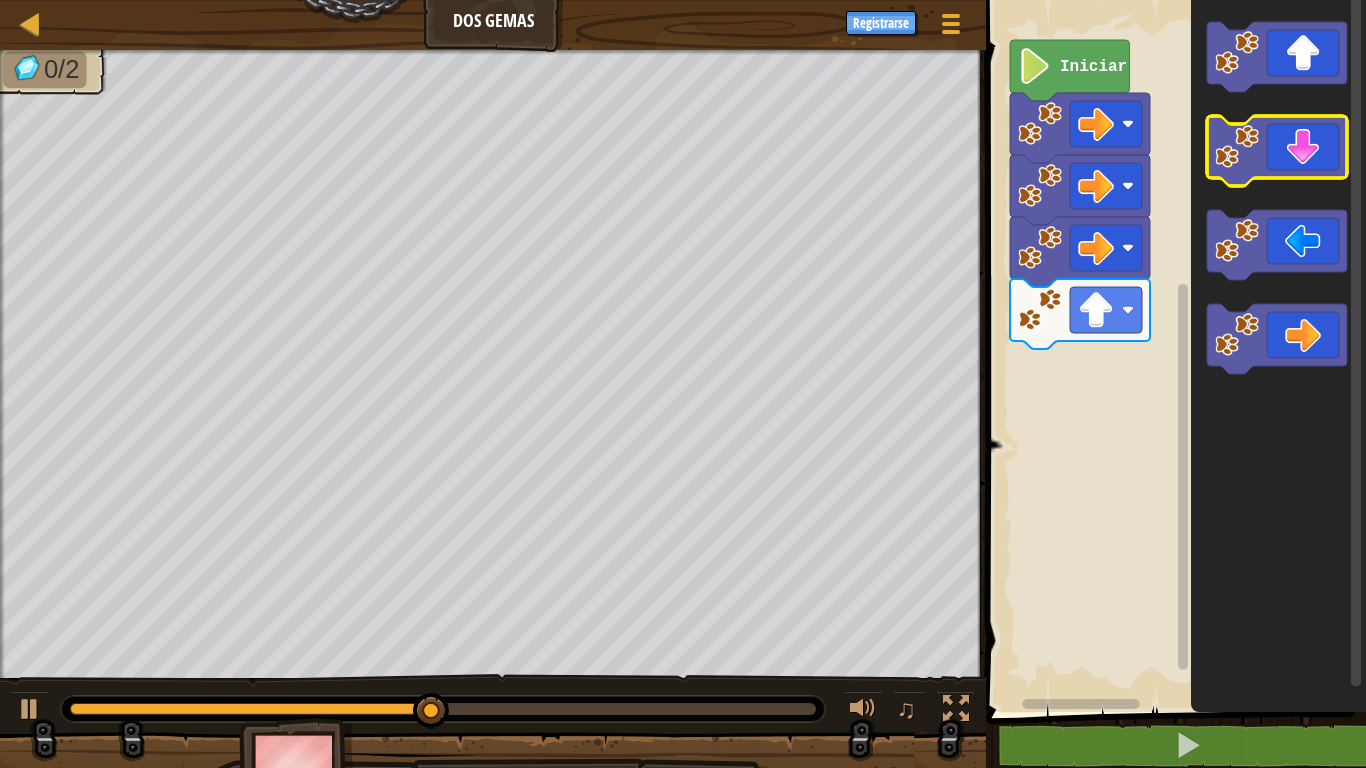 click 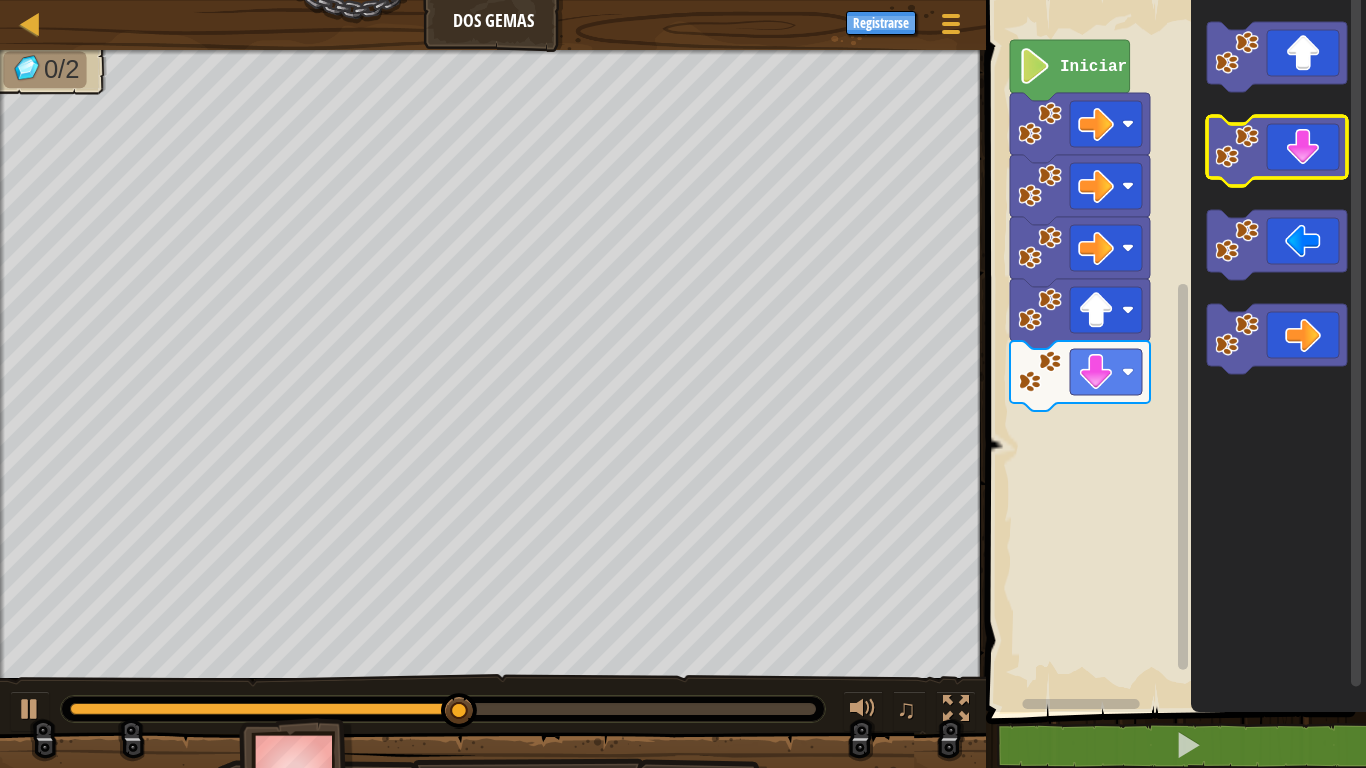 click 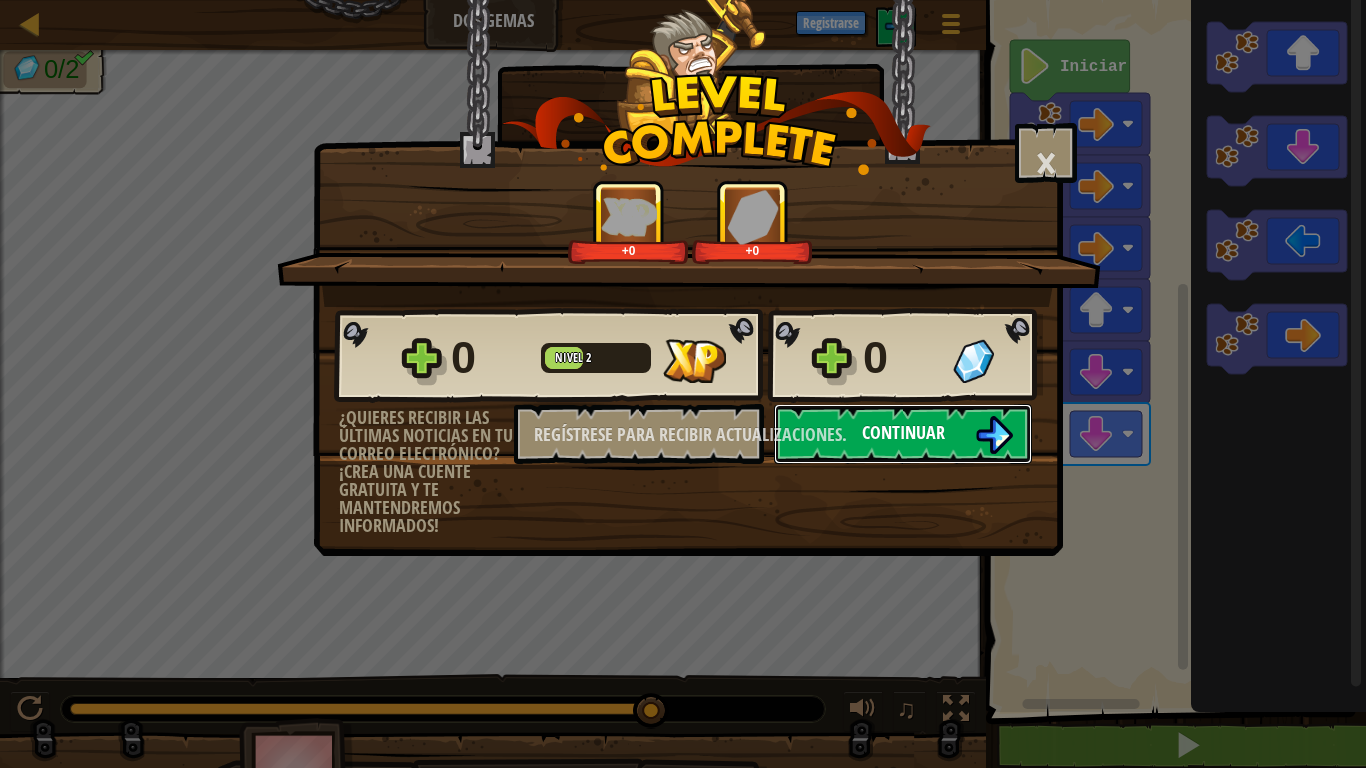 click on "Continuar" at bounding box center [903, 434] 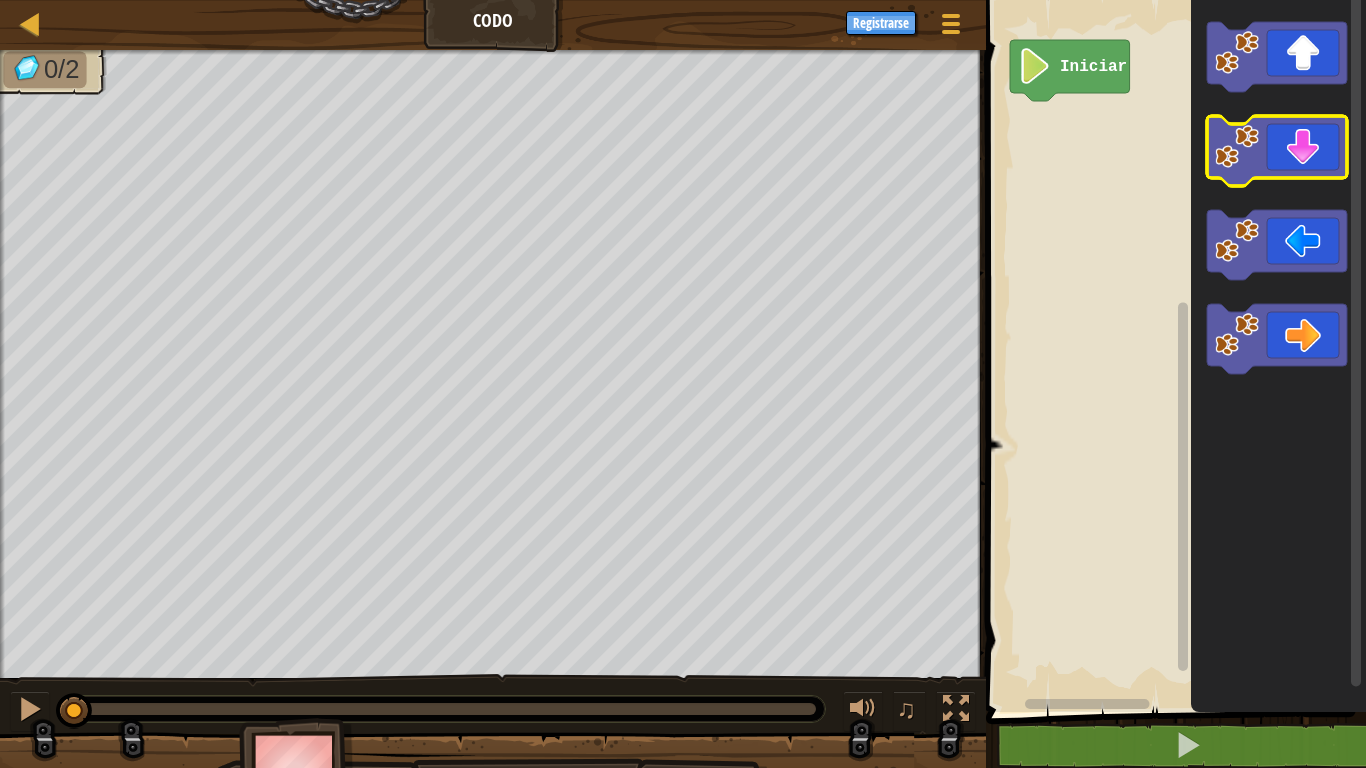 click 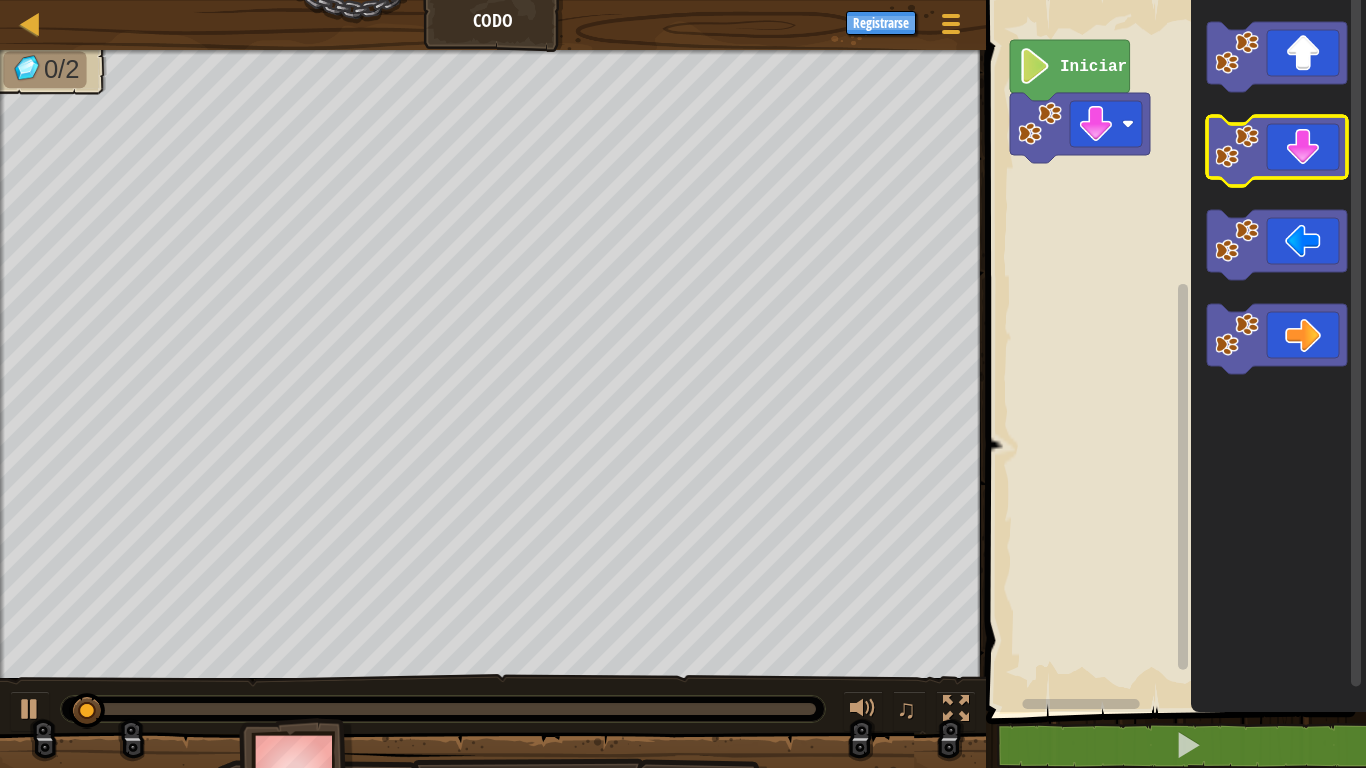 click 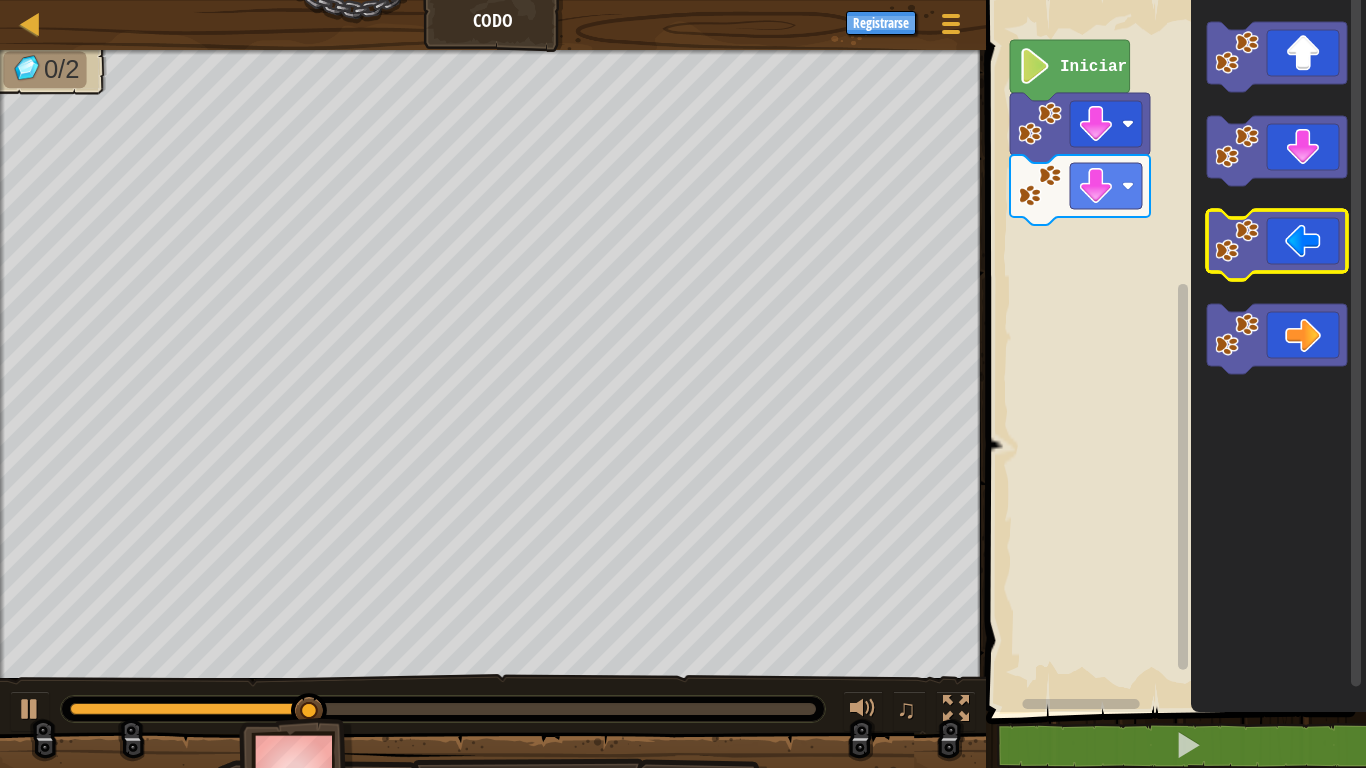 click 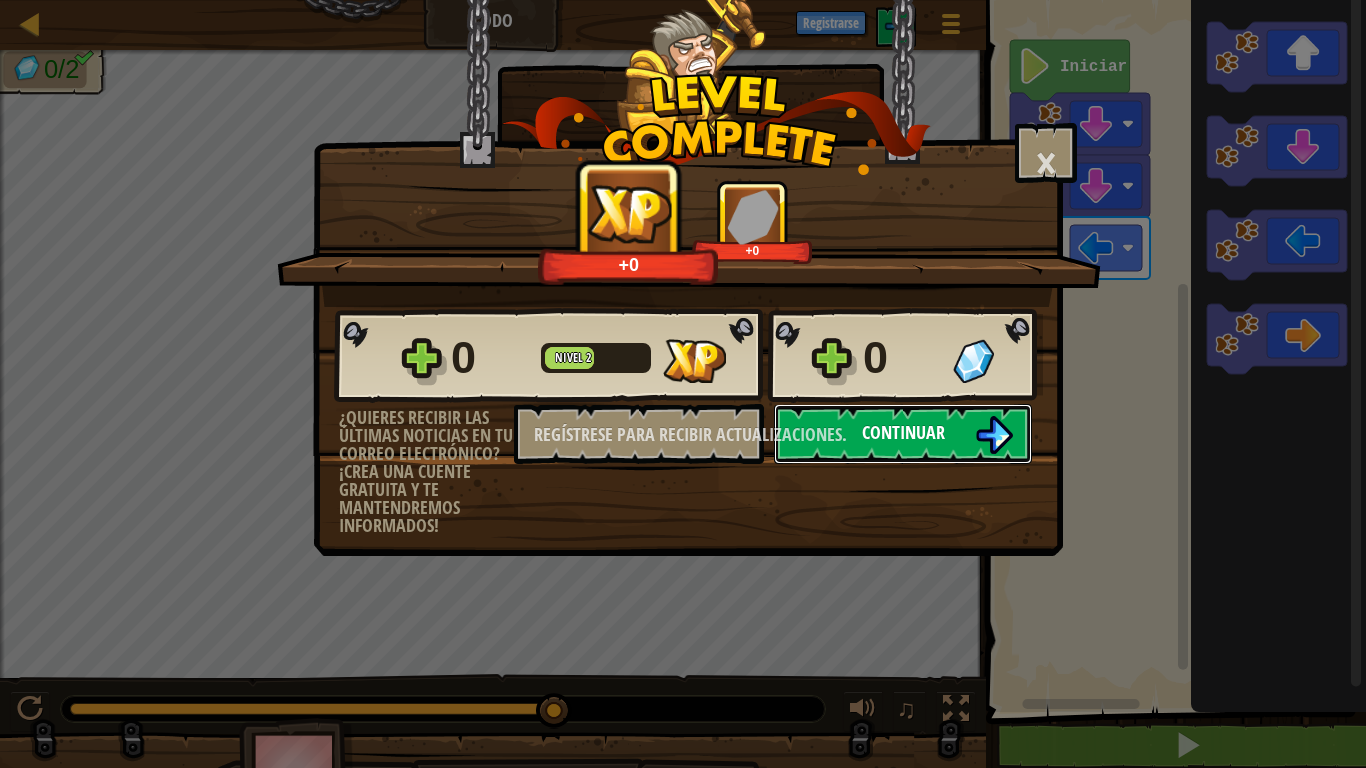 click on "Continuar" at bounding box center [903, 434] 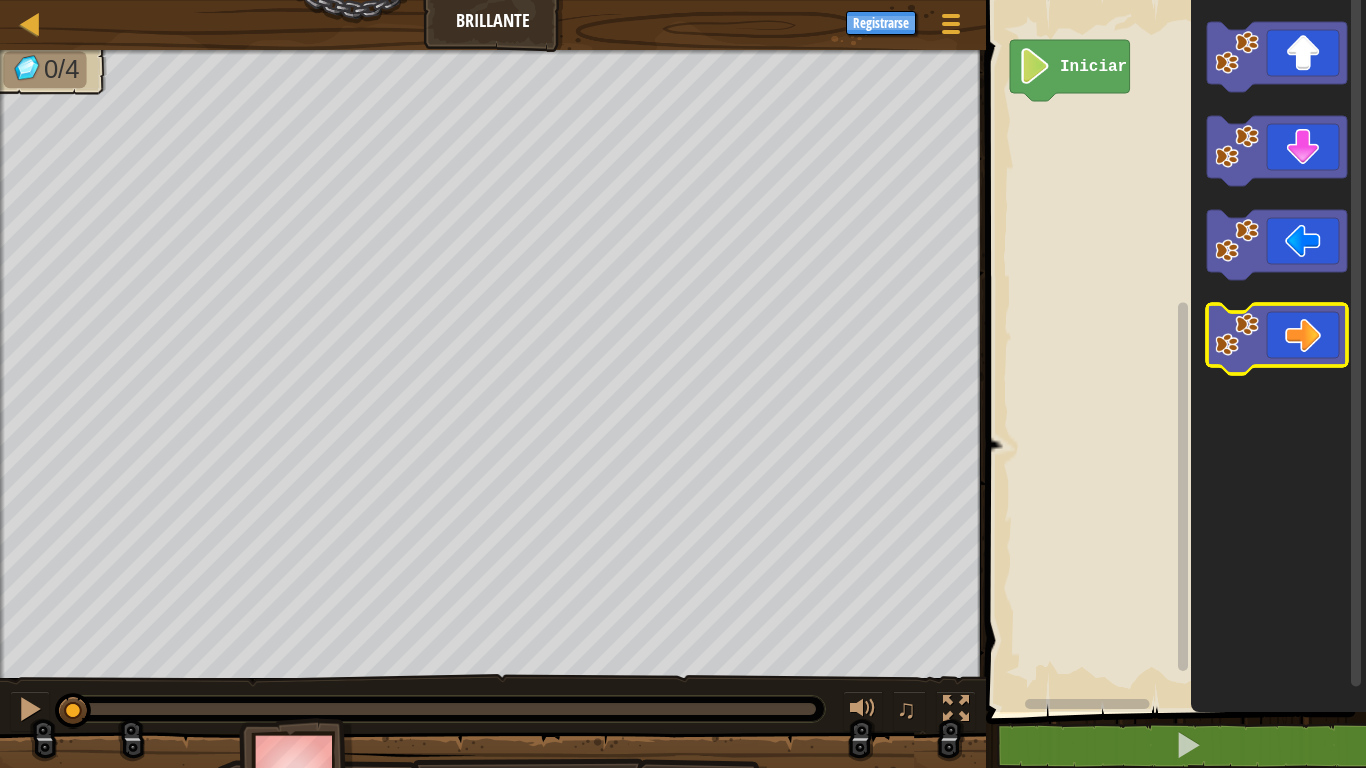 click 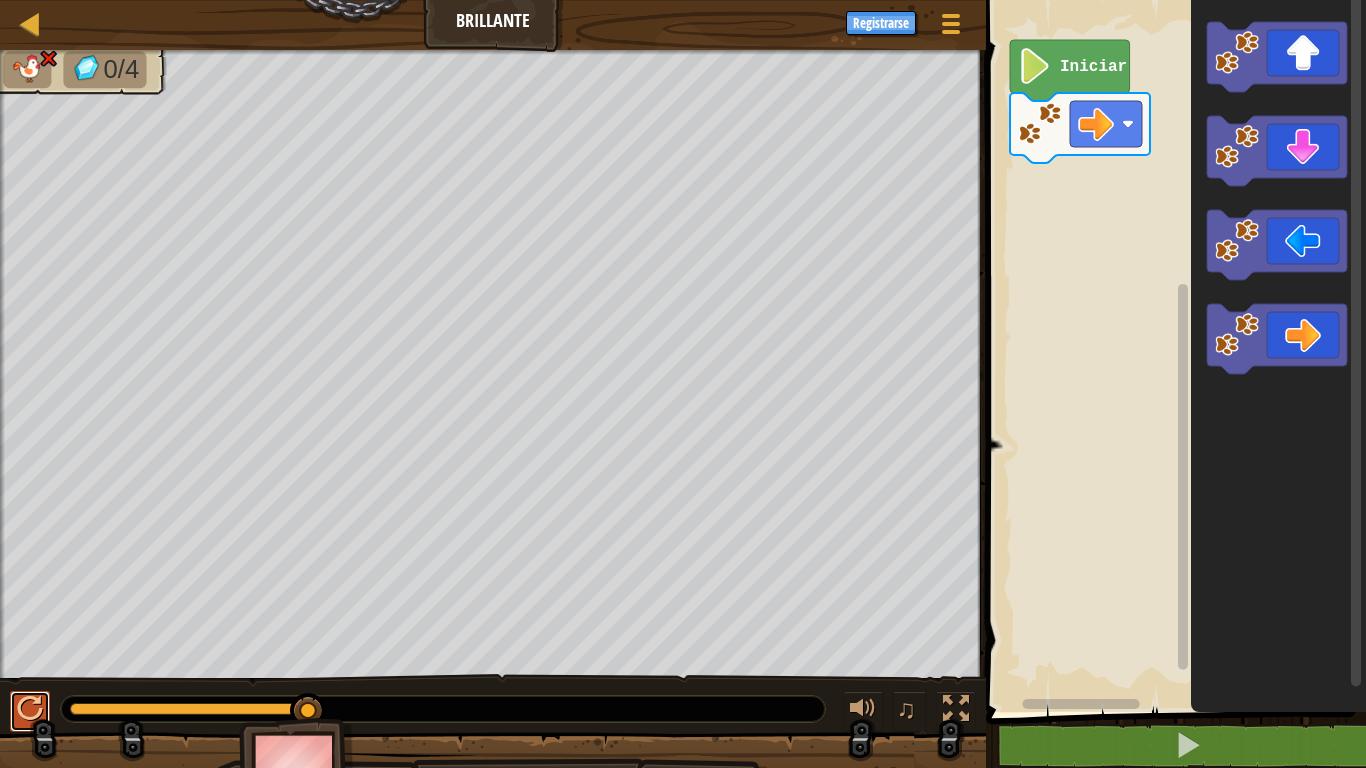 click at bounding box center (30, 709) 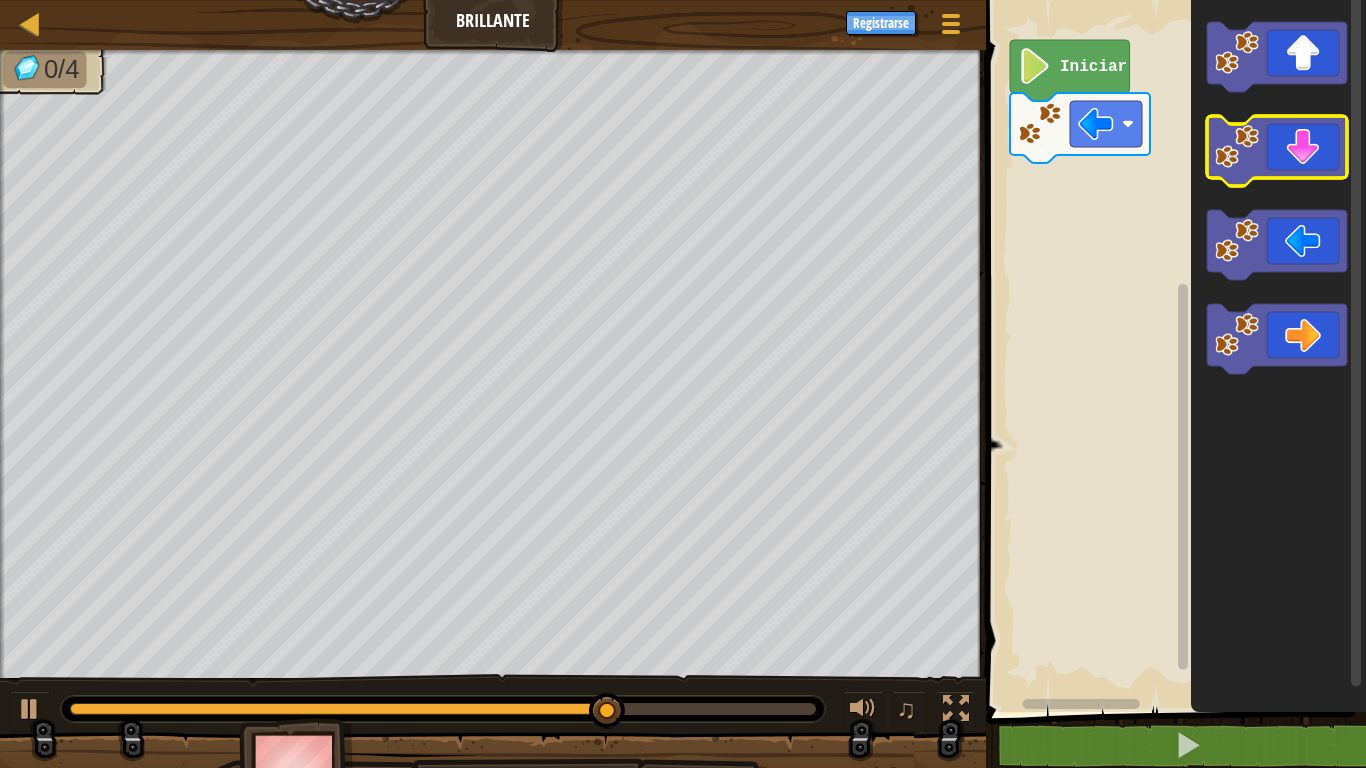 click 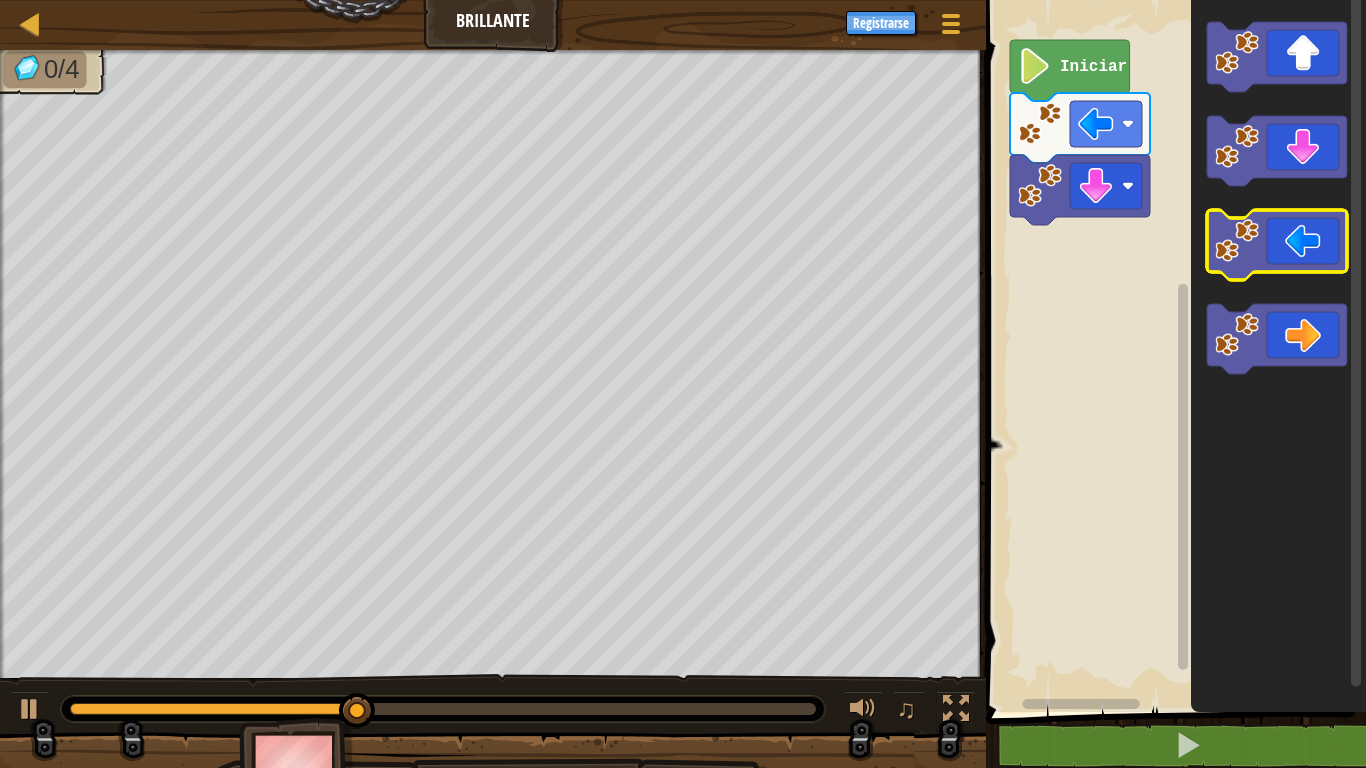 click 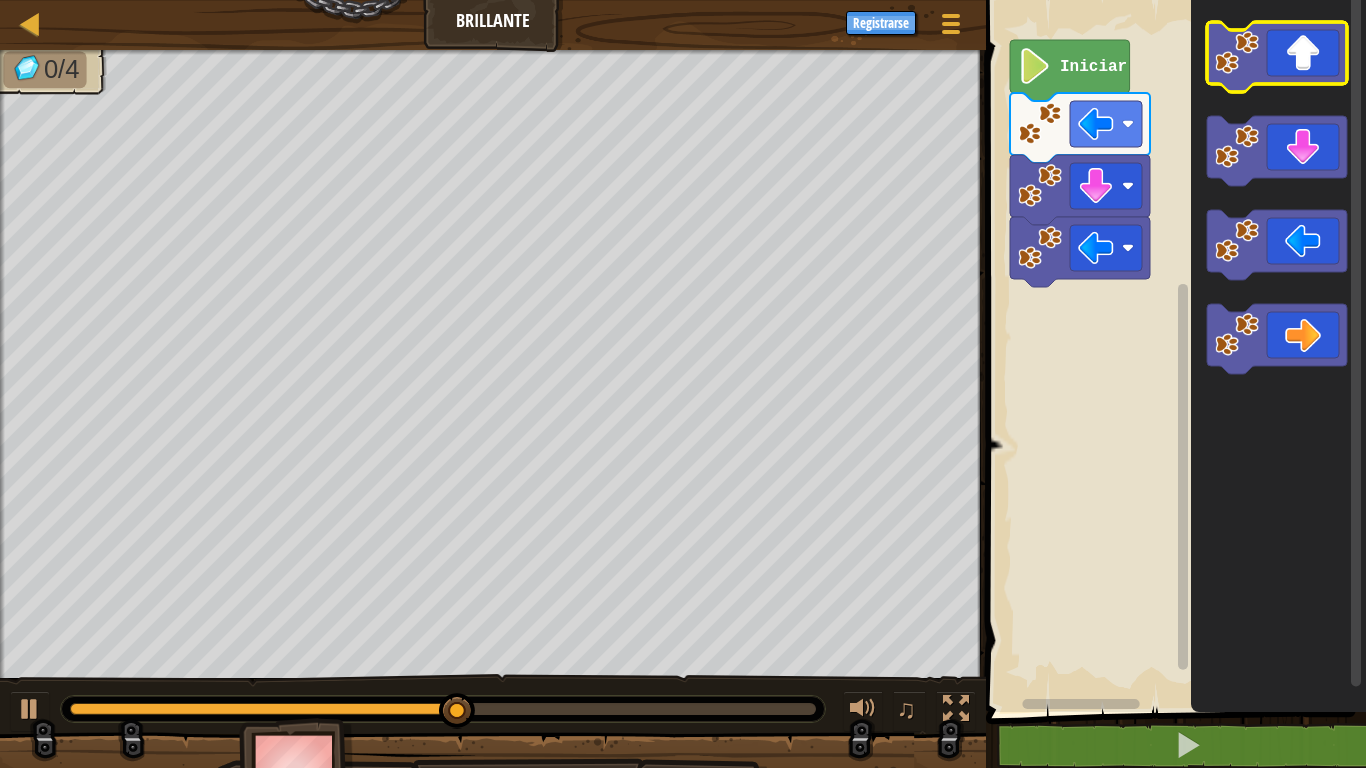 click 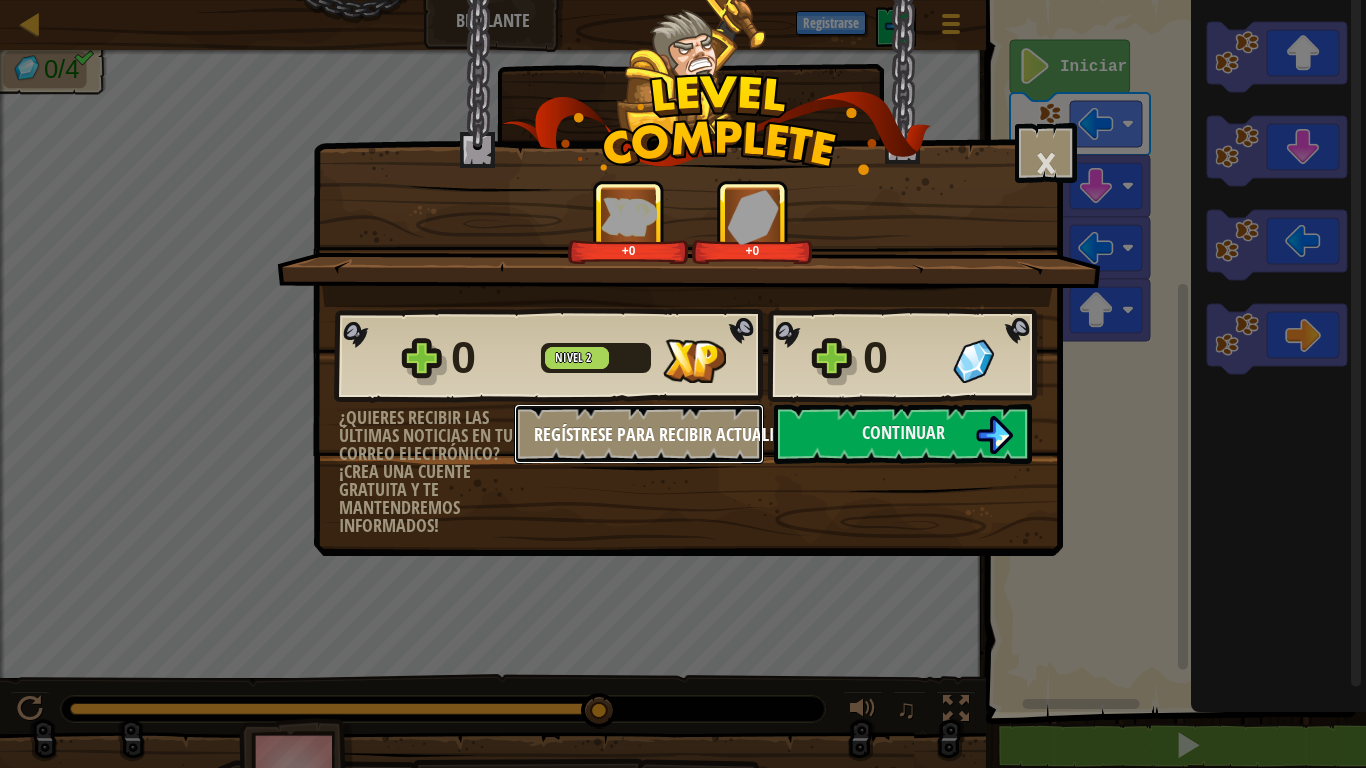 click on "Regístrese para recibir actualizaciones." at bounding box center [690, 434] 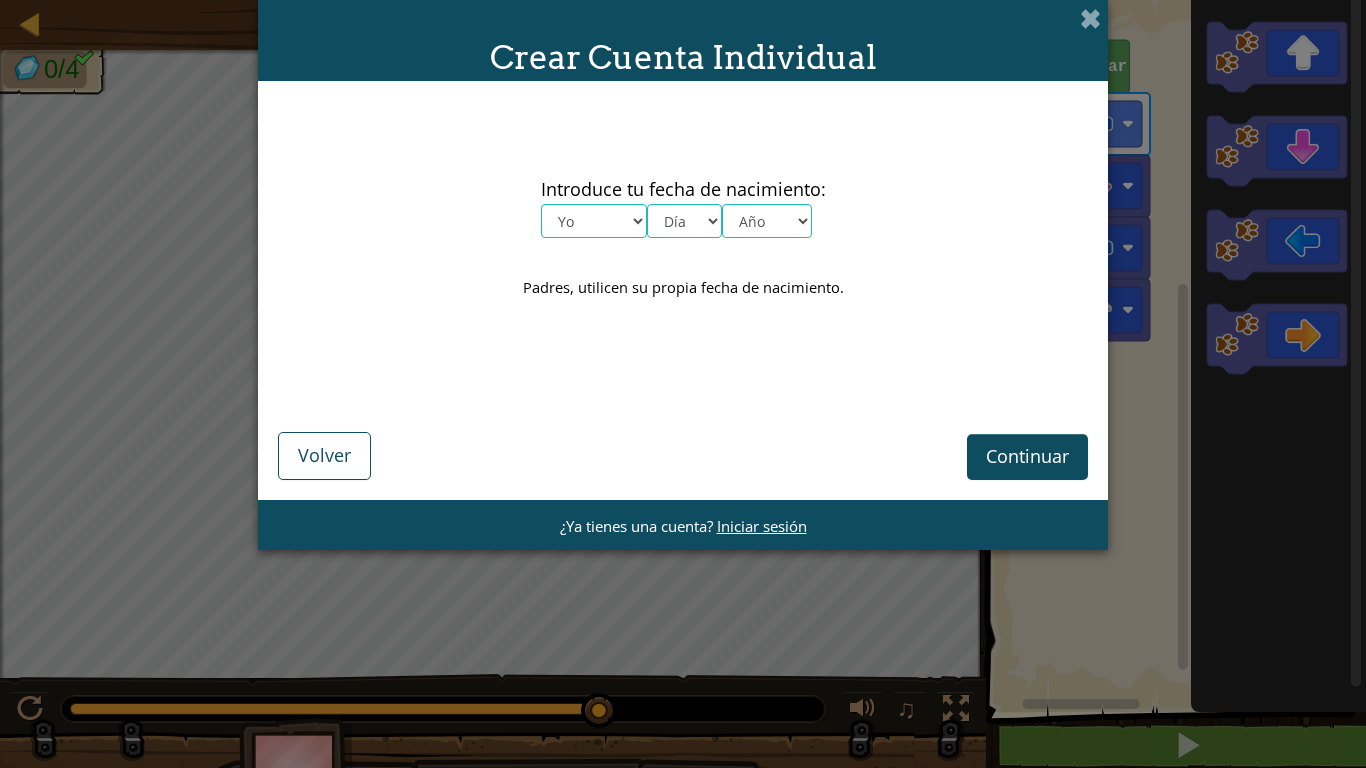 click on "Yo Enero Febrero Órdenes de marcha Abril Mayonesa Junio [PERSON_NAME] Octubre Noviembre Diciembre" at bounding box center [594, 221] 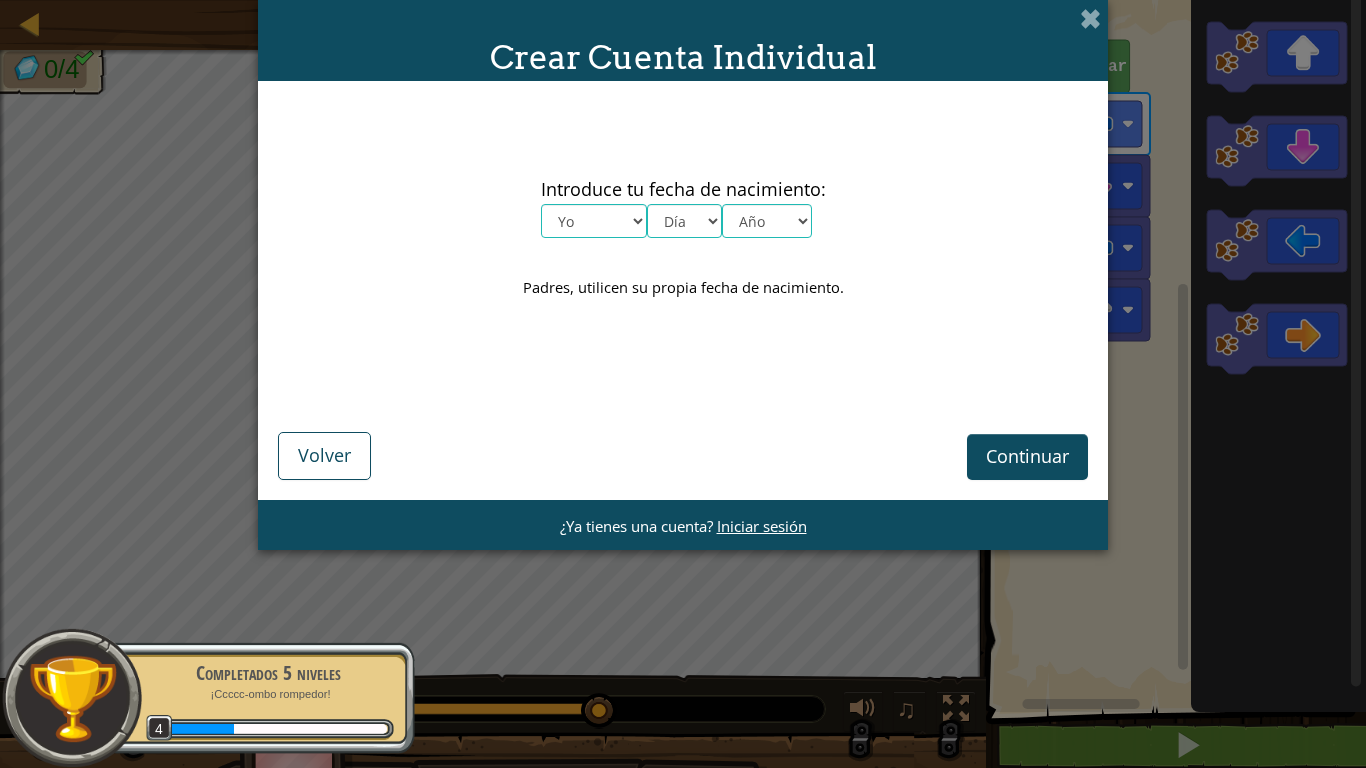 click on "Continuar Volver" at bounding box center [683, 428] 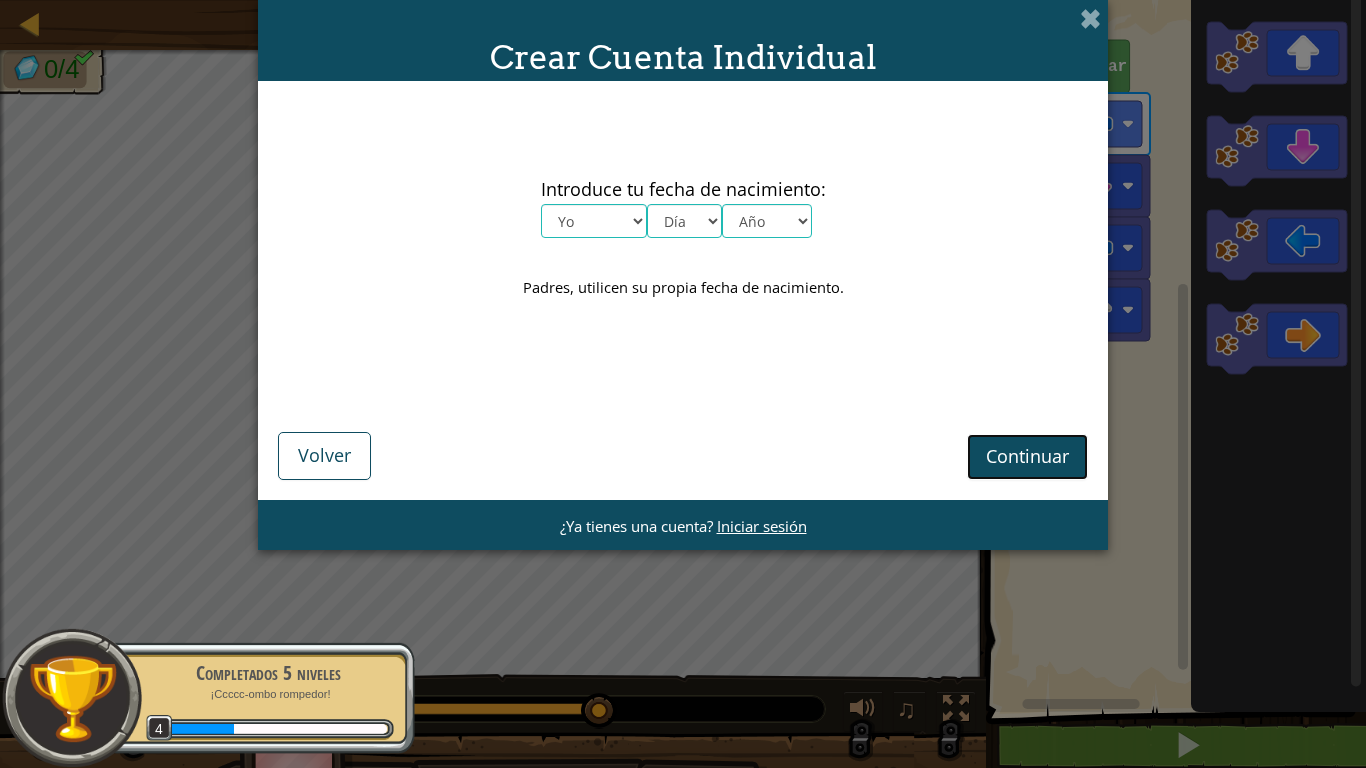 click on "Continuar" at bounding box center [1027, 456] 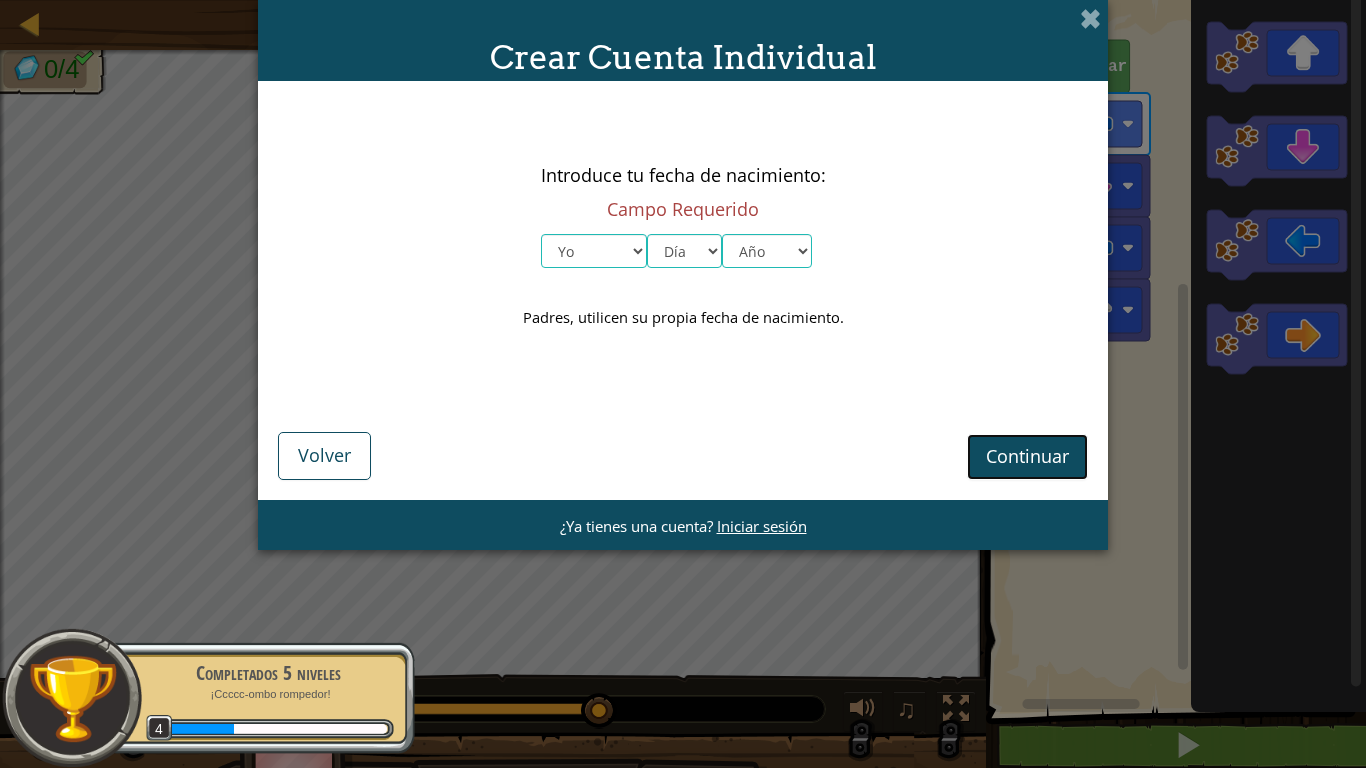 click on "Continuar" at bounding box center [1027, 456] 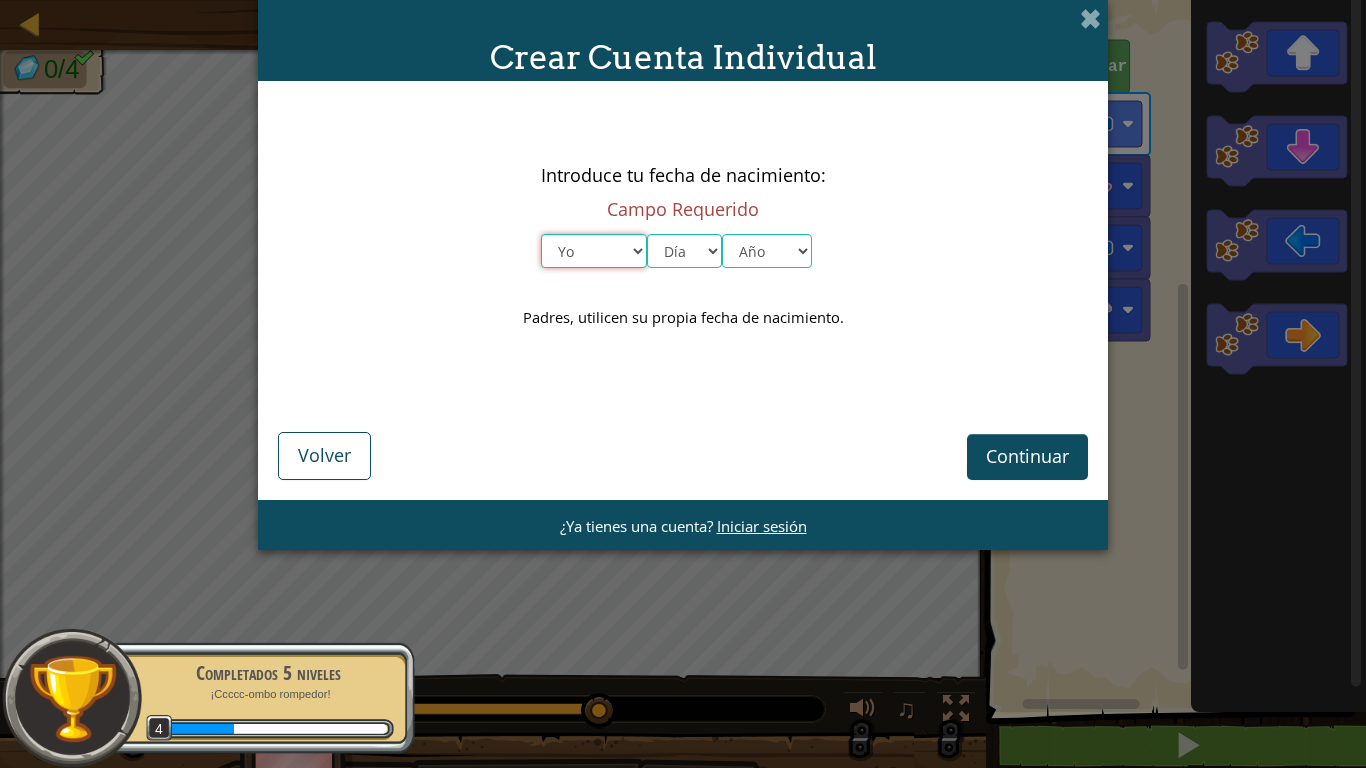 click on "Yo Enero Febrero Órdenes de marcha Abril Mayonesa Junio [PERSON_NAME] Octubre Noviembre Diciembre" at bounding box center (594, 251) 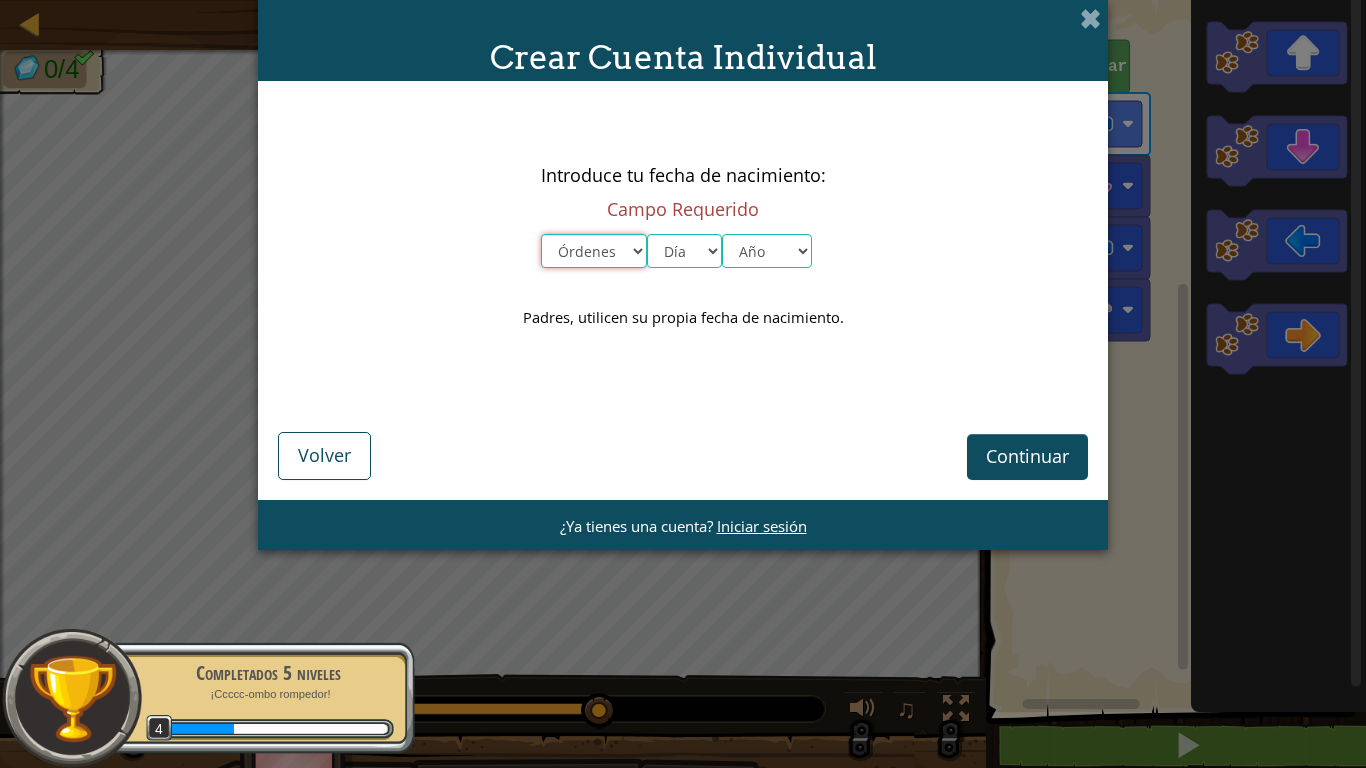 click on "Yo Enero Febrero Órdenes de marcha Abril Mayonesa Junio [PERSON_NAME] Octubre Noviembre Diciembre" at bounding box center [594, 251] 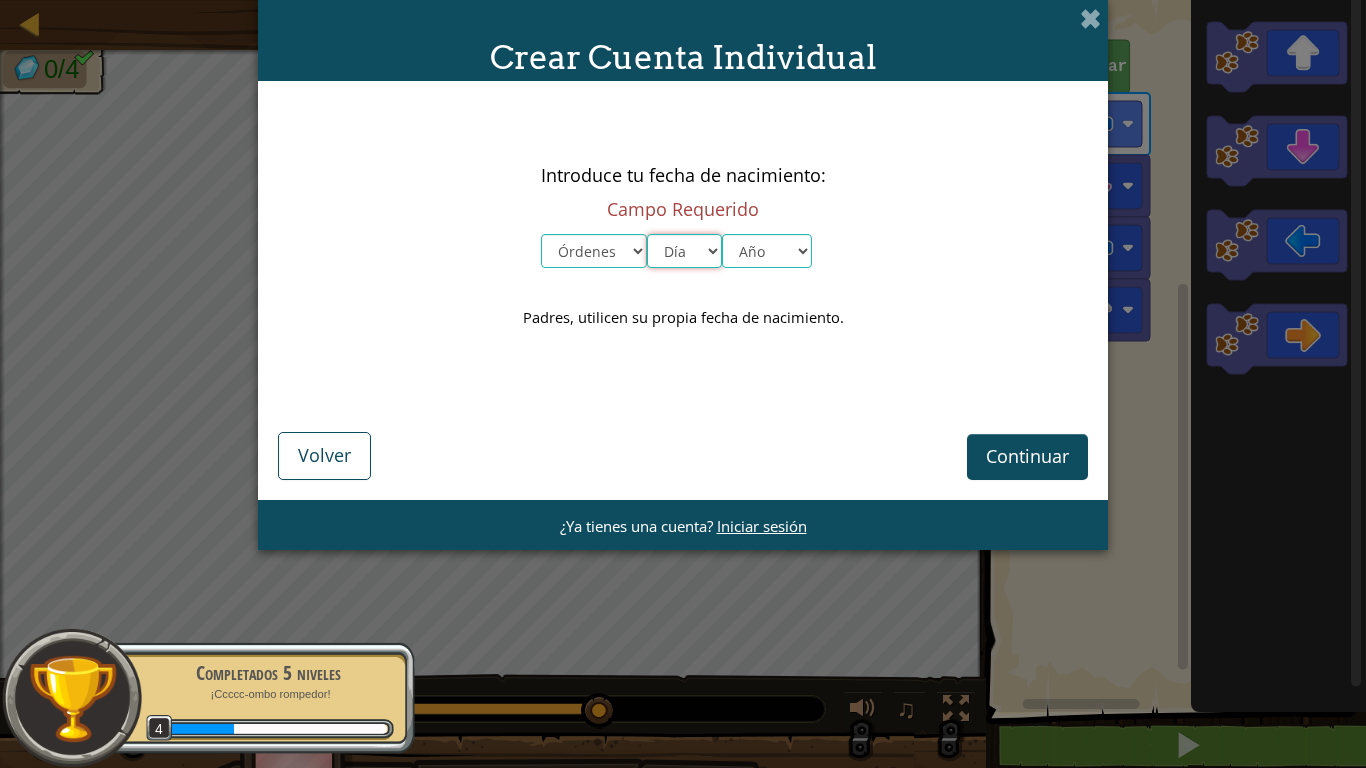 click on "Día 1 2 3 4 5 6 7 8 9 10 11 12 13 14 15 16 17 18 19 20 21 22 23 24 25 26 27 28 29 30 31" at bounding box center [684, 251] 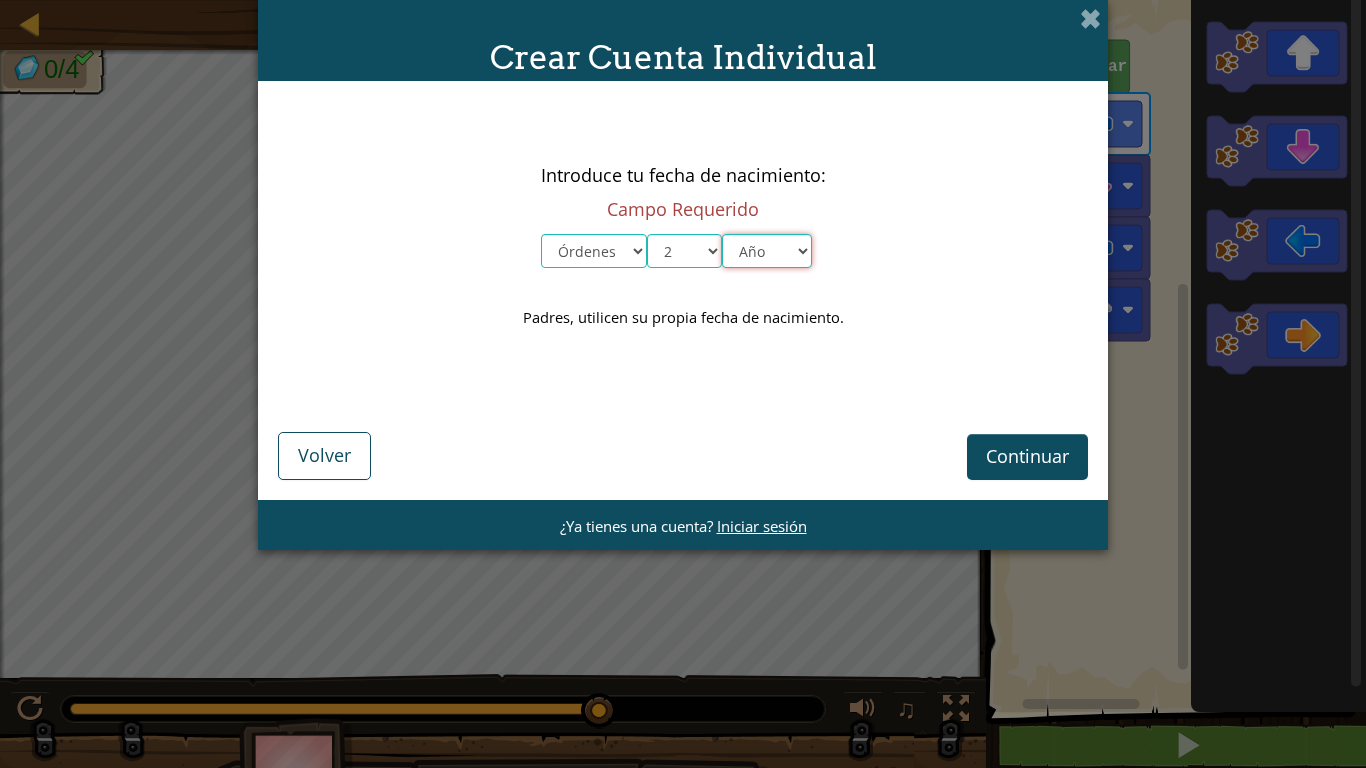 click on "Año 2025 2024 2023 2022 2021 2020 2019 2018 2017 2016 2015 2014 2013 2012 2011 2010 2009 2008 2007 2006 2005 2004 2003 2002 2001 2000 1999 1998 1997 1996 1995 1994 1993 1992 1991 1990 1989 1988 1987 1986 1985 1984 1983 1982 1981 1980 1979 1978 1977 1976 1975 1974 1973 1972 1971 1970 1969 1968 1967 1966 1965 1964 1963 1962 1961 1960 1959 1958 1957 1956 1955 1954 1953 1952 1951 1950 1949 1948 1947 1946 1945 1944 1943 1942 1941 1940 1939 1938 1937 1936 1935 1934 1933 1932 1931 1930 1929 1928 1927 1926" at bounding box center (767, 251) 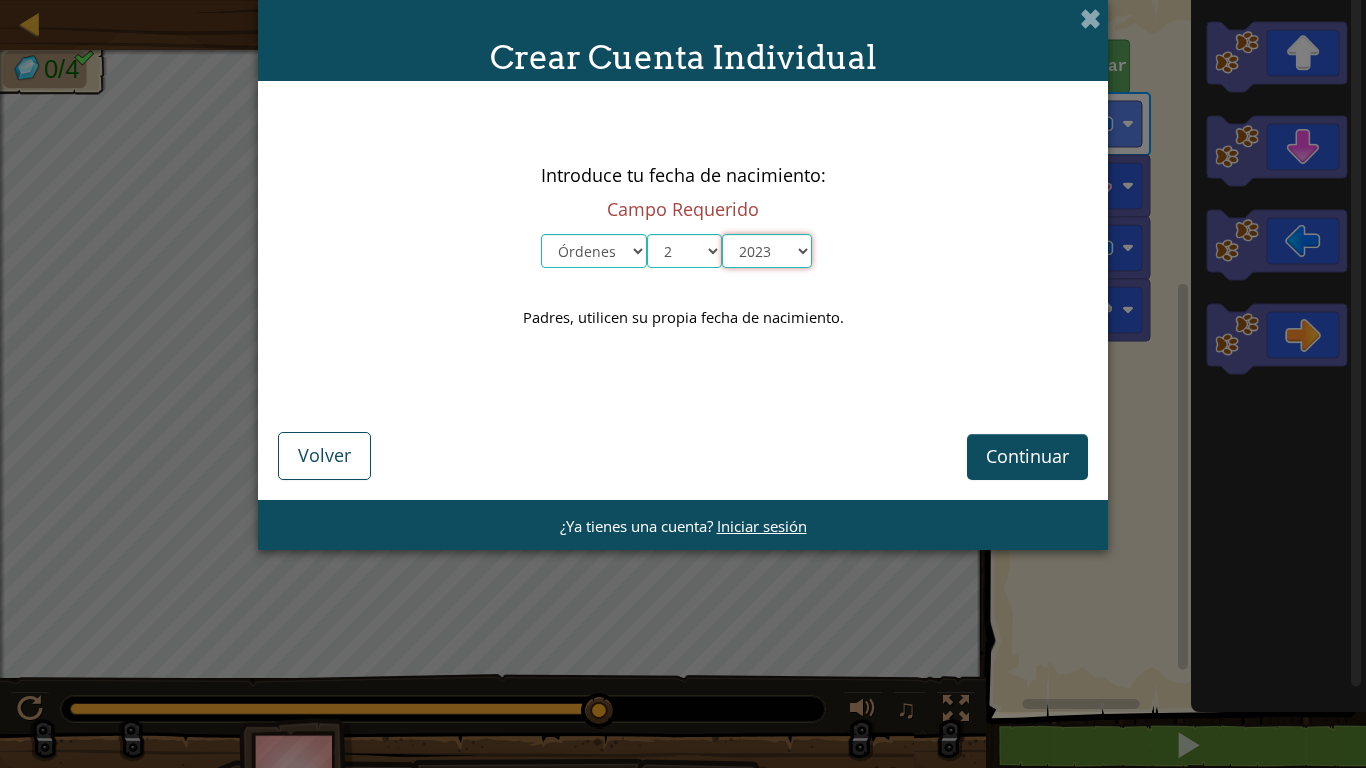 click on "Año 2025 2024 2023 2022 2021 2020 2019 2018 2017 2016 2015 2014 2013 2012 2011 2010 2009 2008 2007 2006 2005 2004 2003 2002 2001 2000 1999 1998 1997 1996 1995 1994 1993 1992 1991 1990 1989 1988 1987 1986 1985 1984 1983 1982 1981 1980 1979 1978 1977 1976 1975 1974 1973 1972 1971 1970 1969 1968 1967 1966 1965 1964 1963 1962 1961 1960 1959 1958 1957 1956 1955 1954 1953 1952 1951 1950 1949 1948 1947 1946 1945 1944 1943 1942 1941 1940 1939 1938 1937 1936 1935 1934 1933 1932 1931 1930 1929 1928 1927 1926" at bounding box center (767, 251) 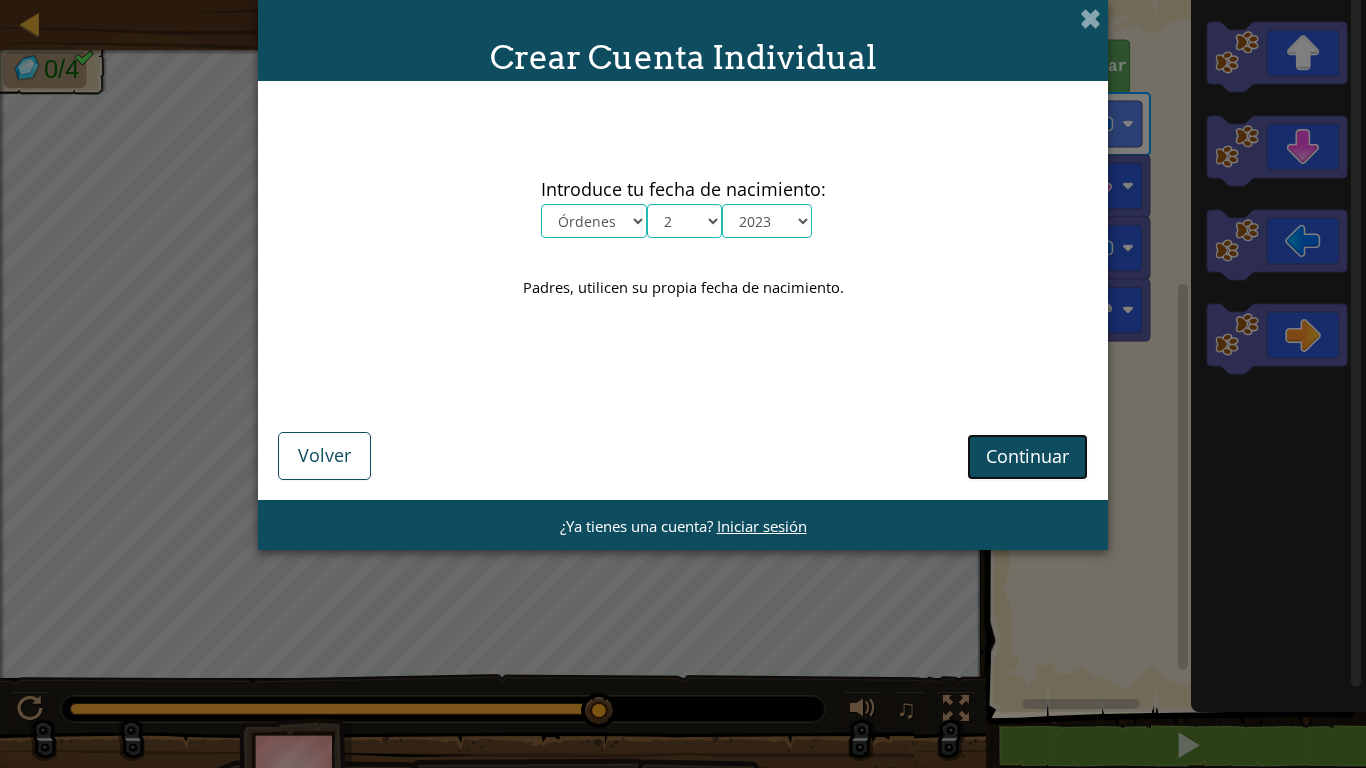 click on "Continuar" at bounding box center (1027, 456) 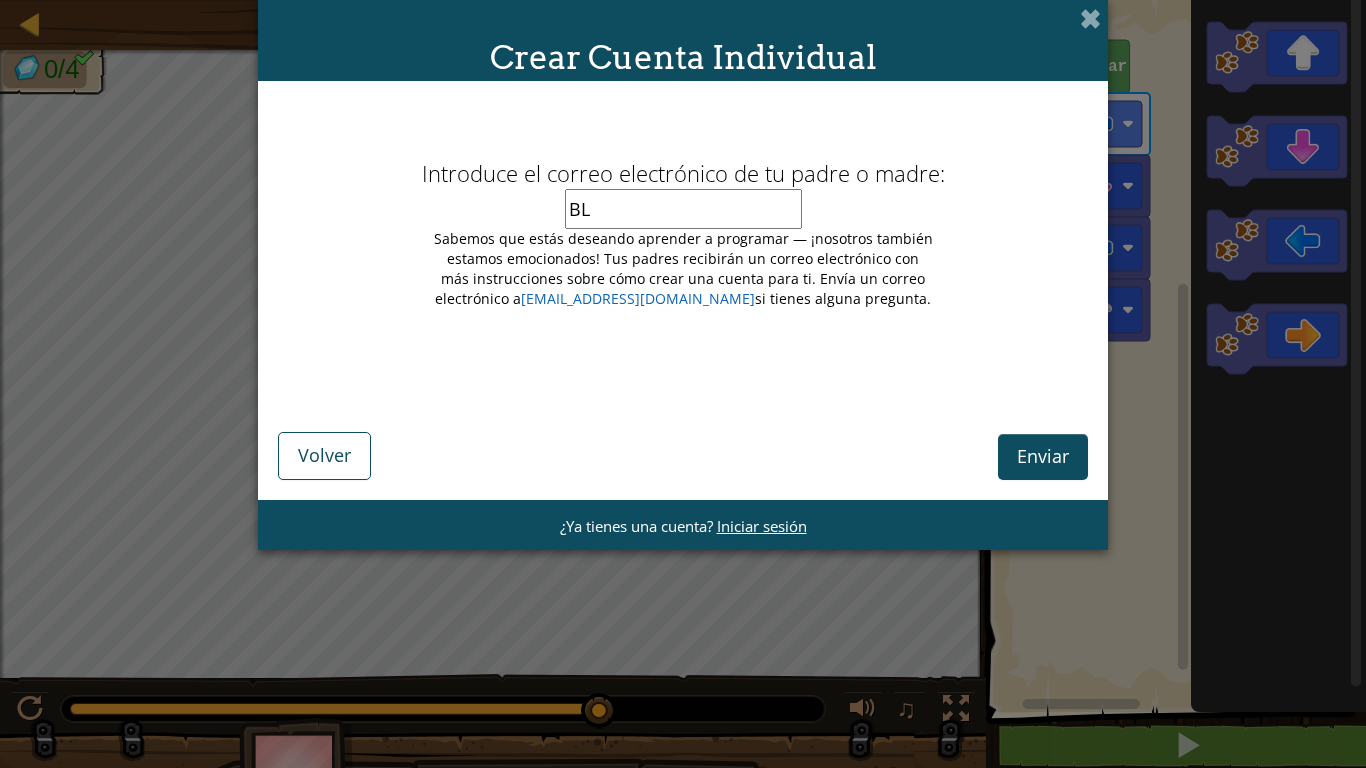 type on "BLH" 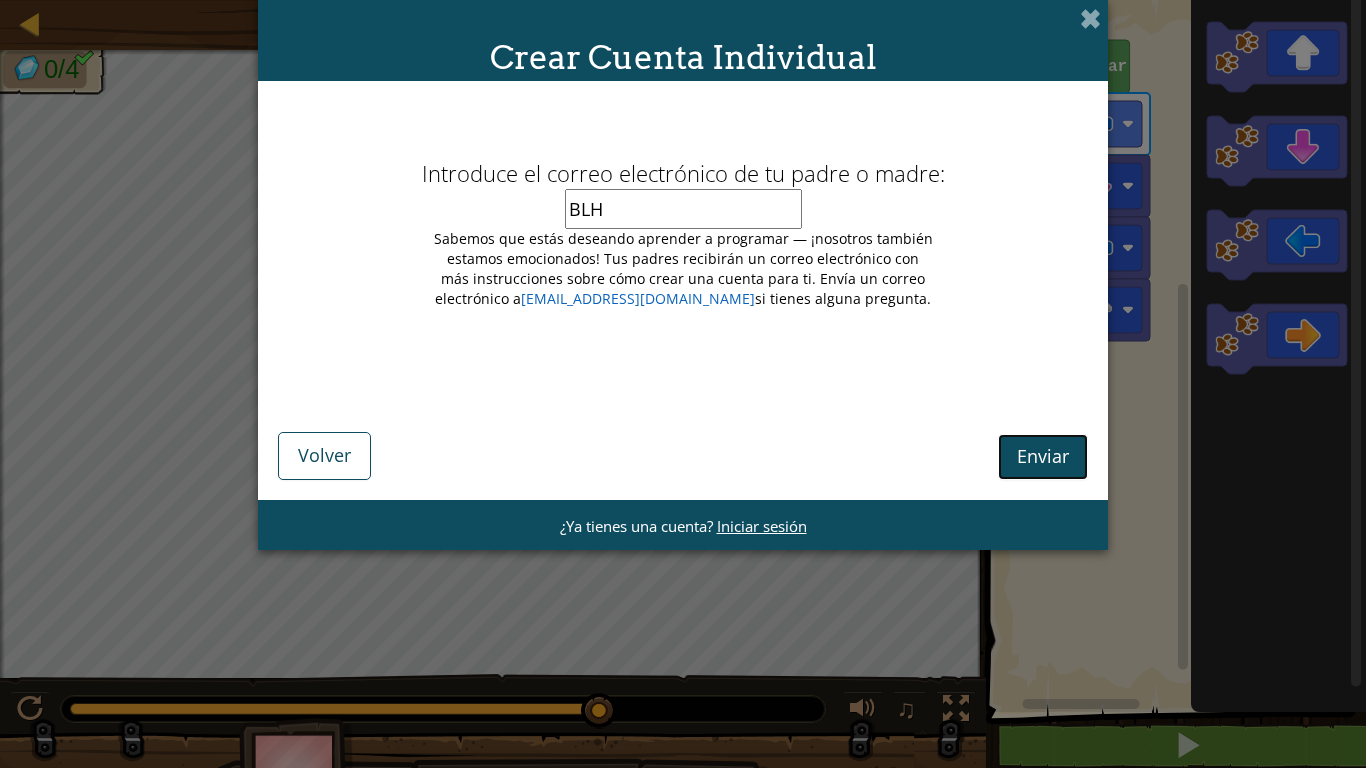 click on "Enviar" at bounding box center (1043, 456) 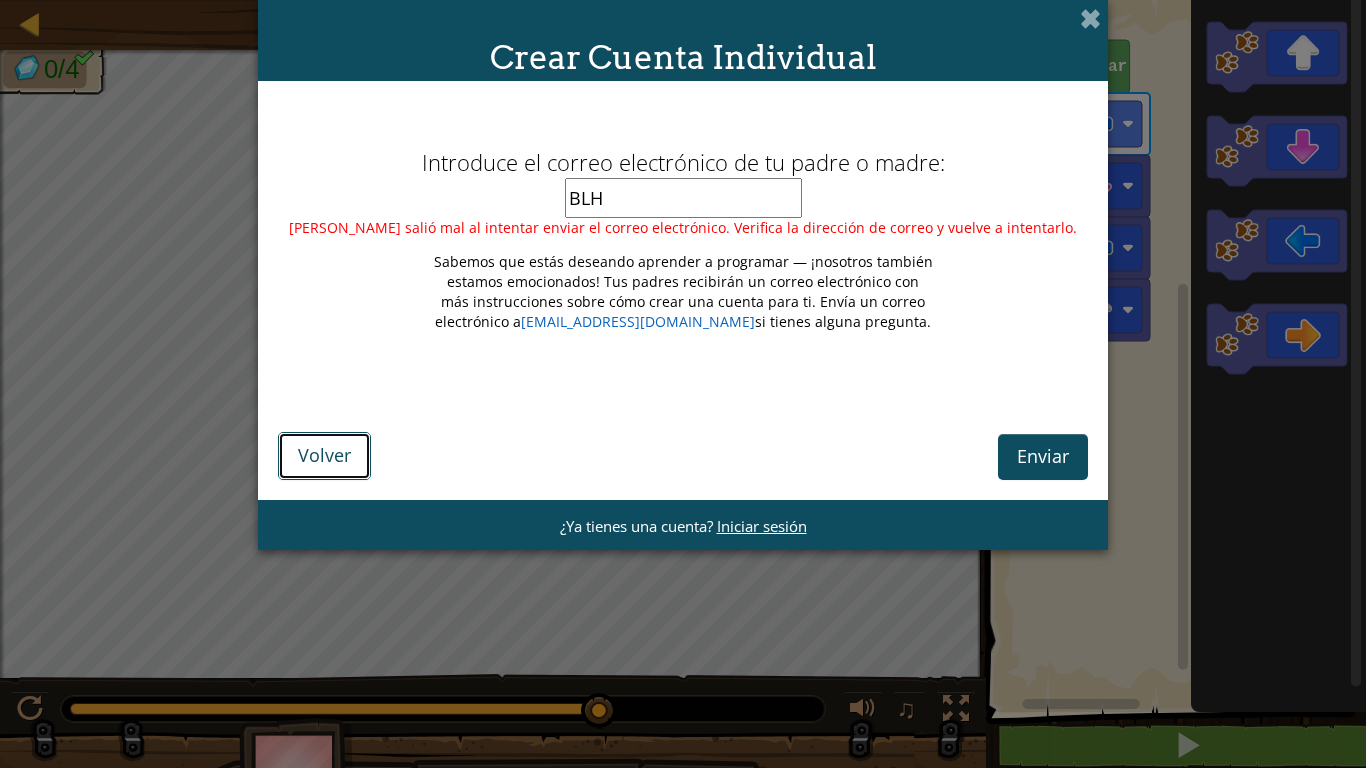 click on "Volver" at bounding box center (324, 456) 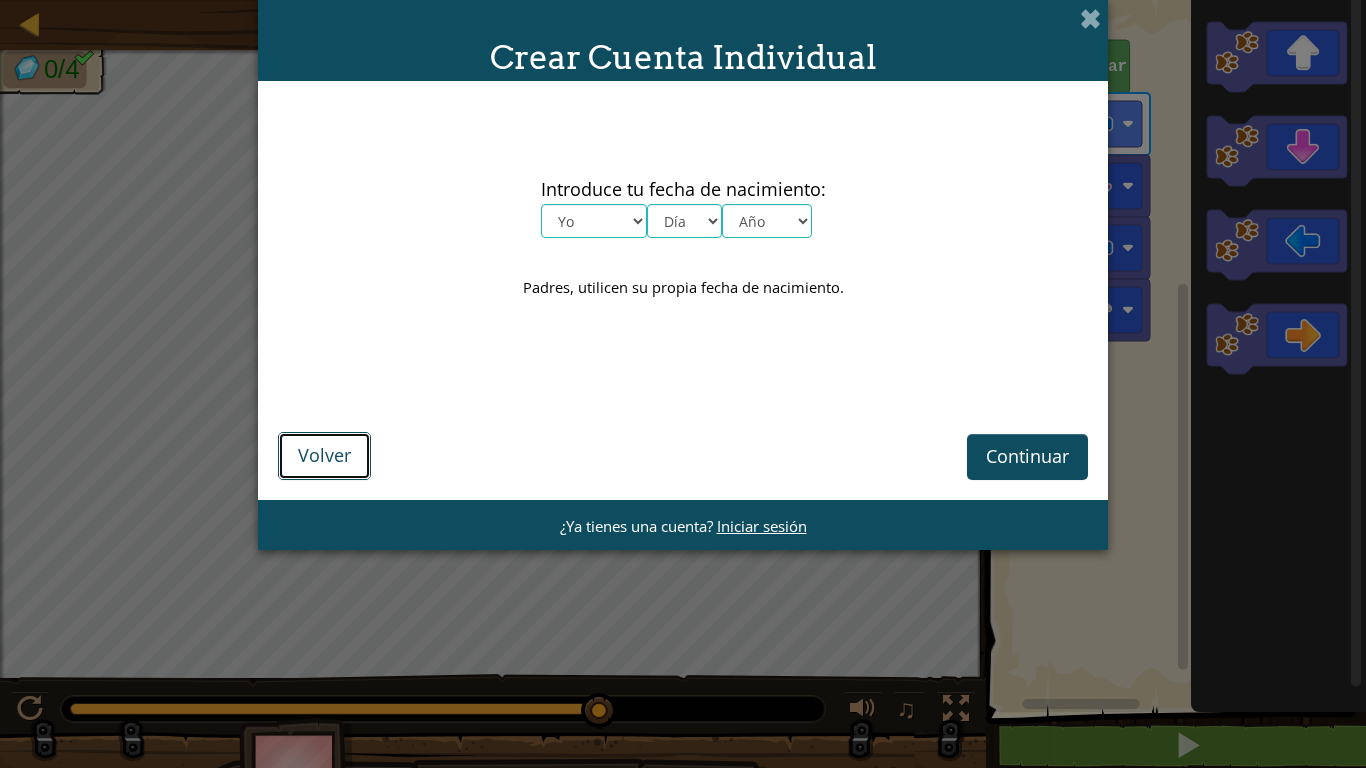 click on "Volver" at bounding box center (324, 456) 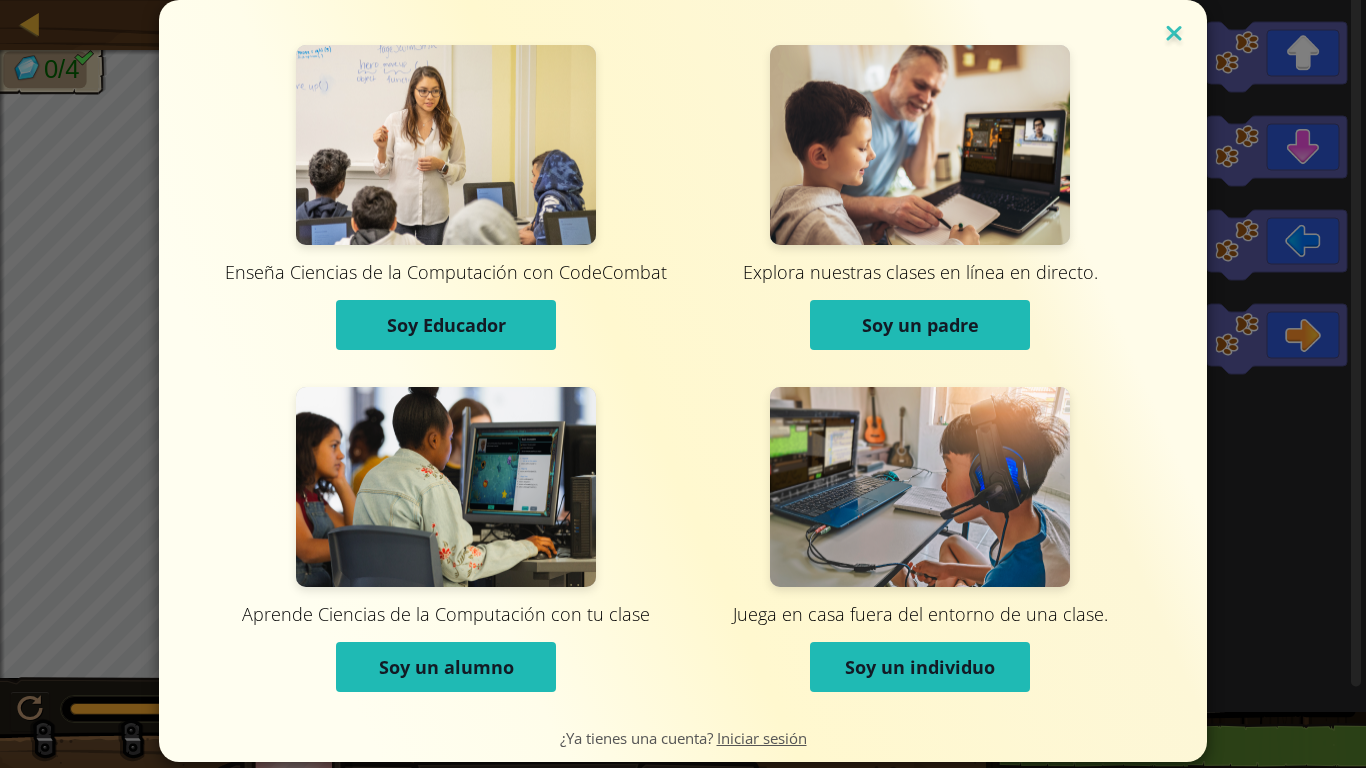 click at bounding box center [1174, 35] 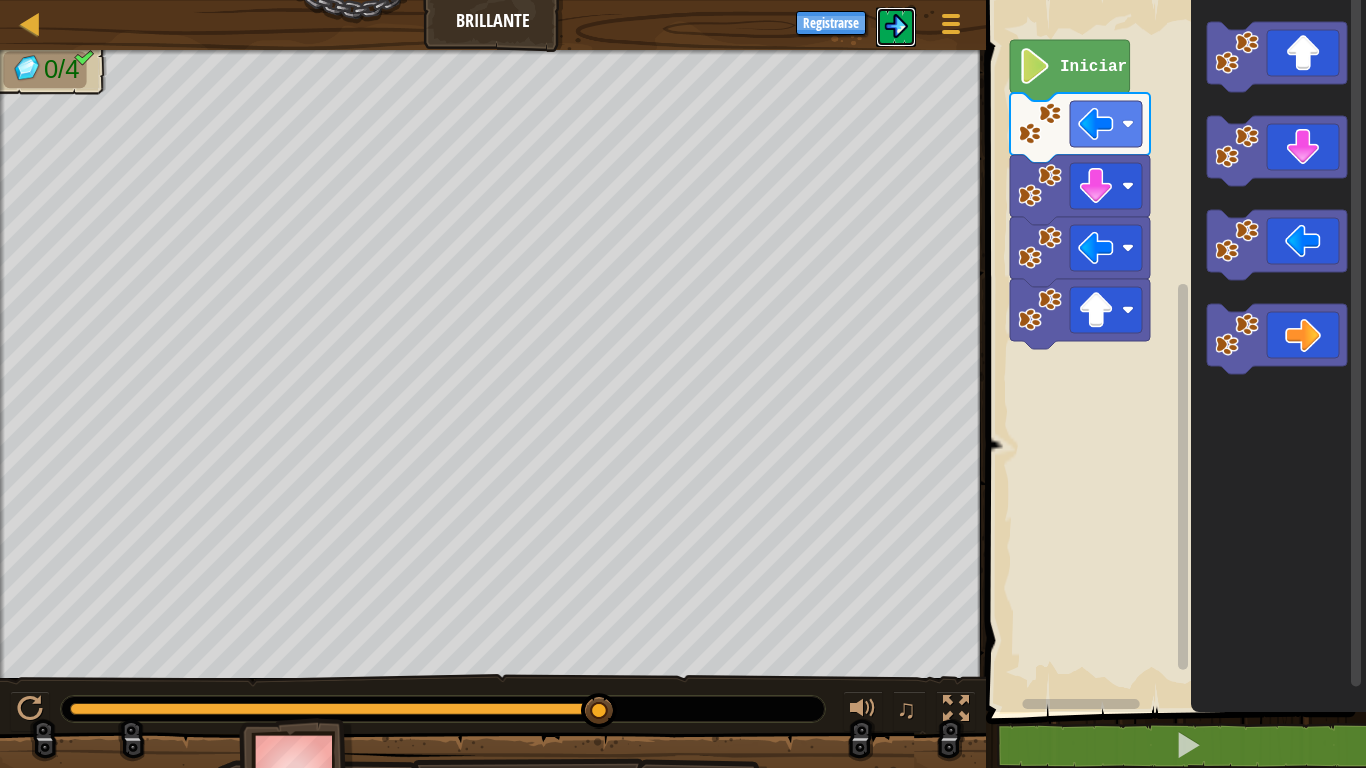 click at bounding box center (896, 26) 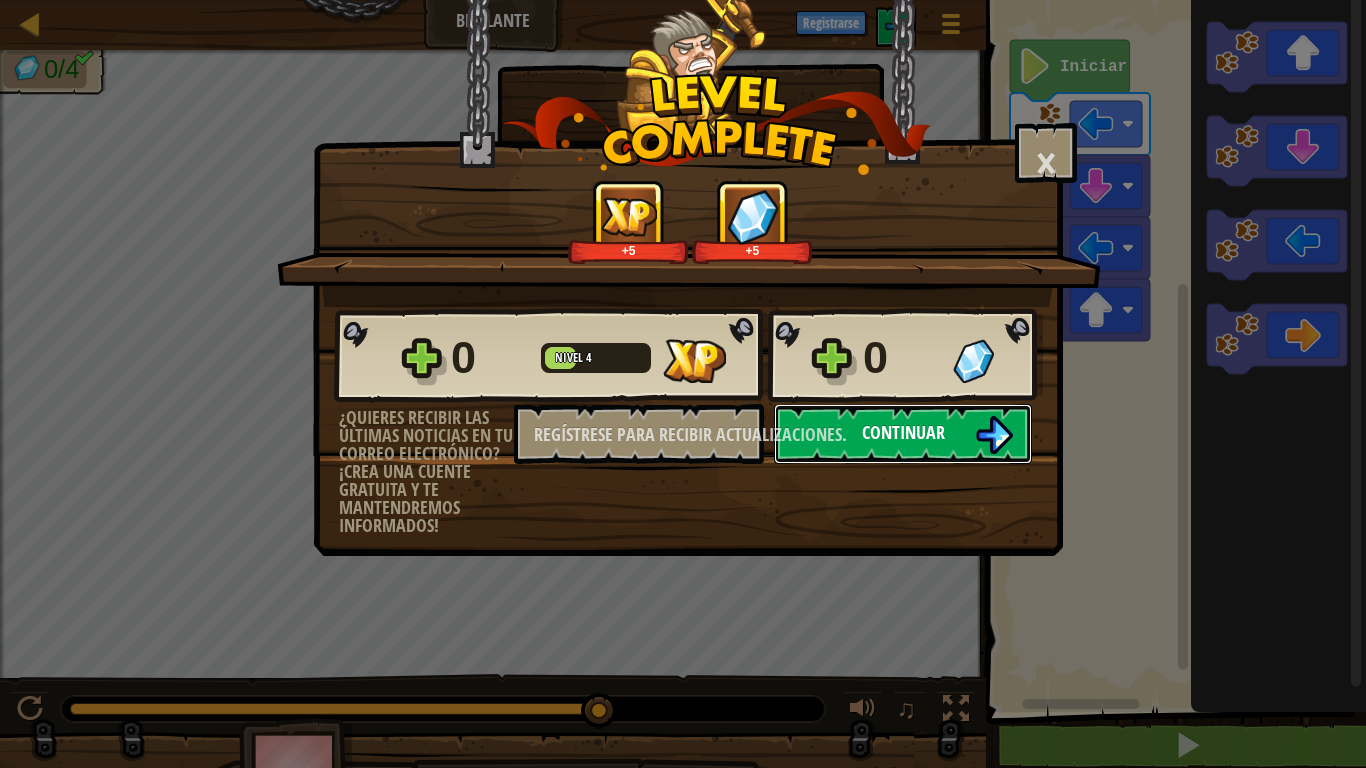 click on "Continuar" at bounding box center [903, 434] 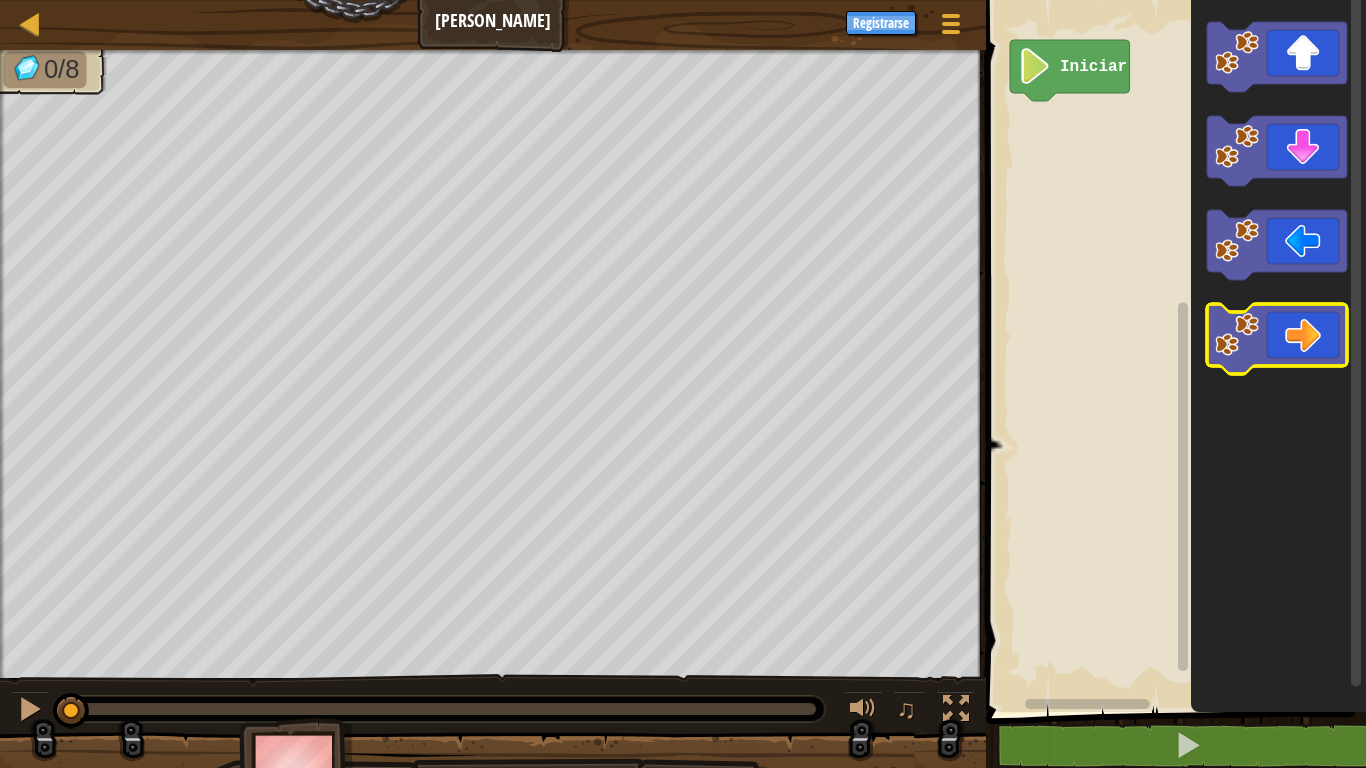 click 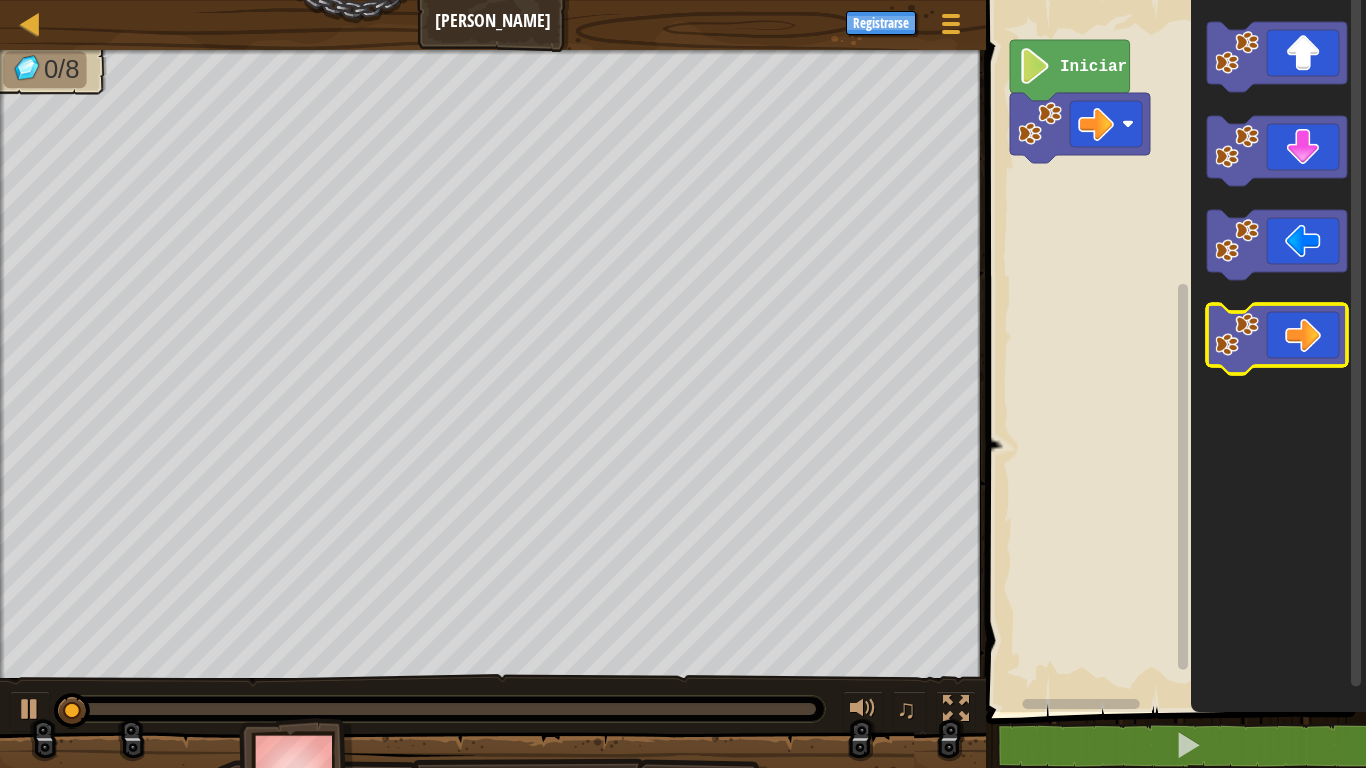click 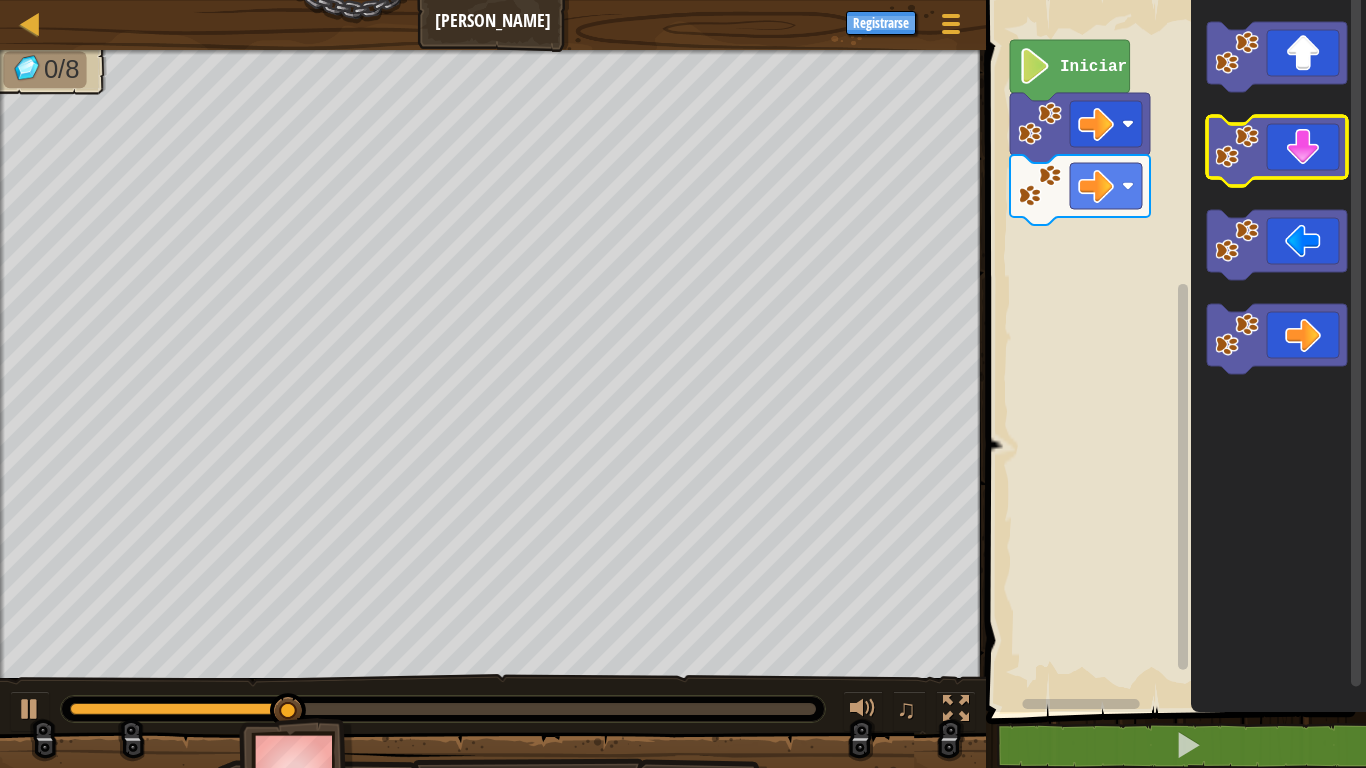 click 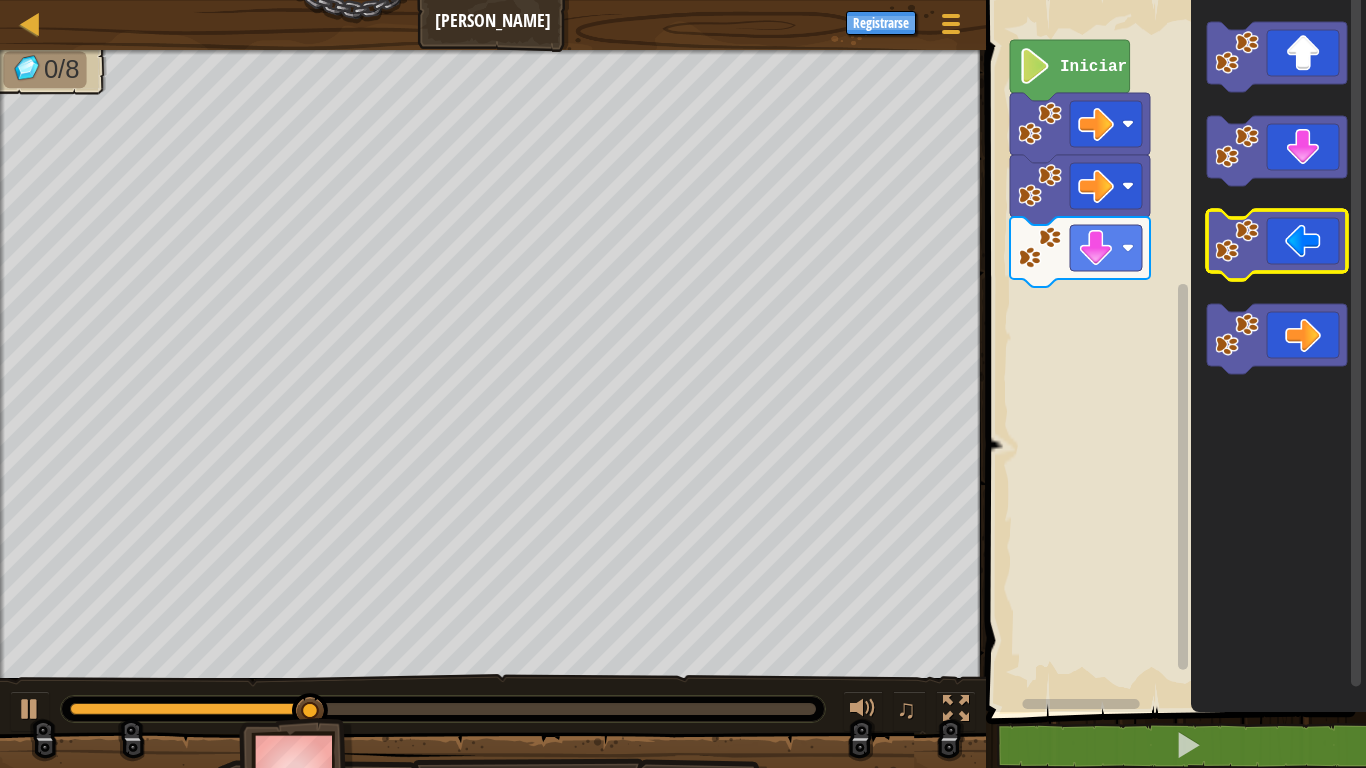click 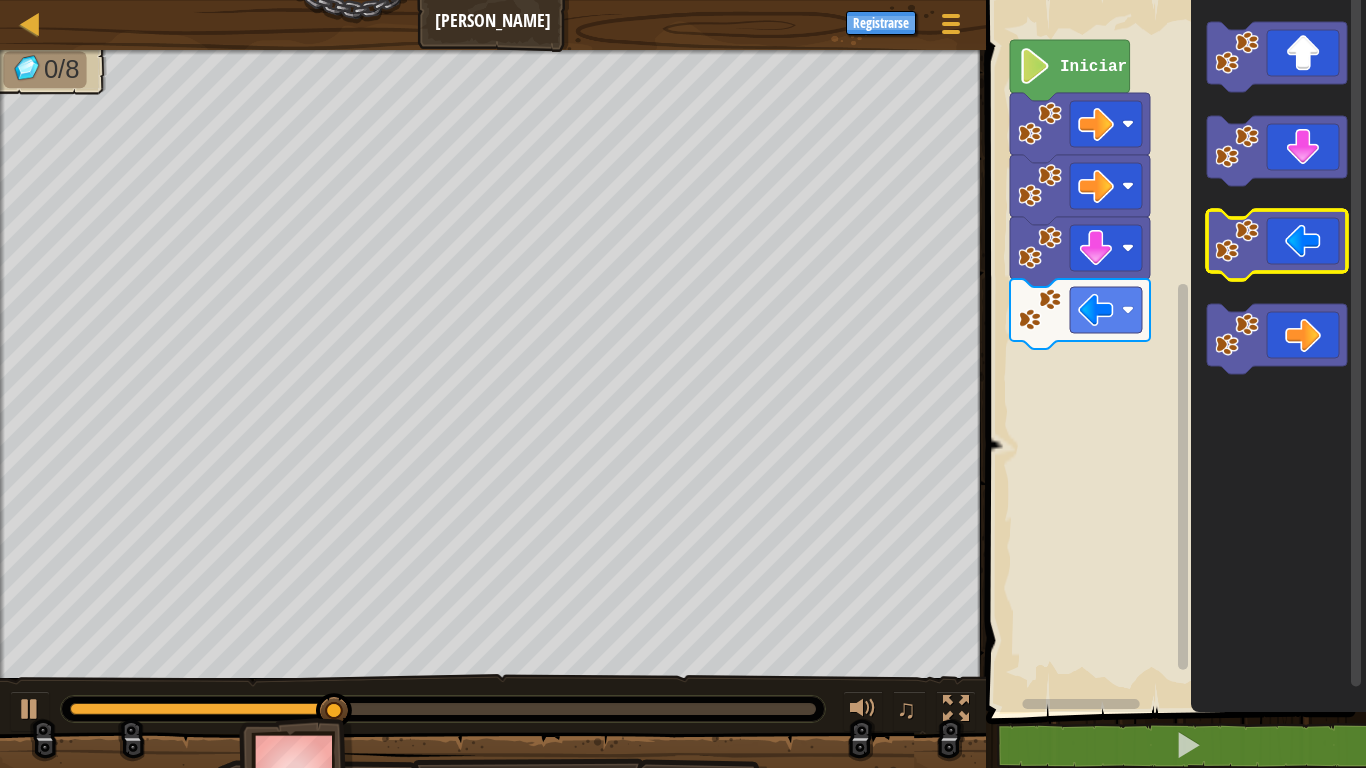click 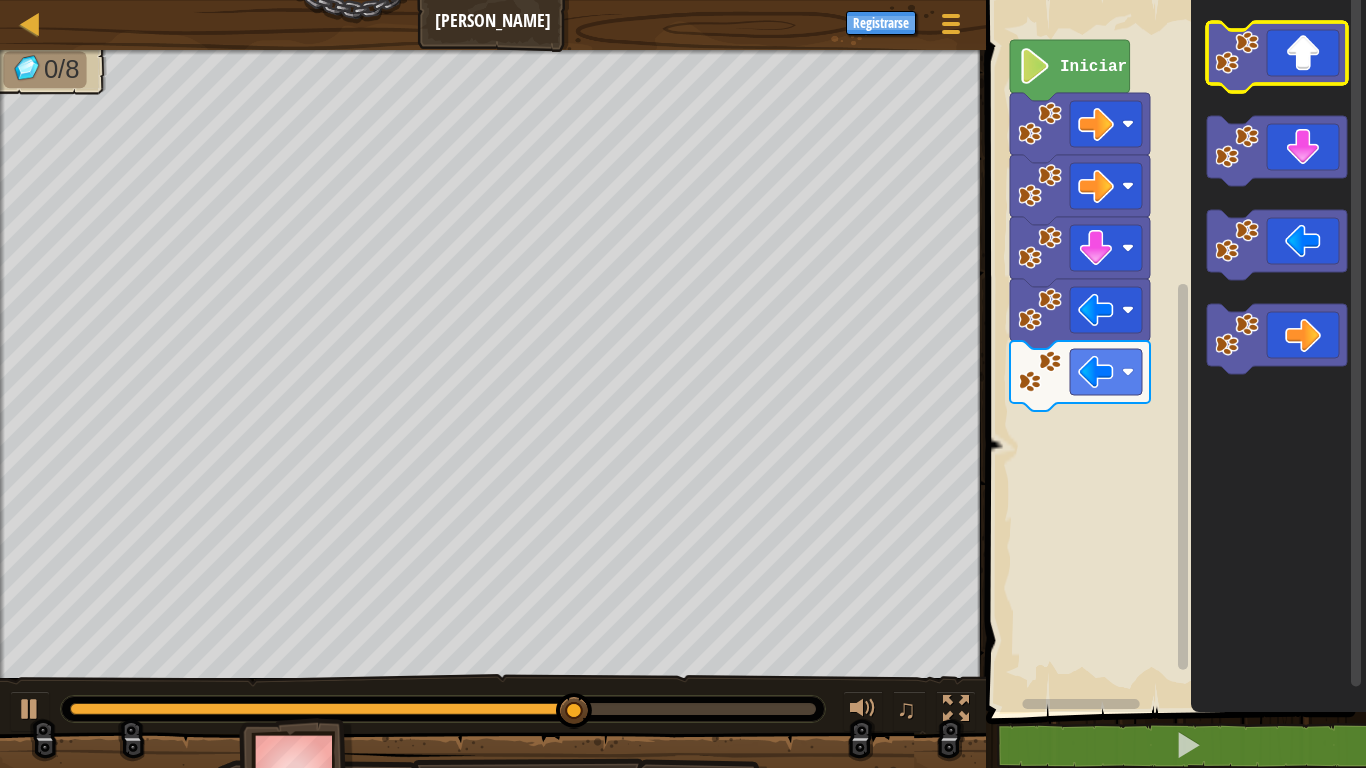 click 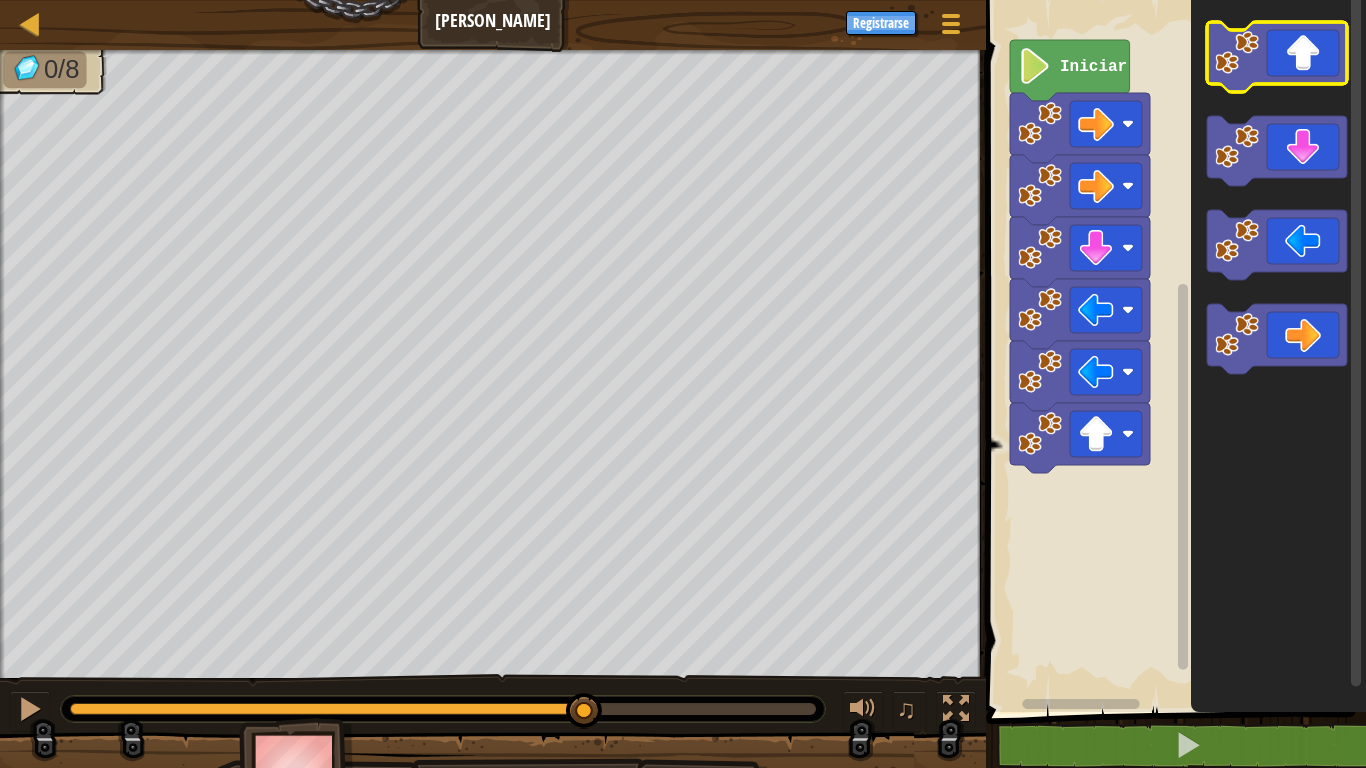 click 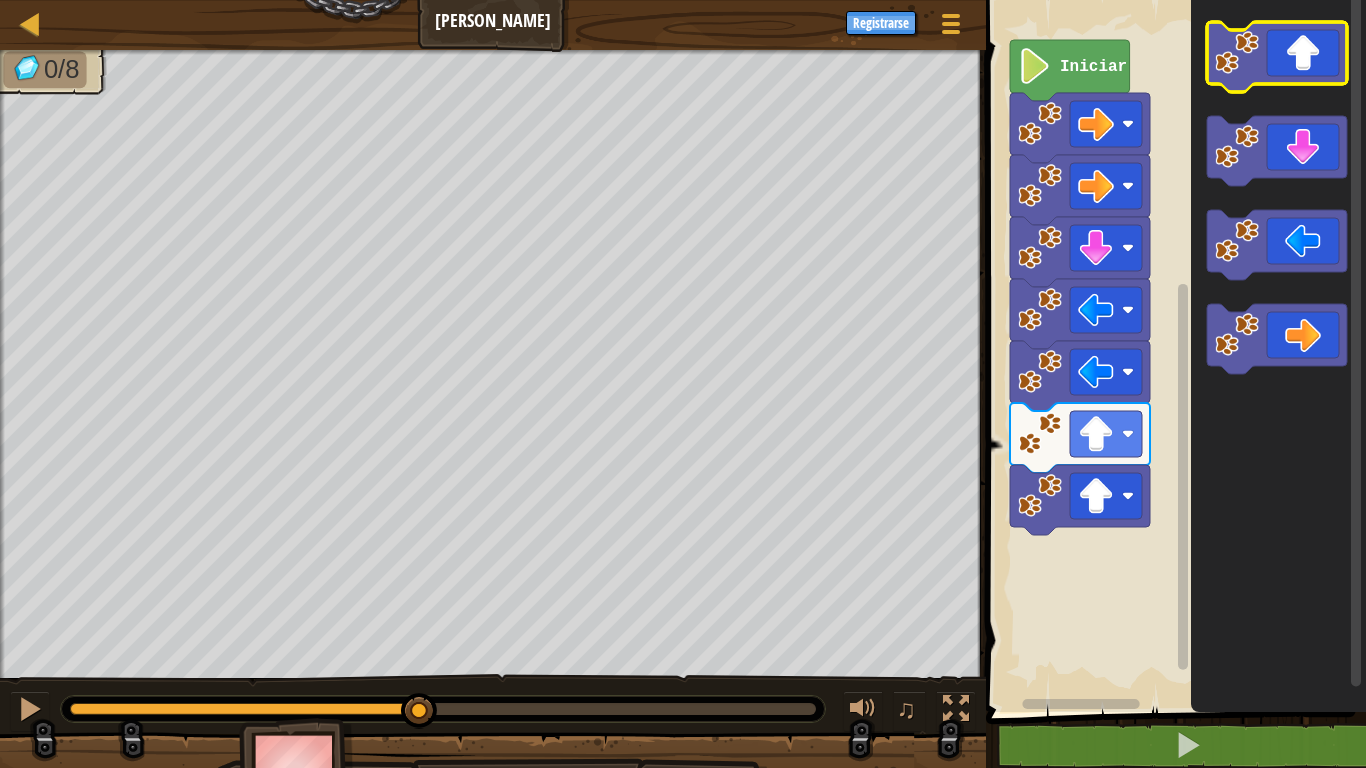 click 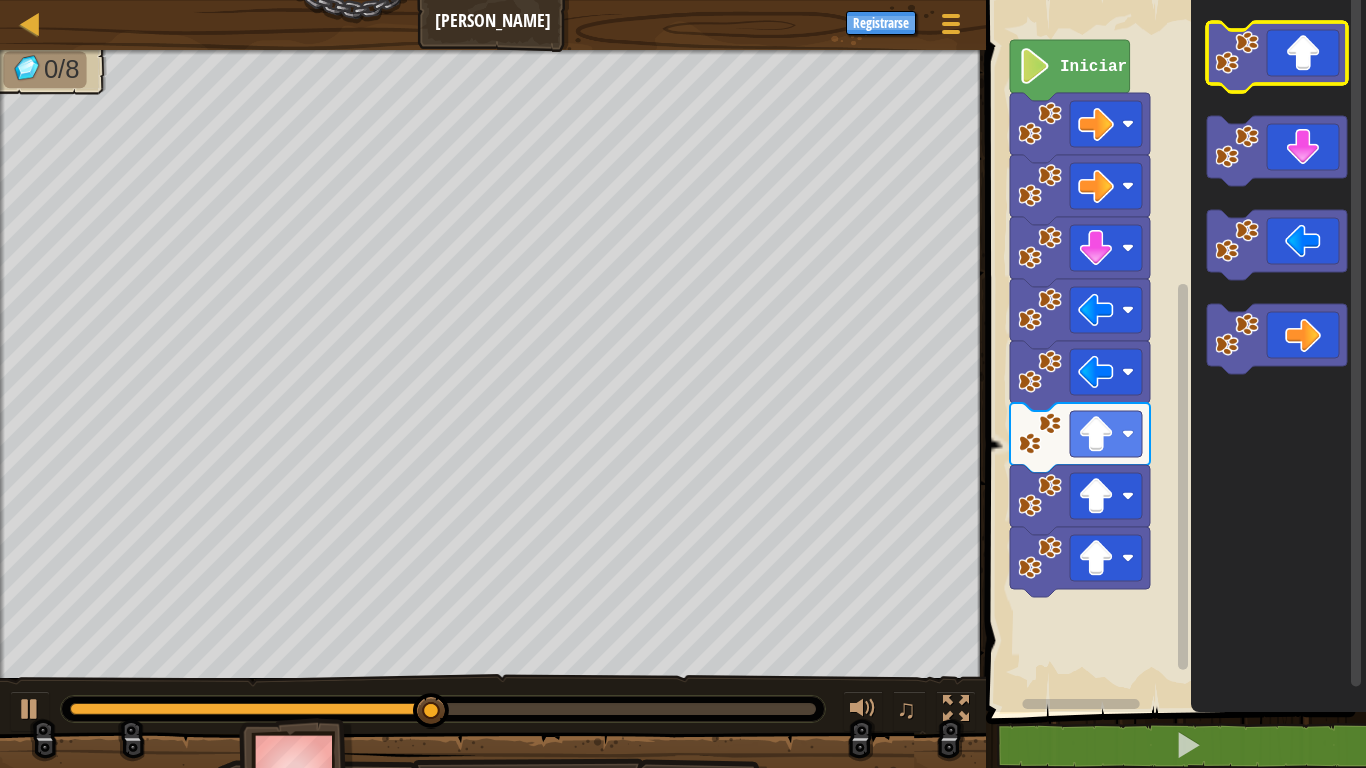 click 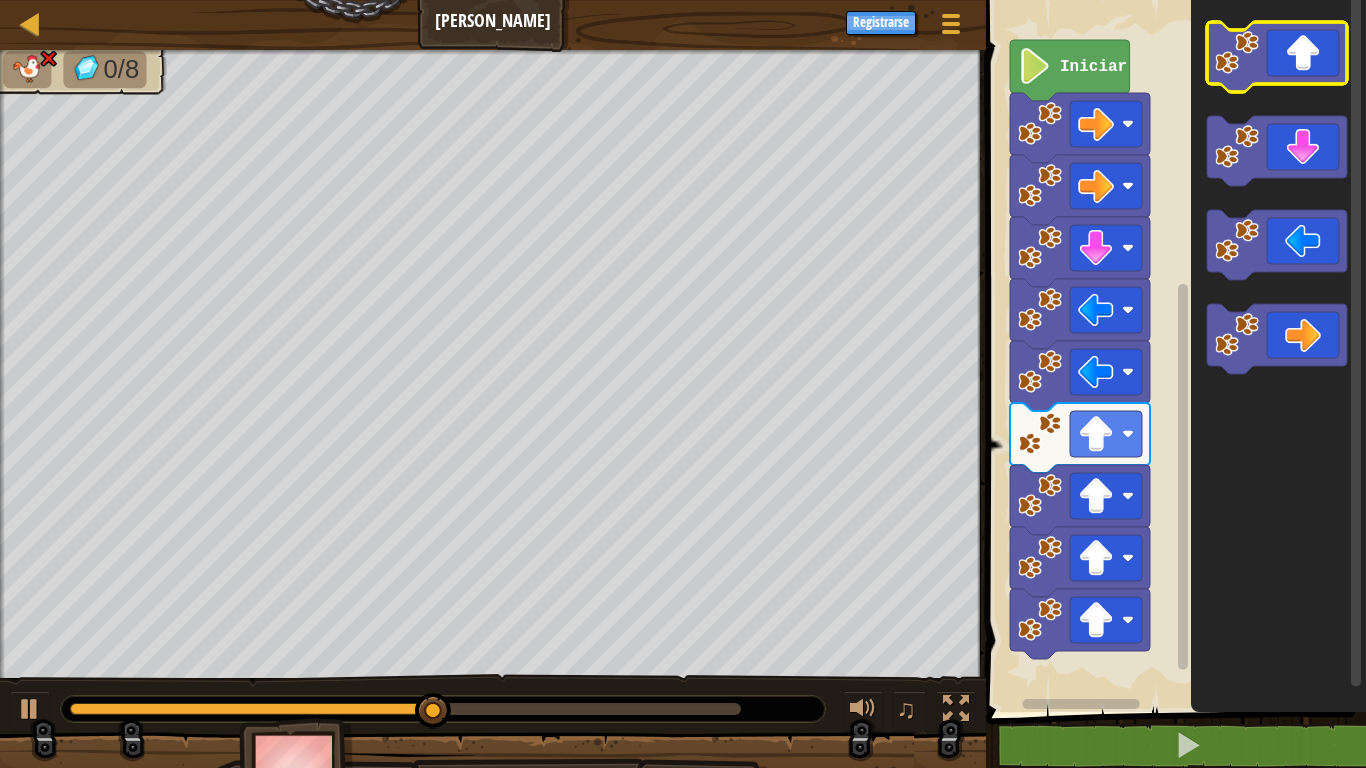 click 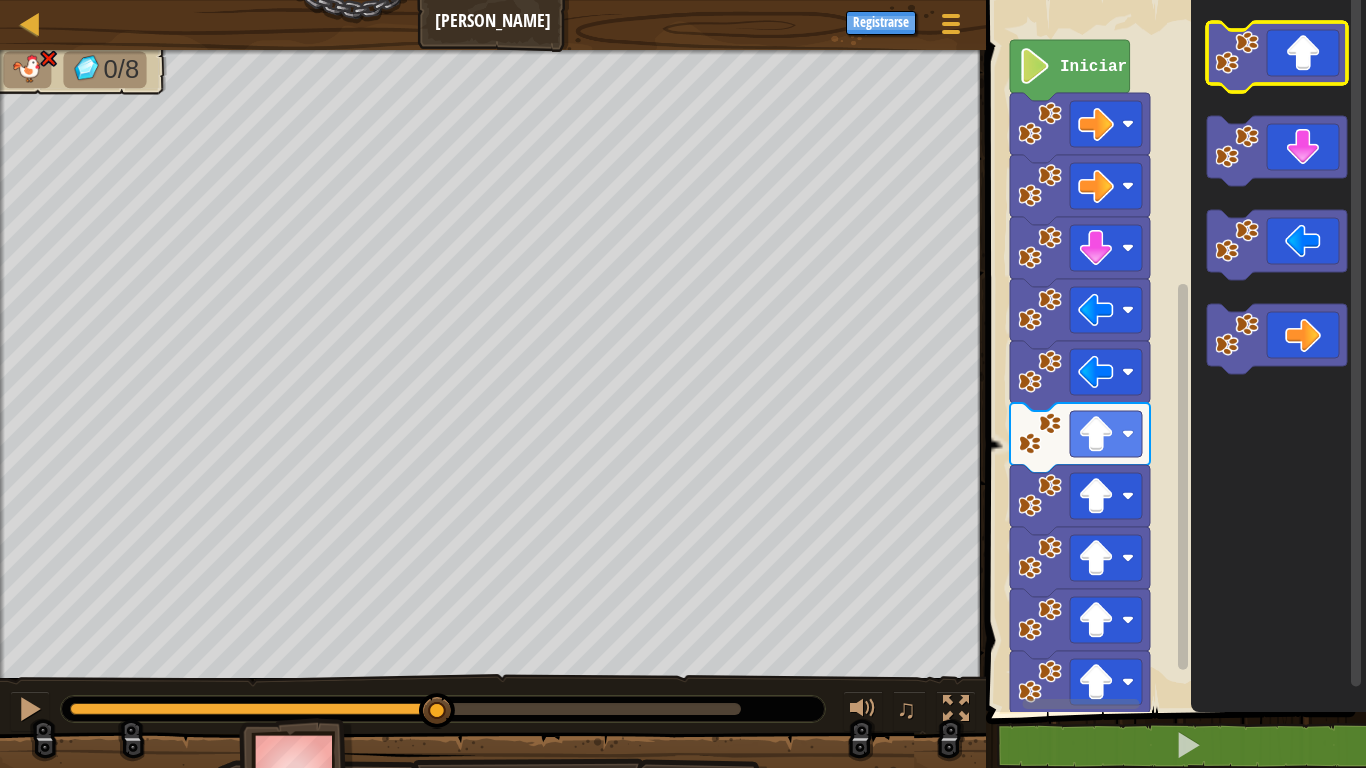 click 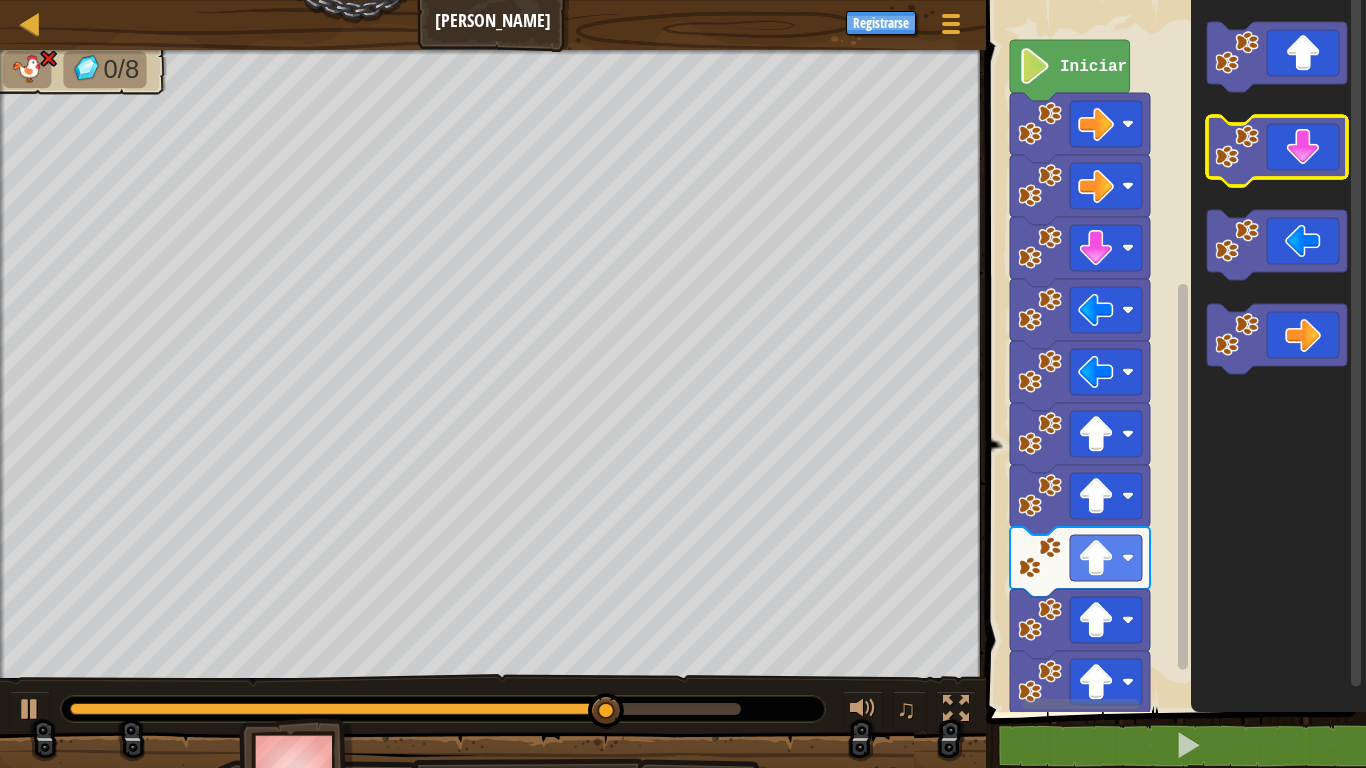 click 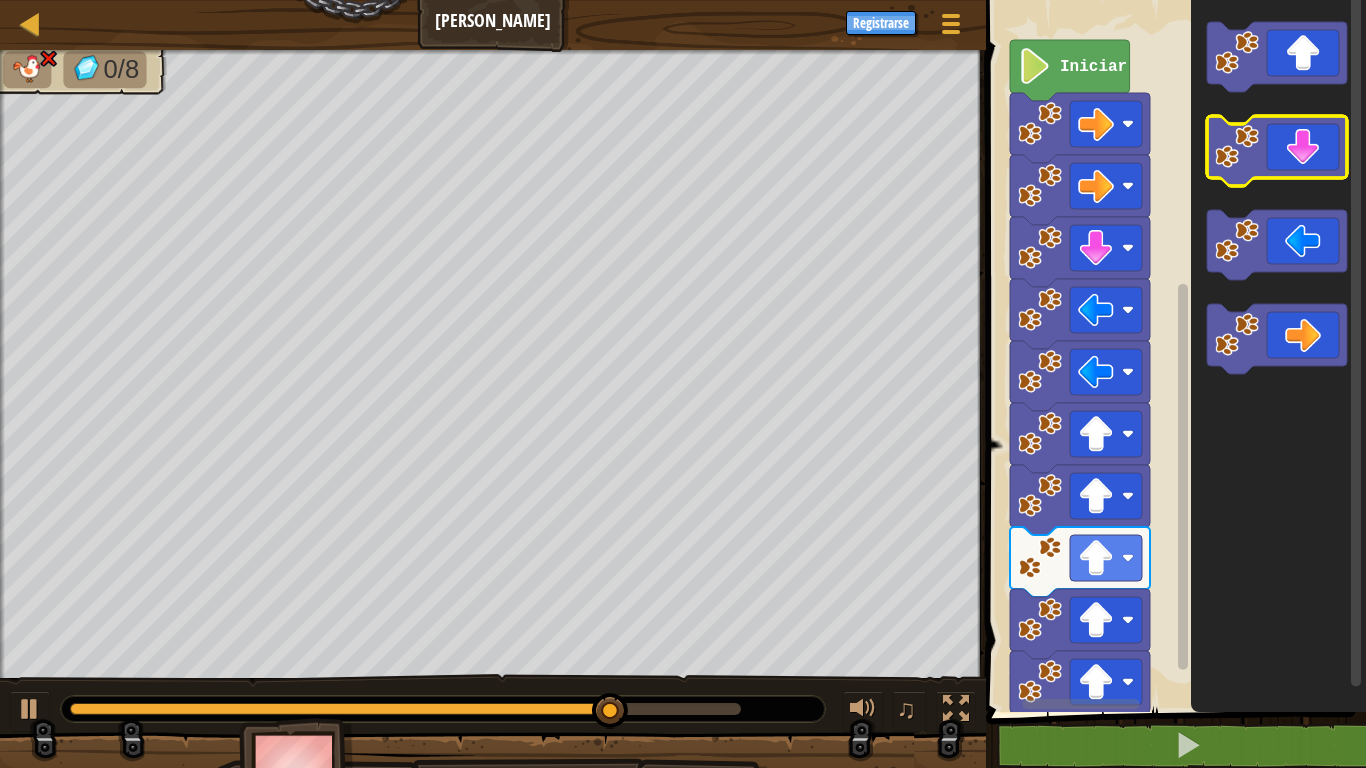 click 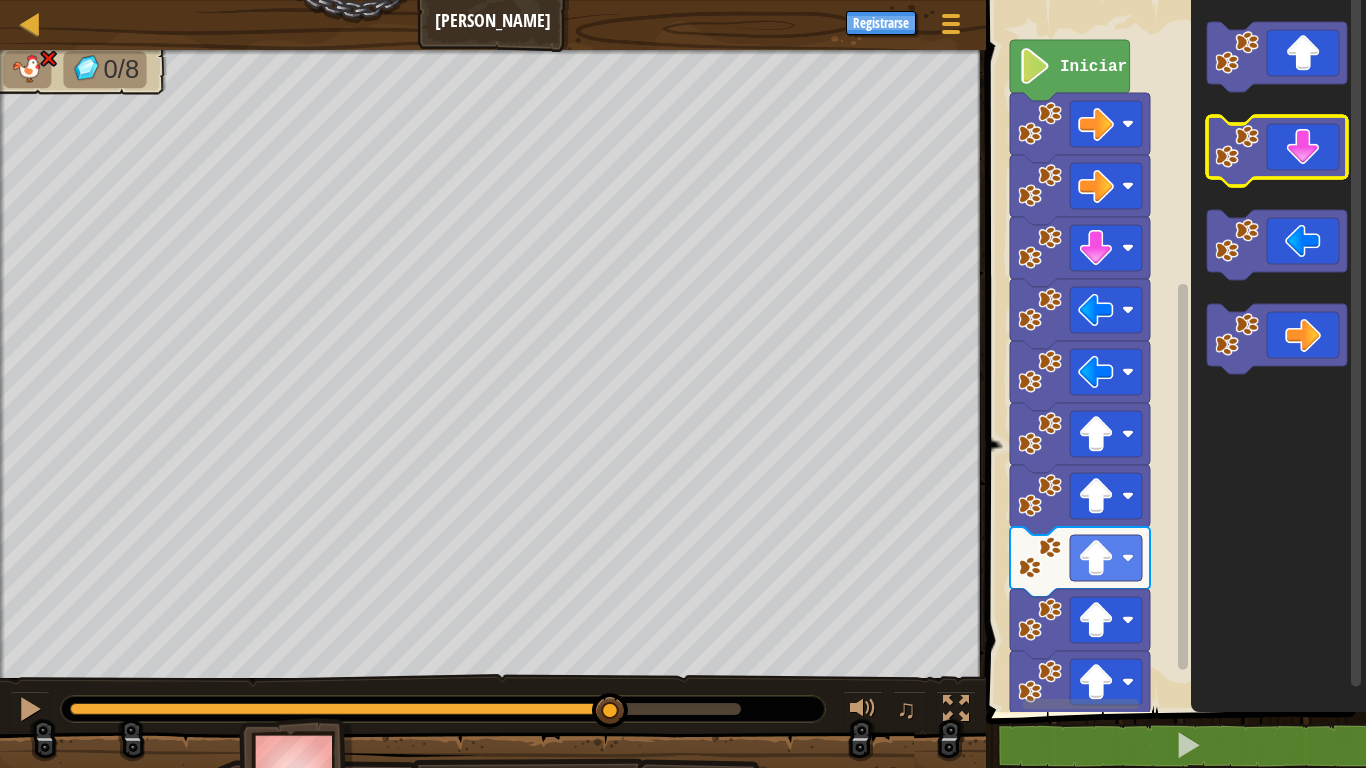 click 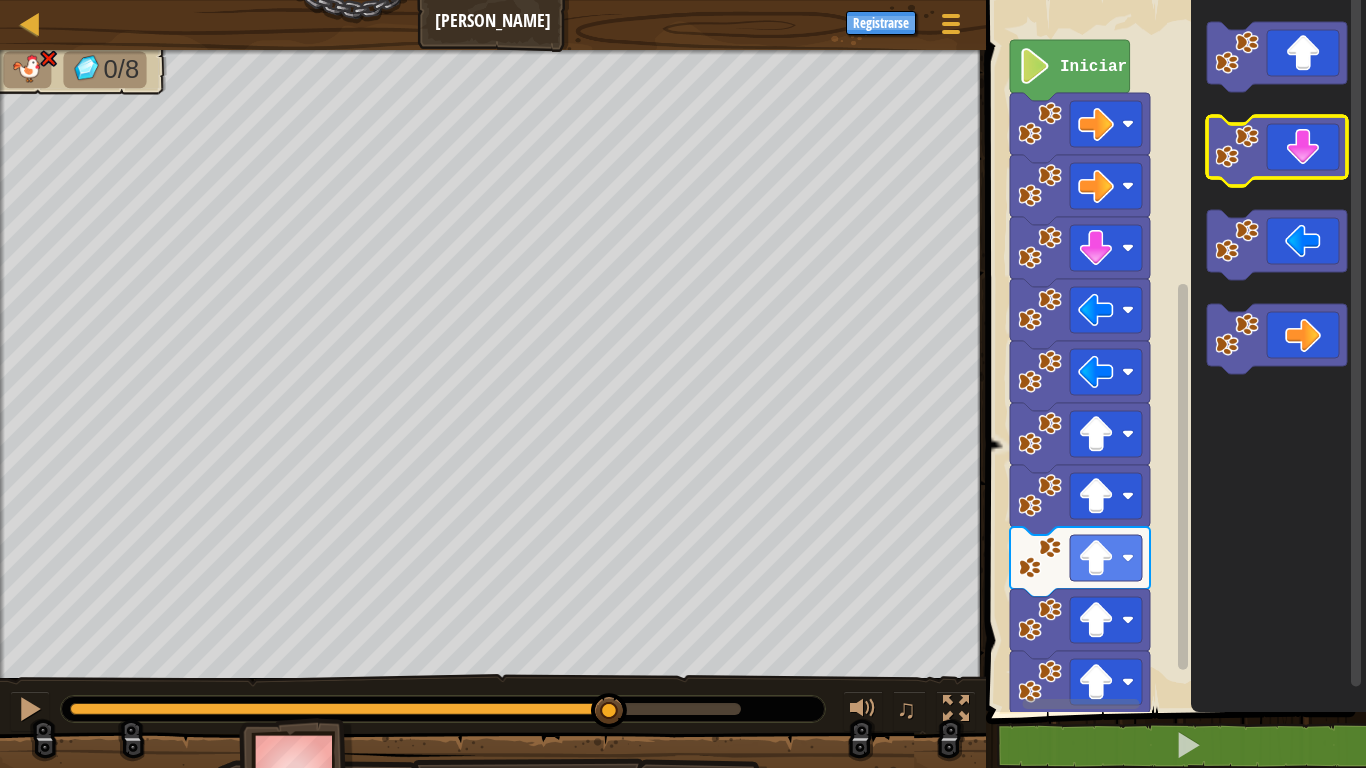 click 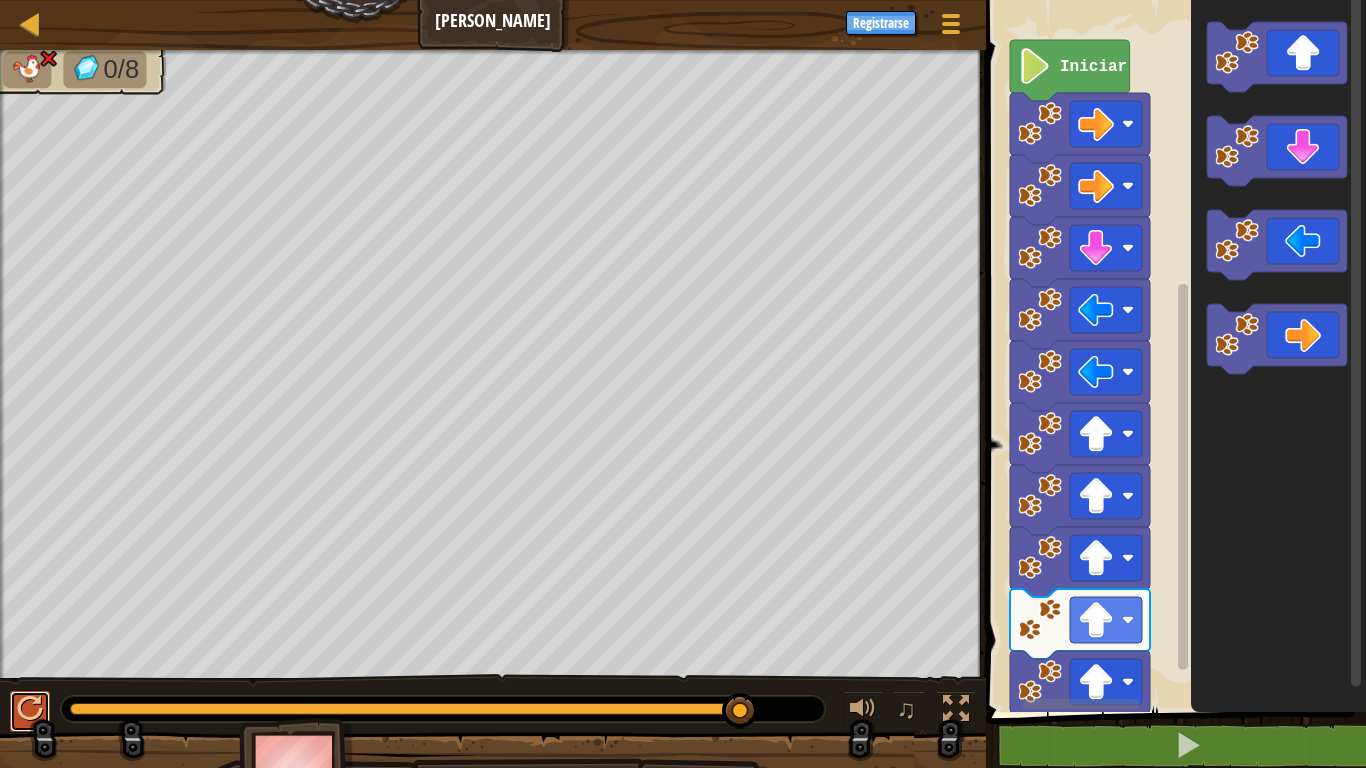 click at bounding box center (30, 709) 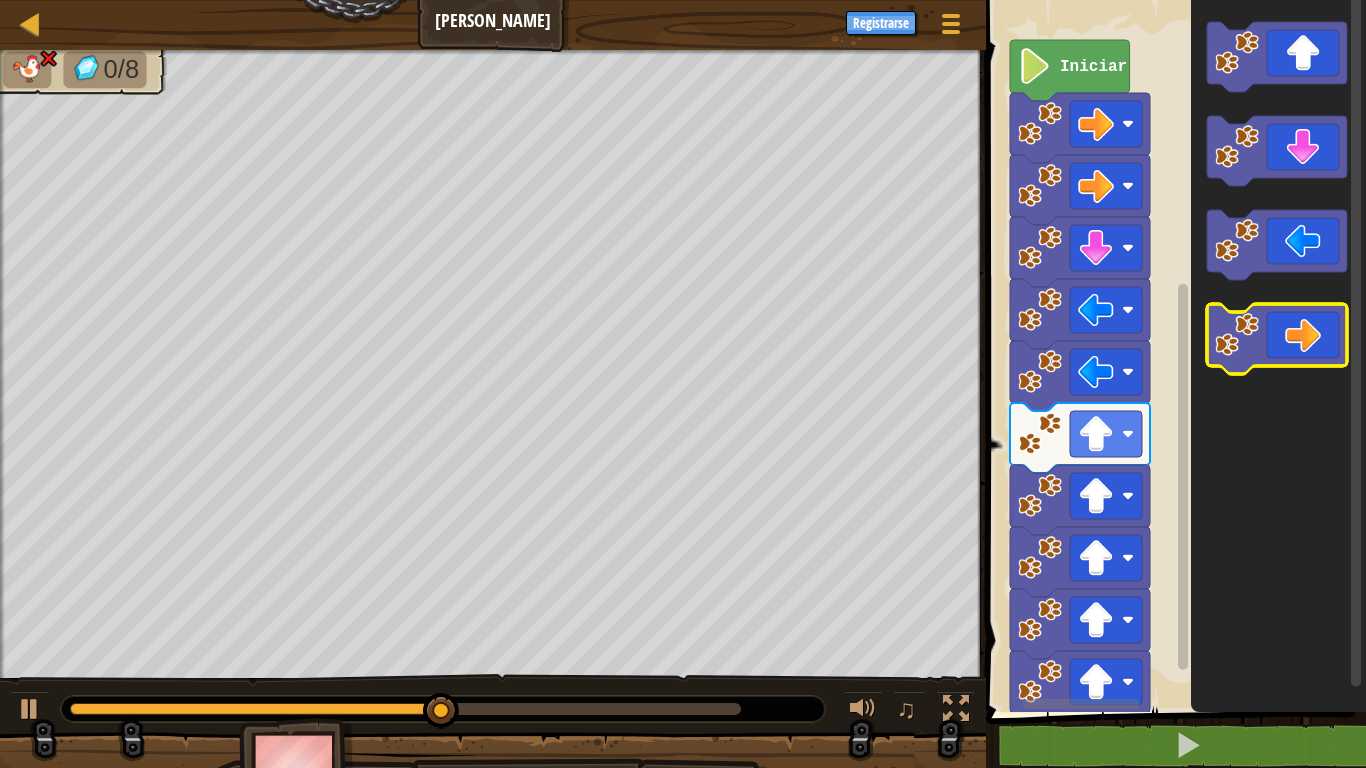 click 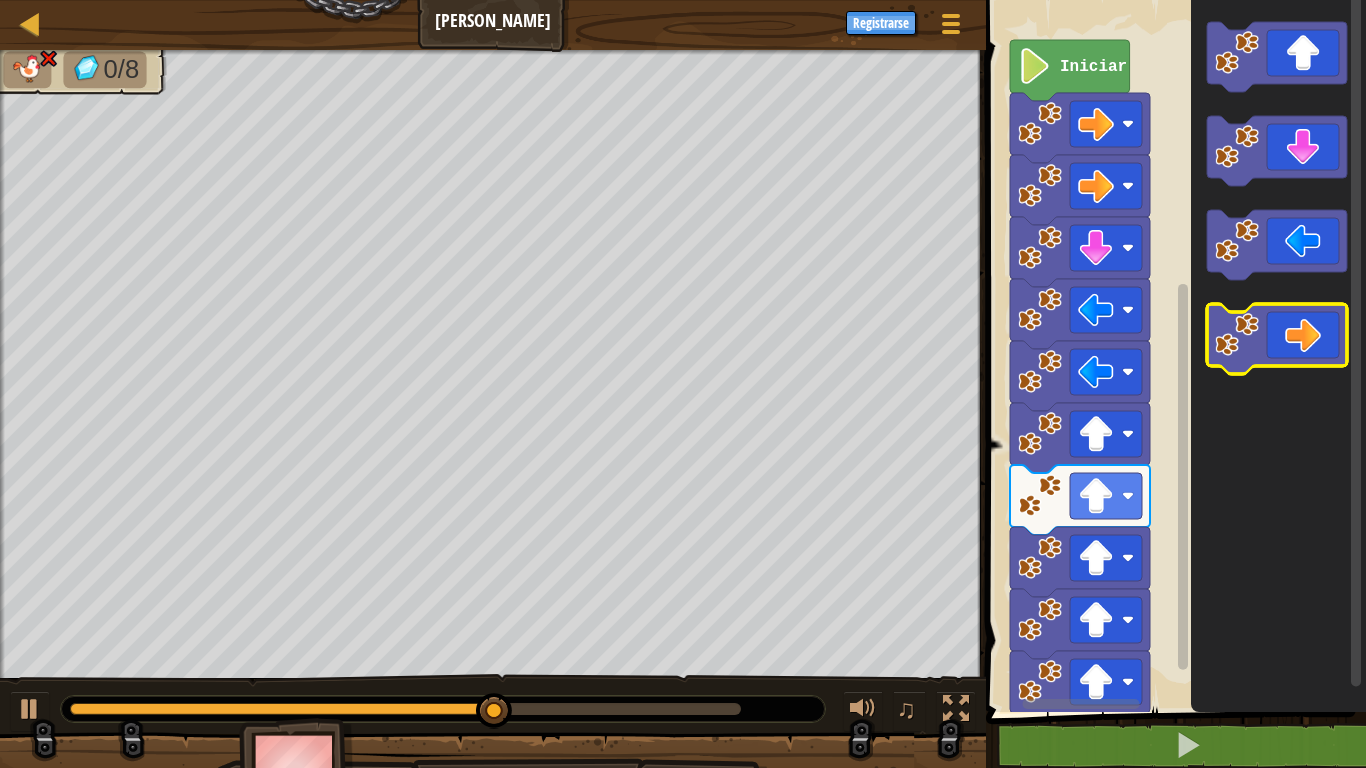 click 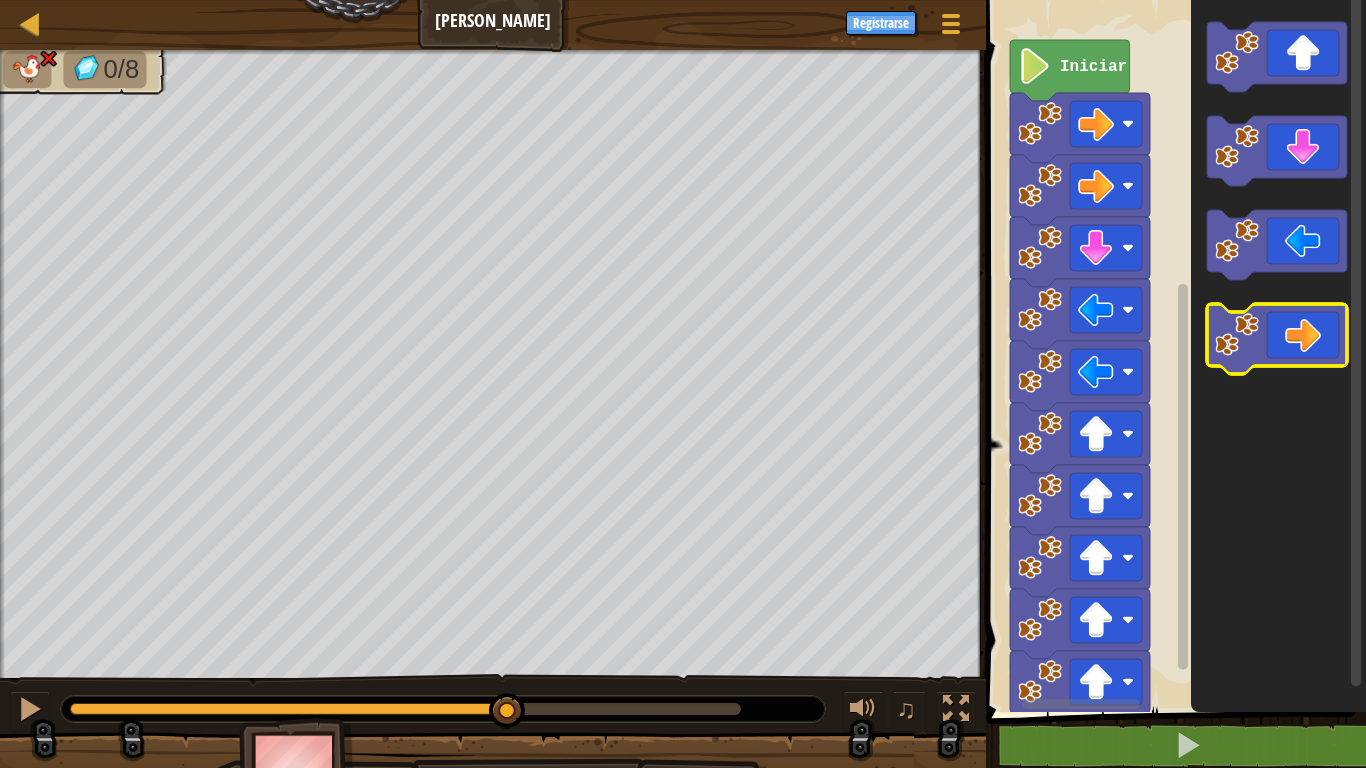 click 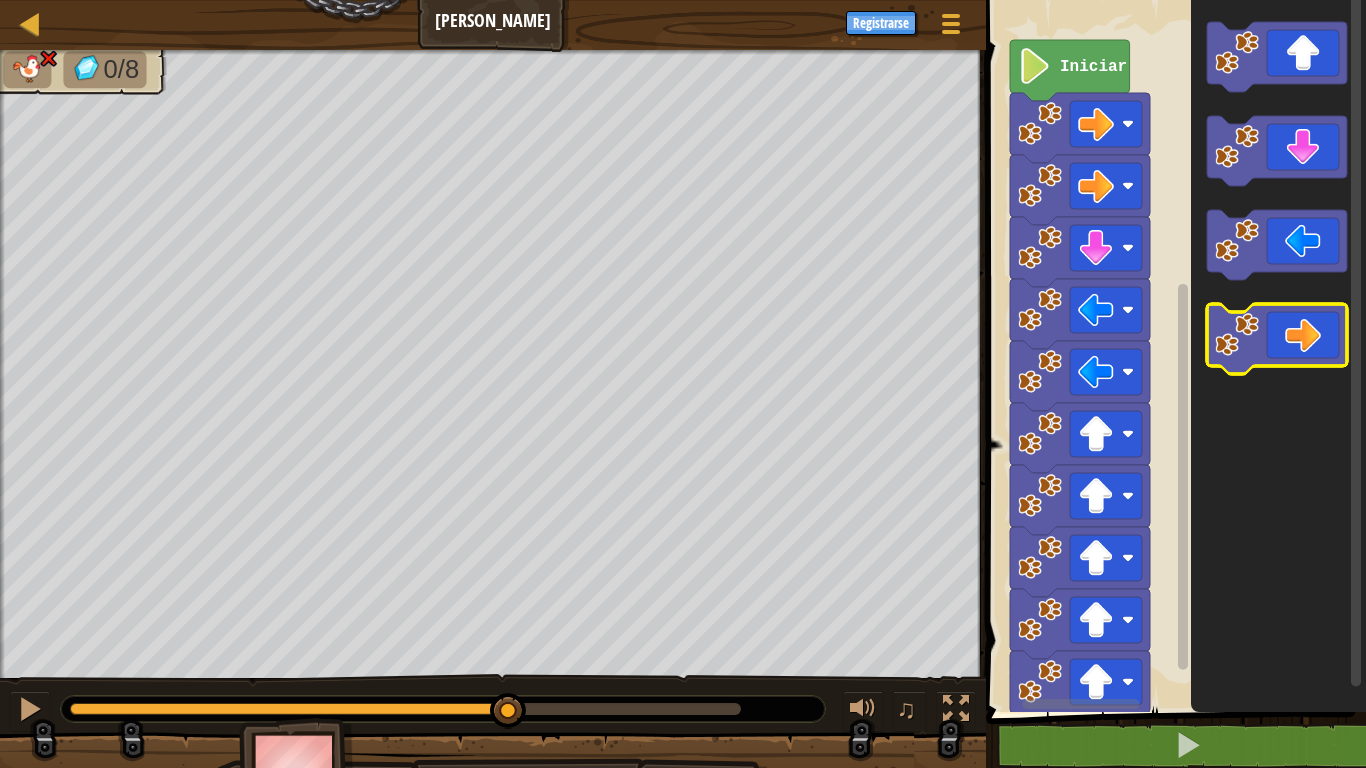 click 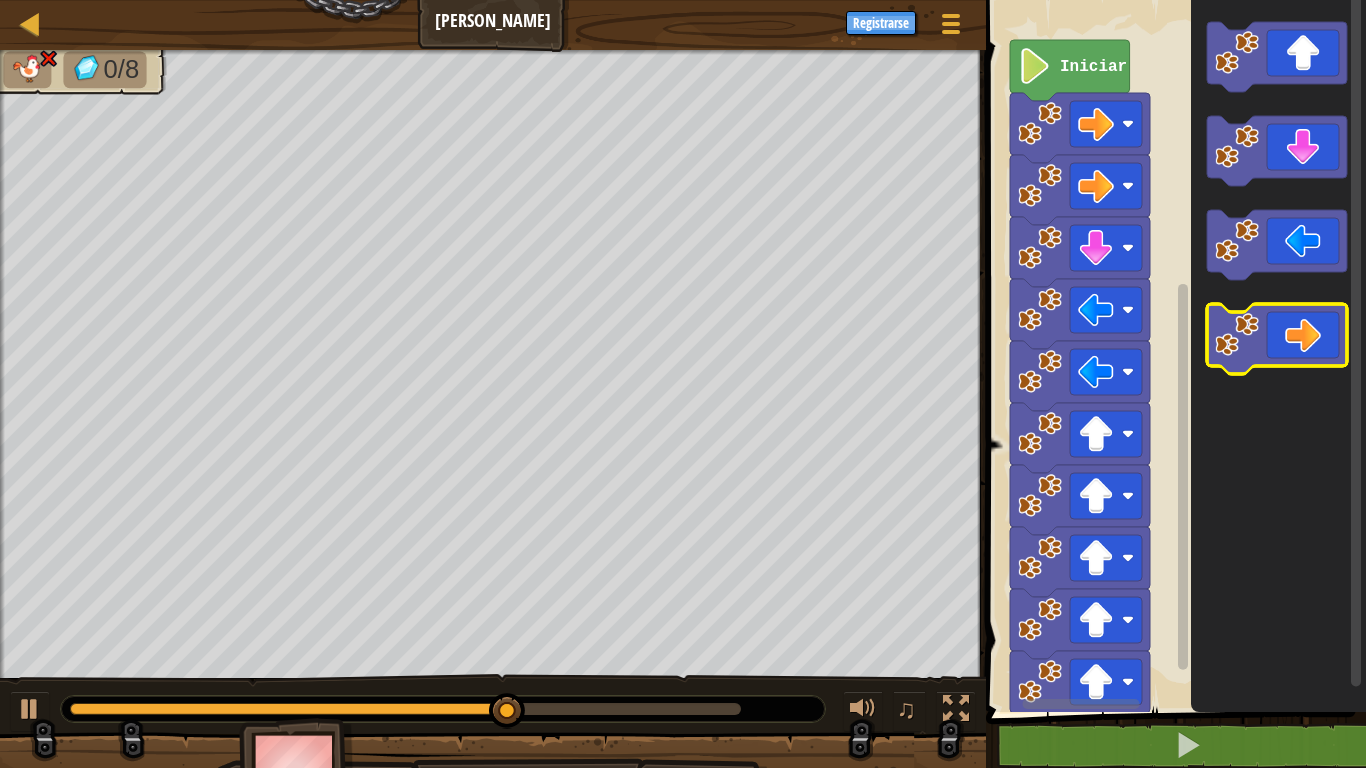 click 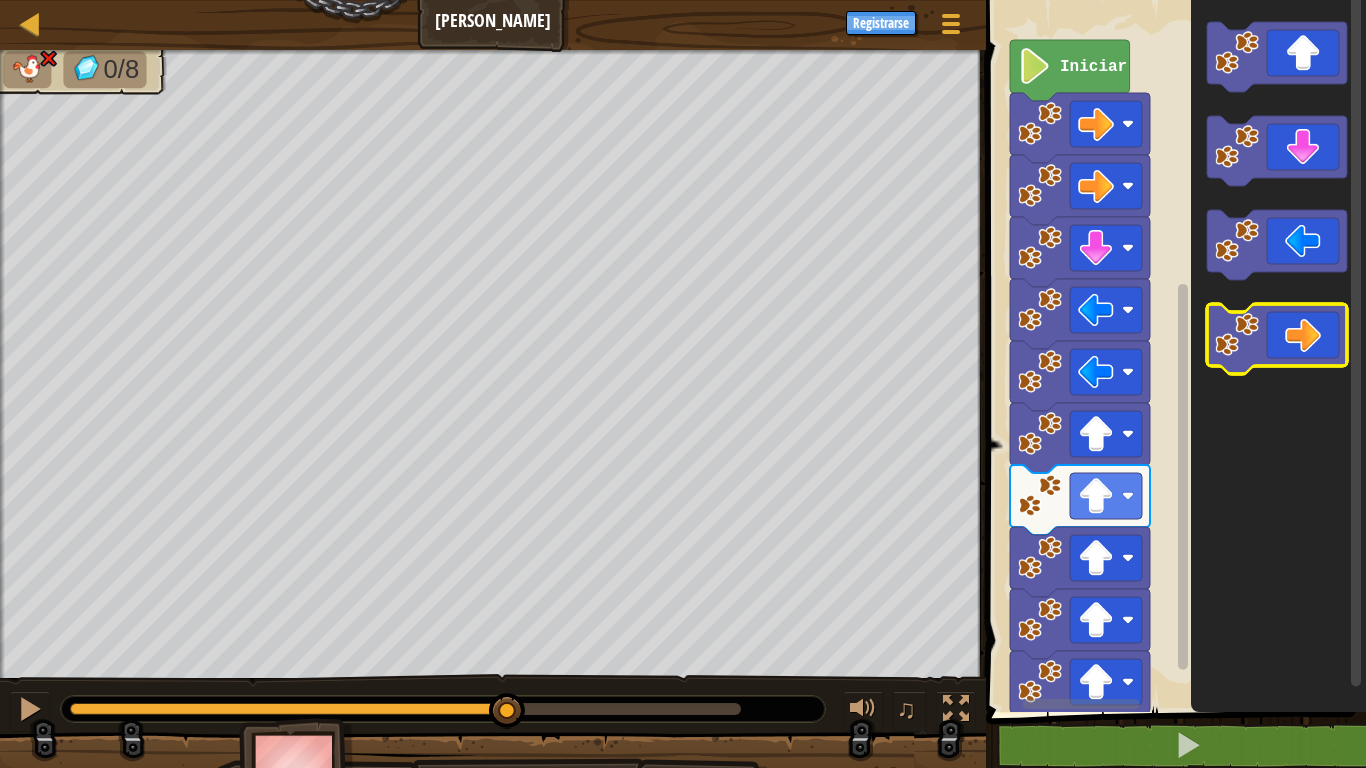 click 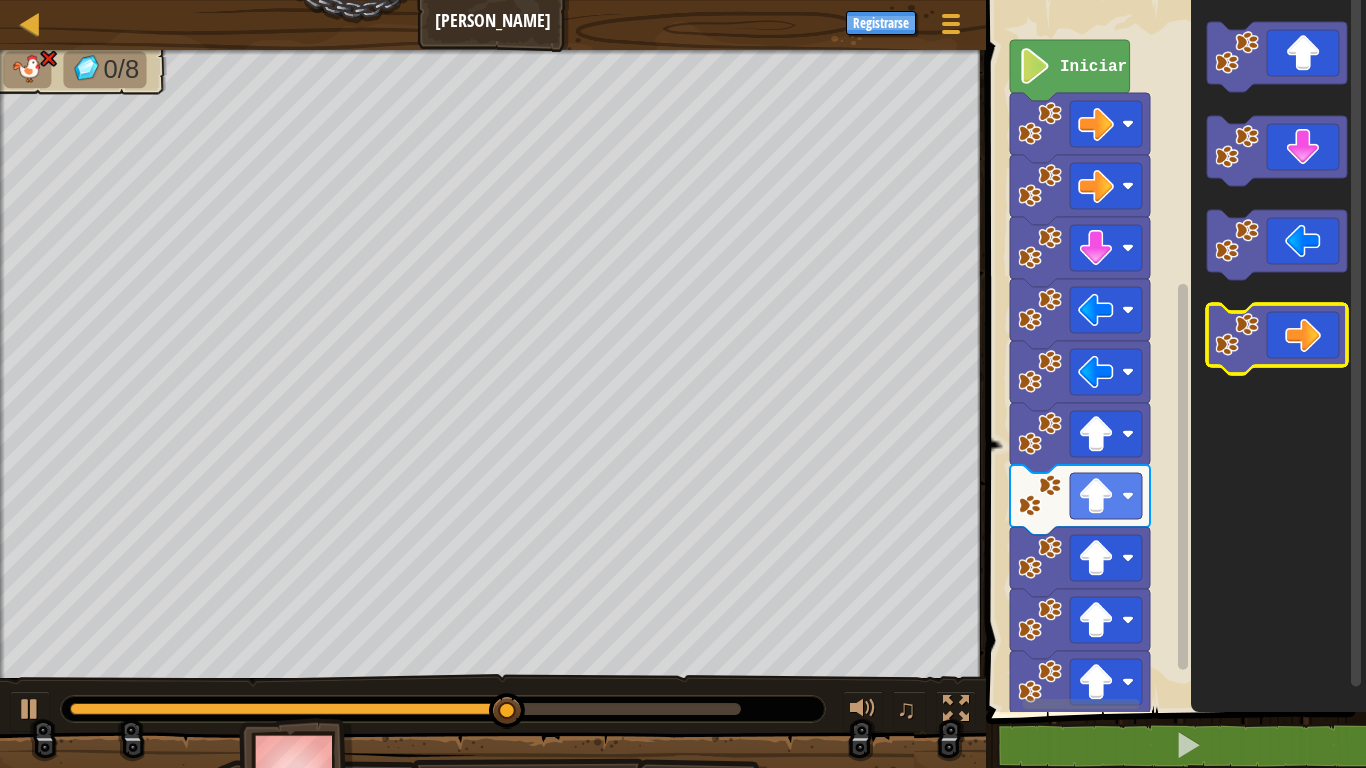 click 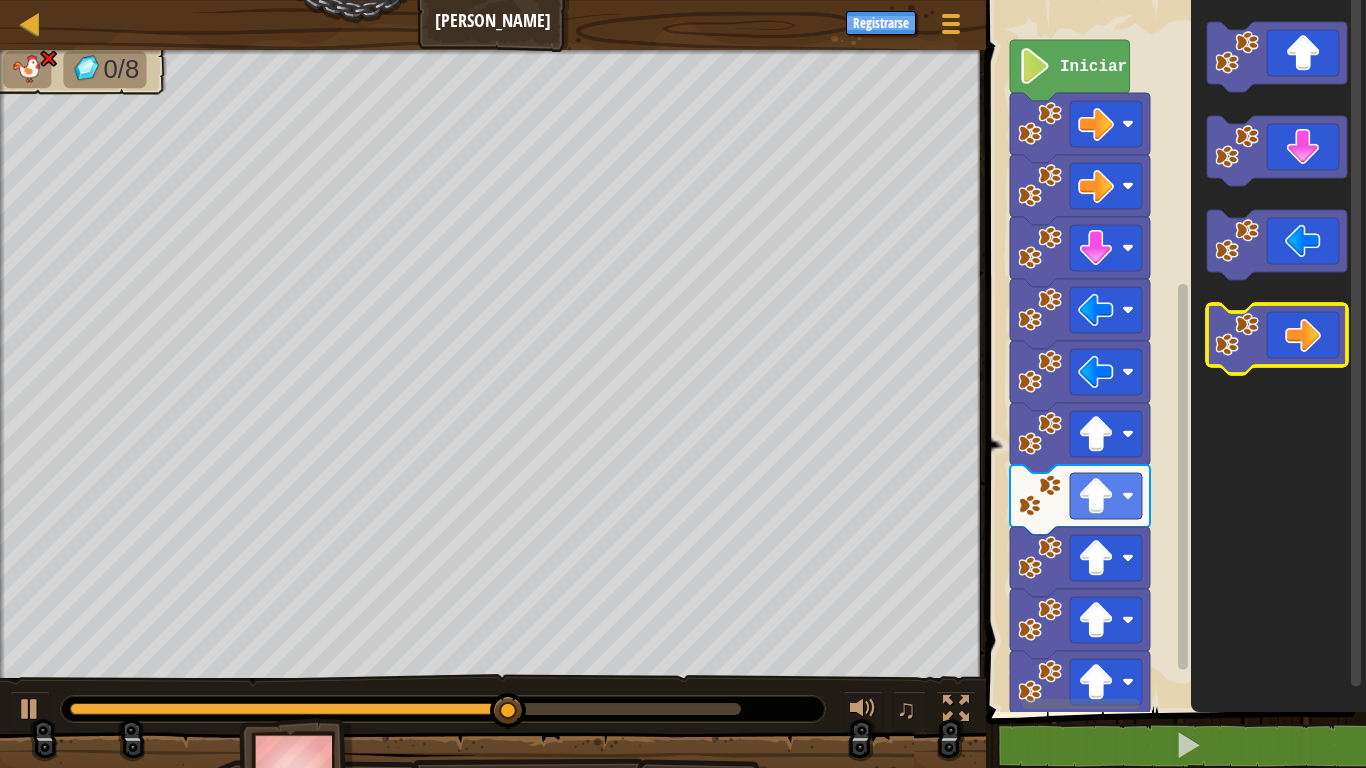 click 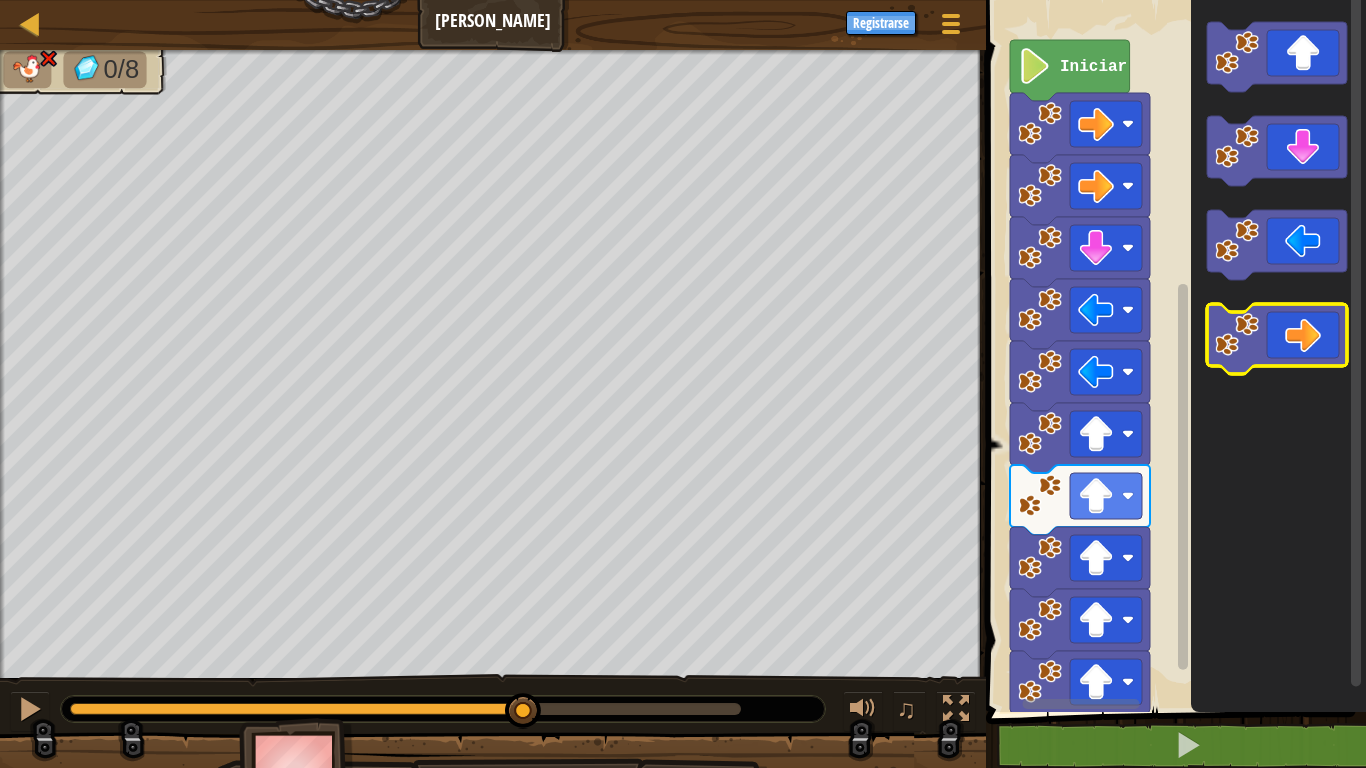 click 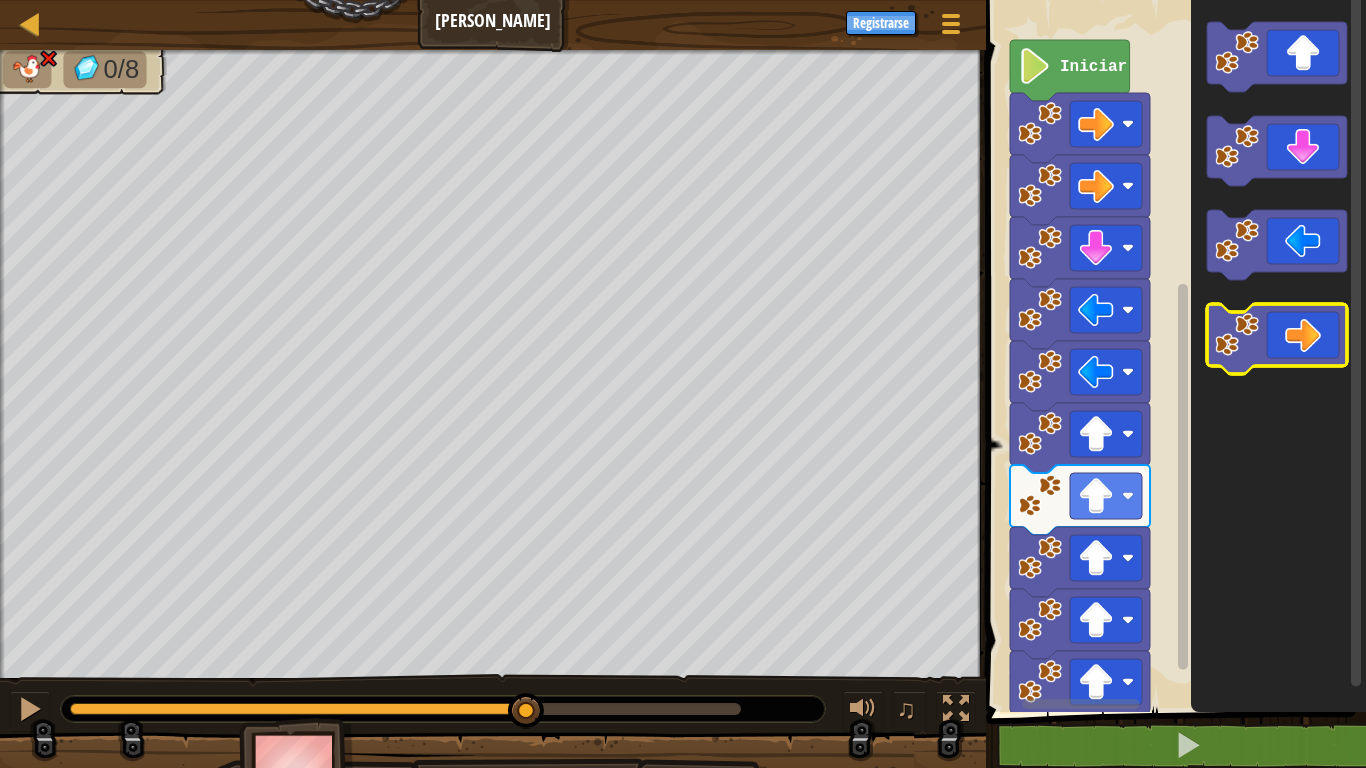 click 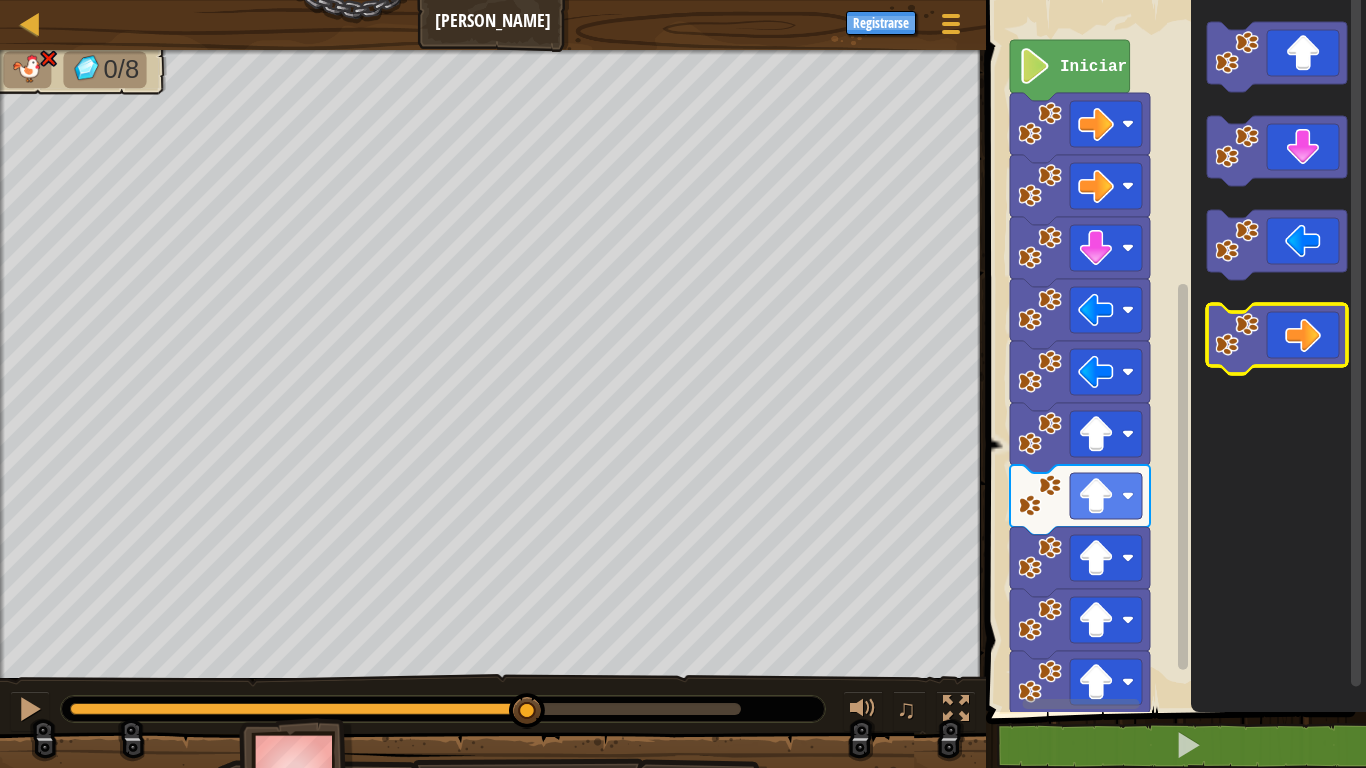 click 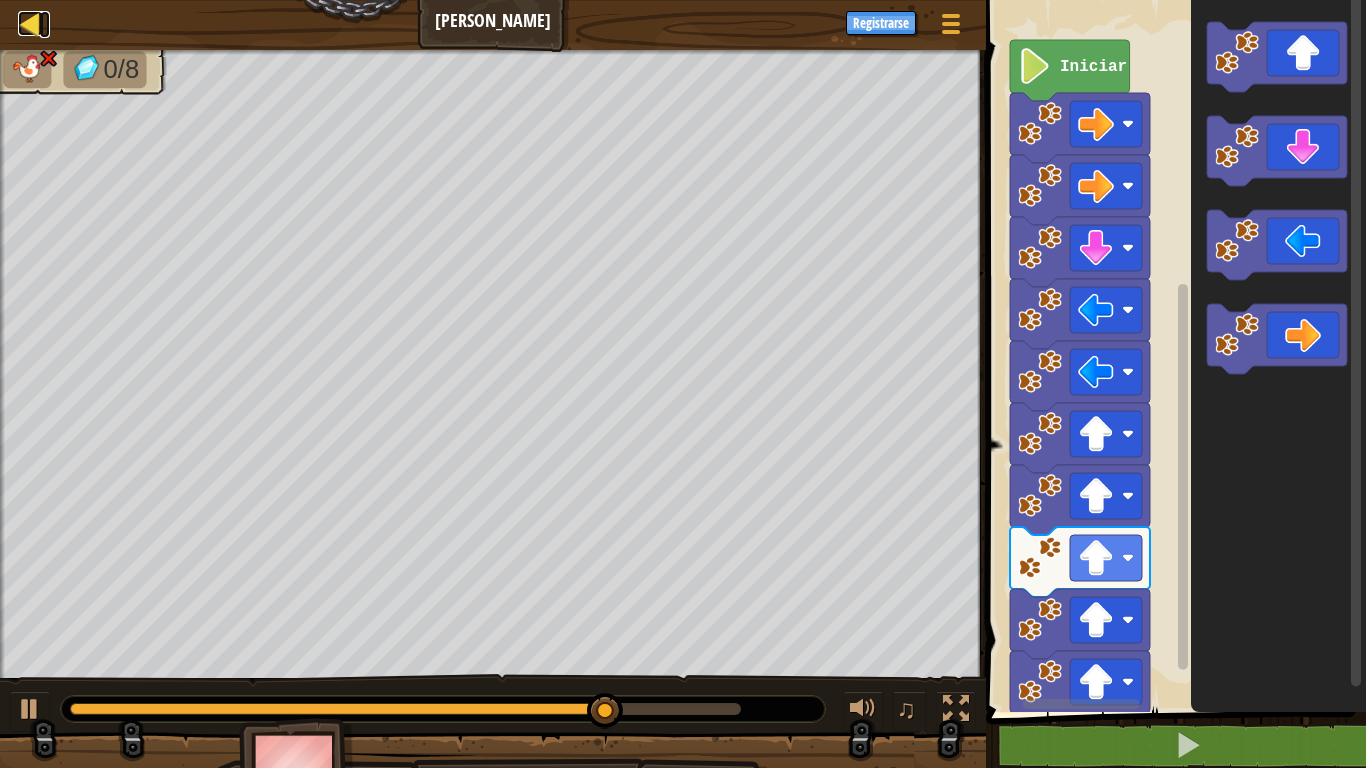 click at bounding box center (30, 23) 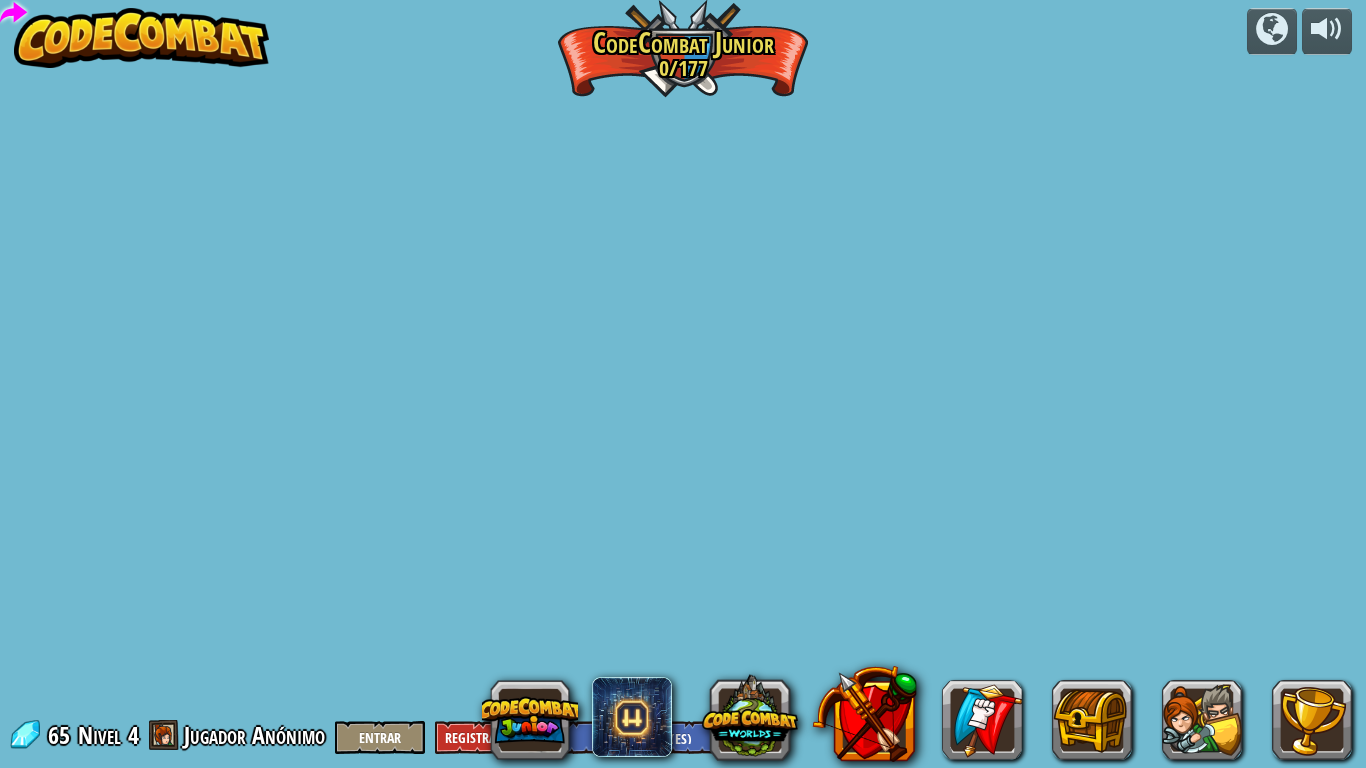 select on "es-ES" 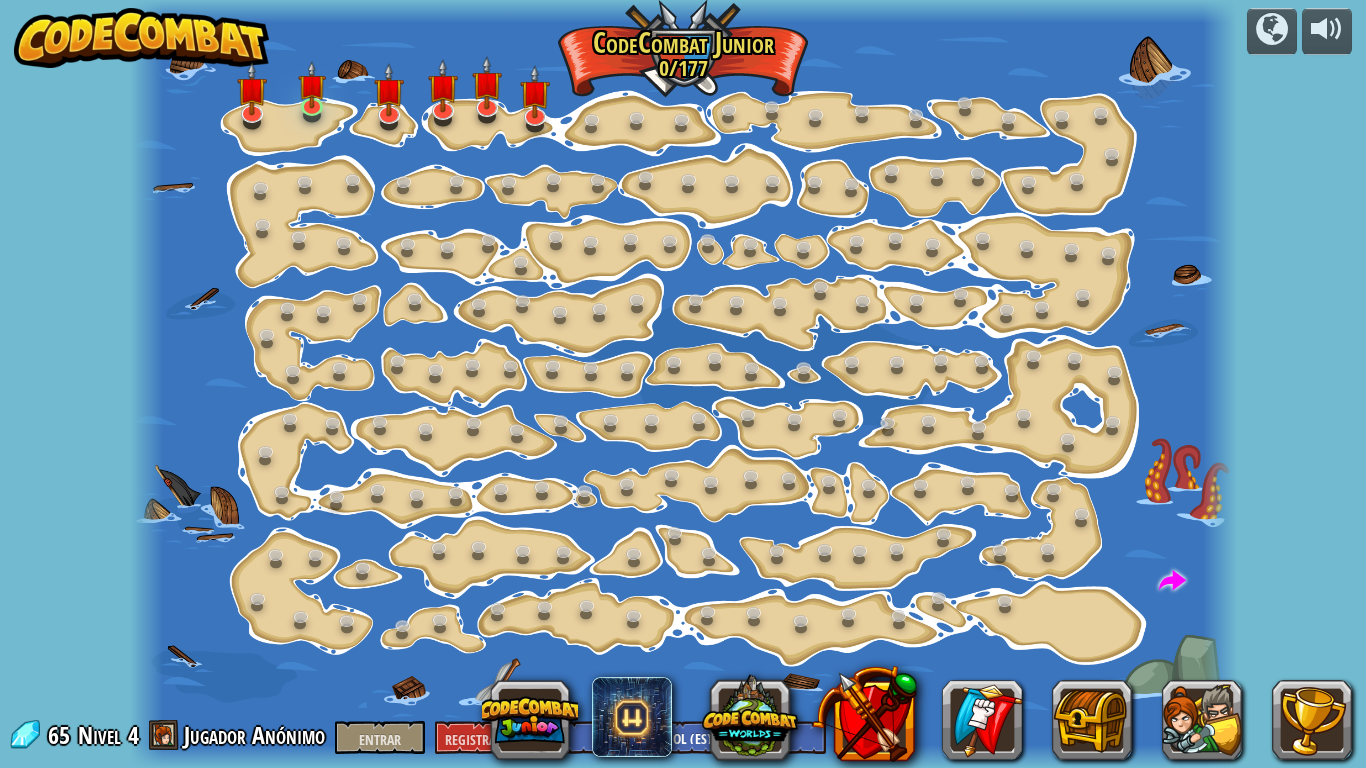 select on "es-ES" 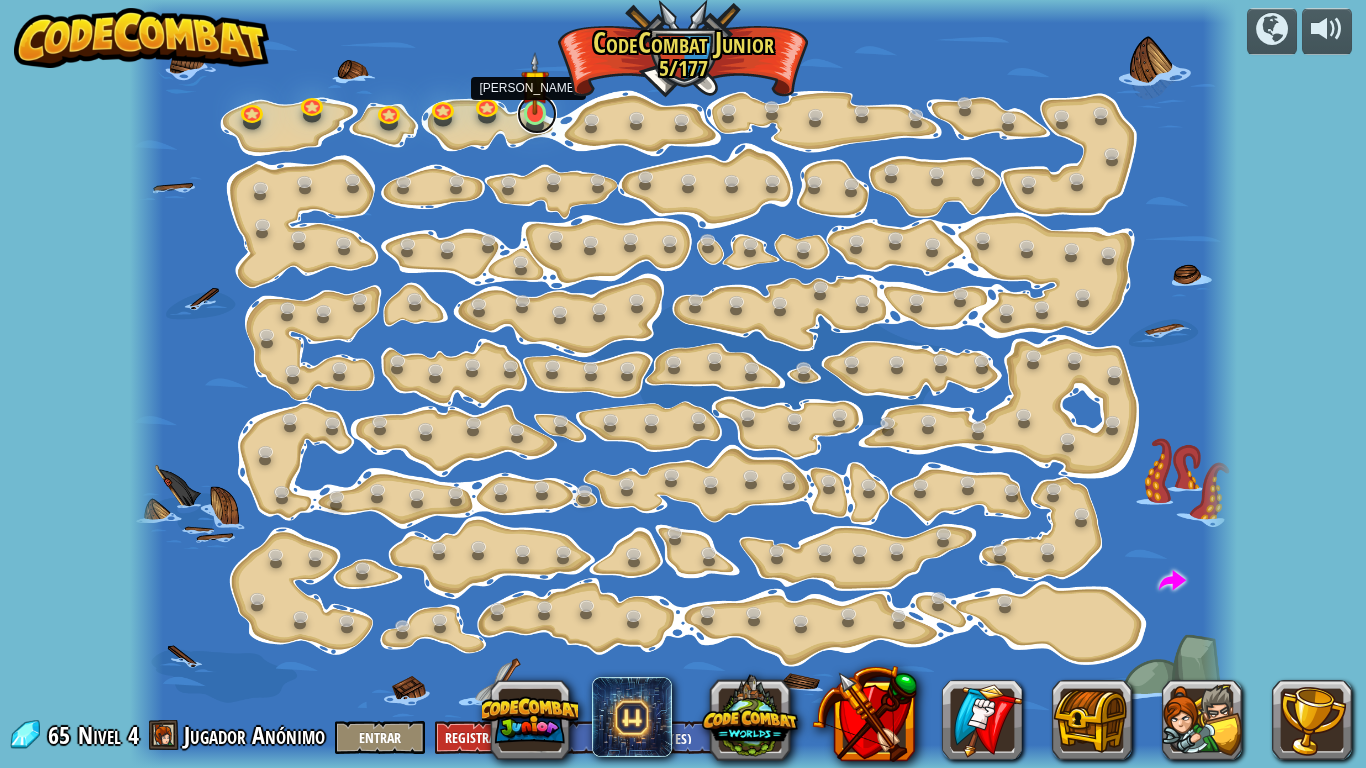click at bounding box center [537, 114] 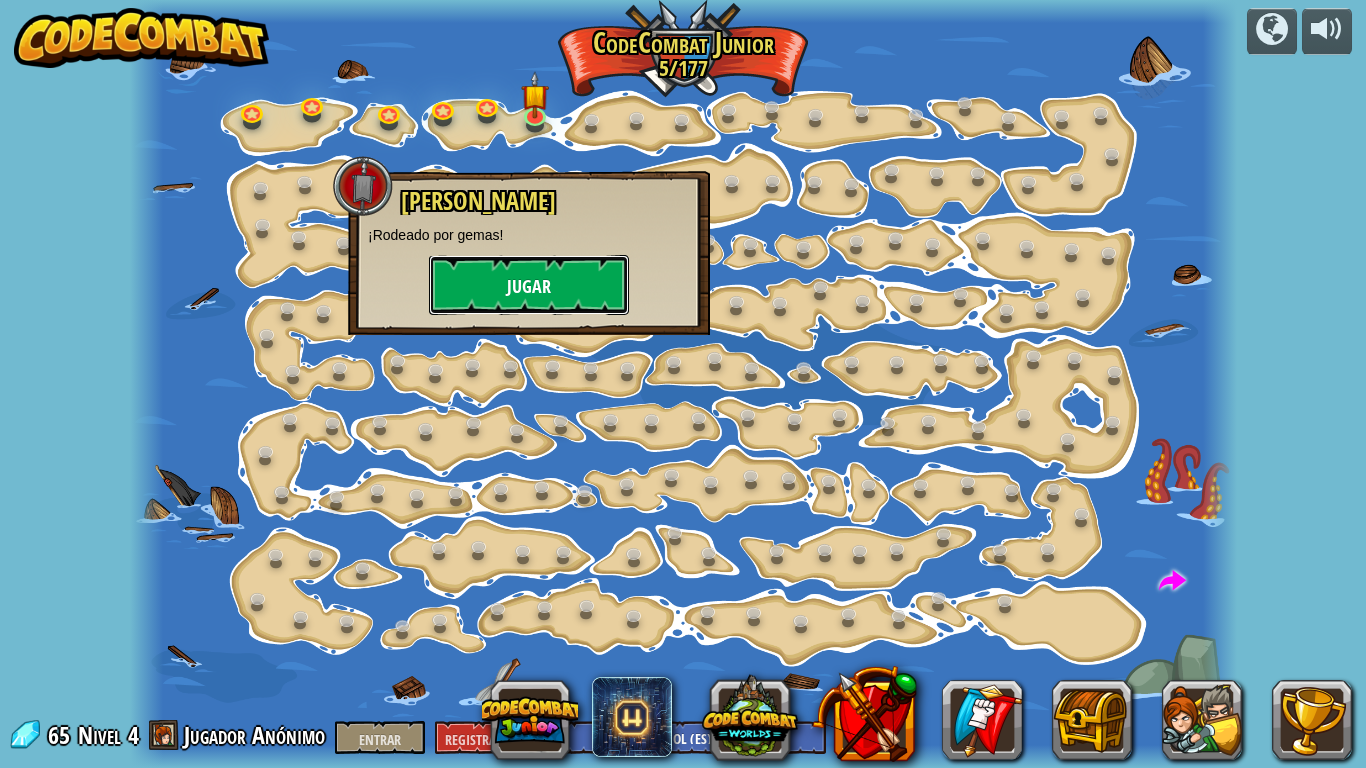 click on "Jugar" at bounding box center [529, 285] 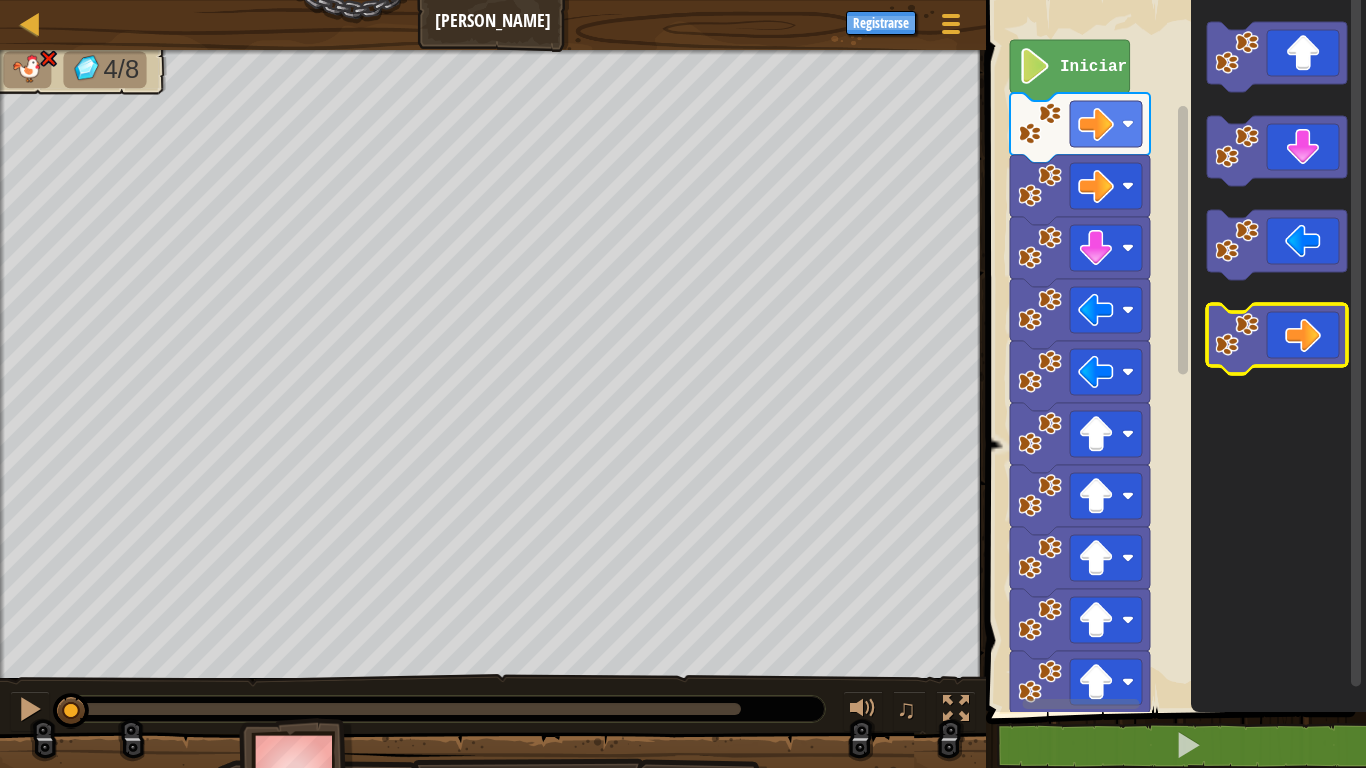 click 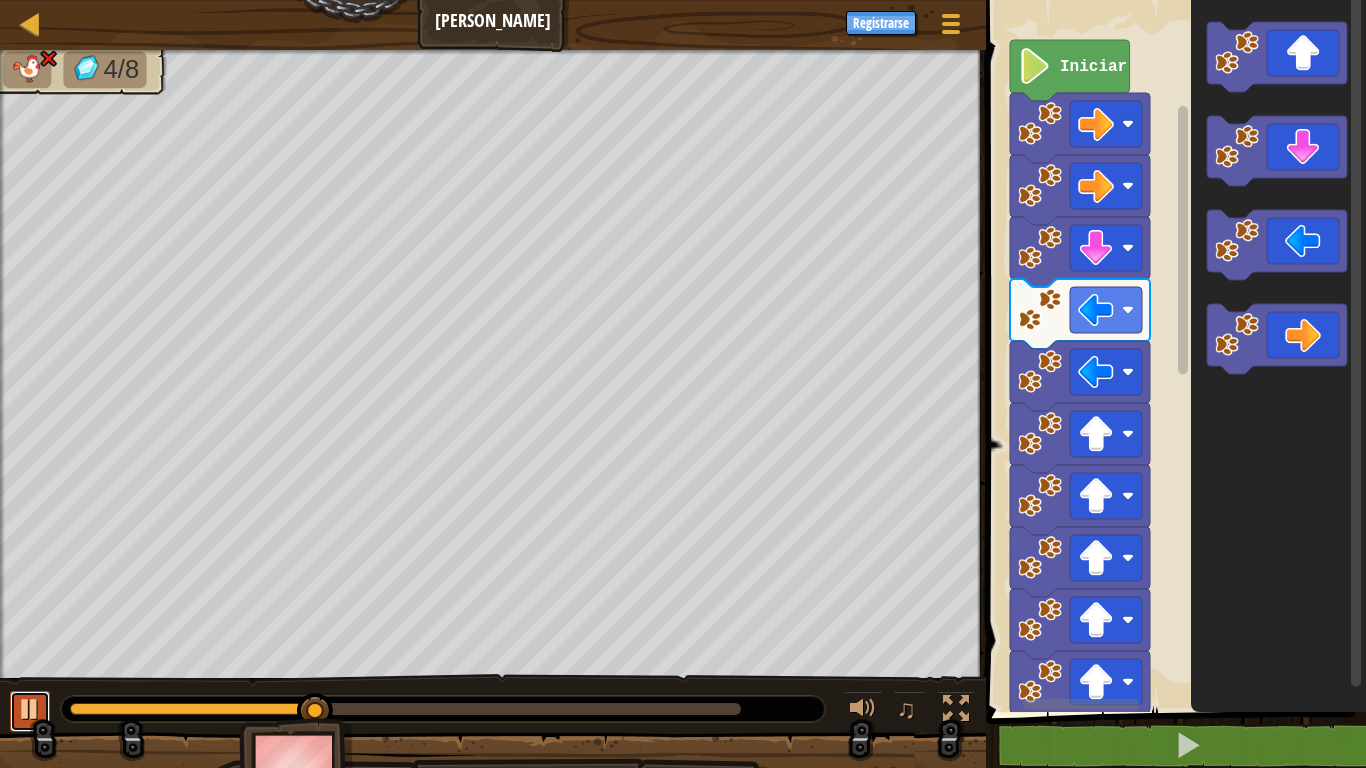 click at bounding box center [30, 711] 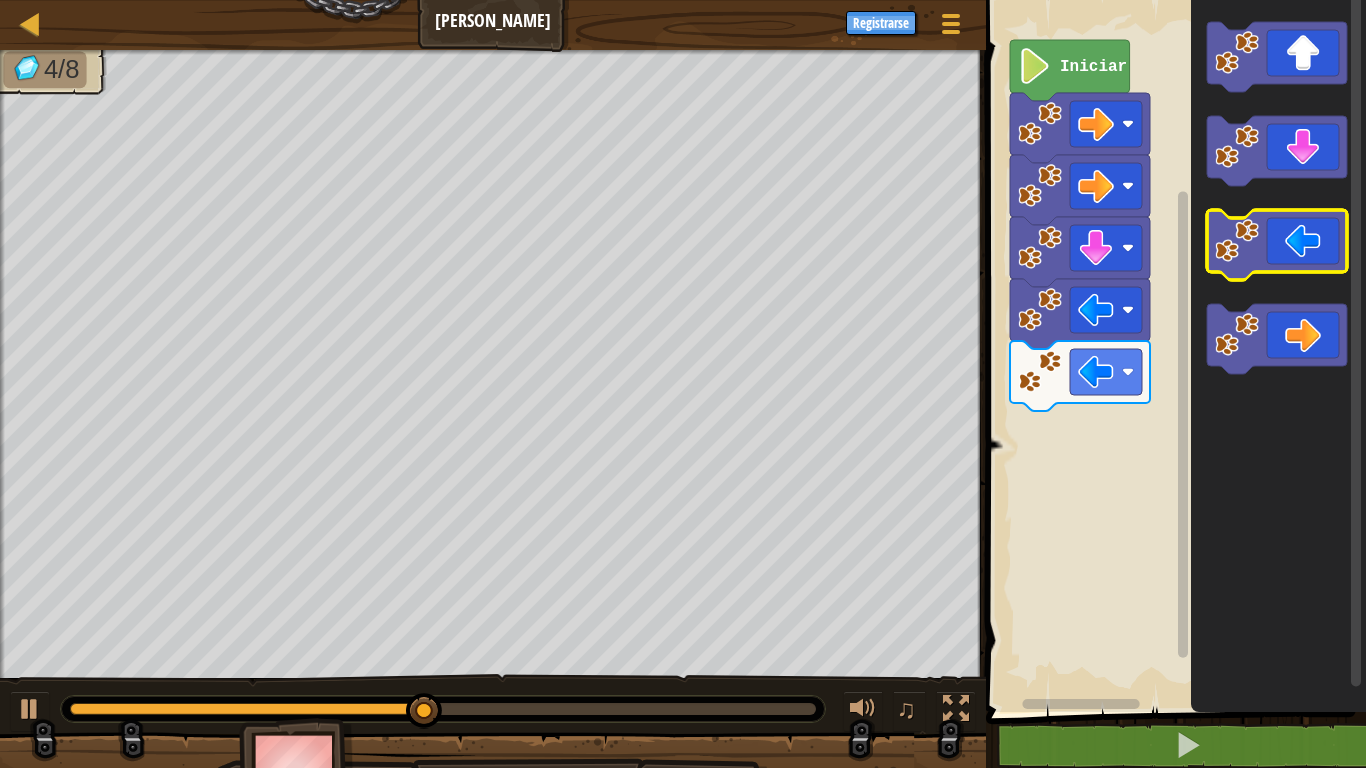 click 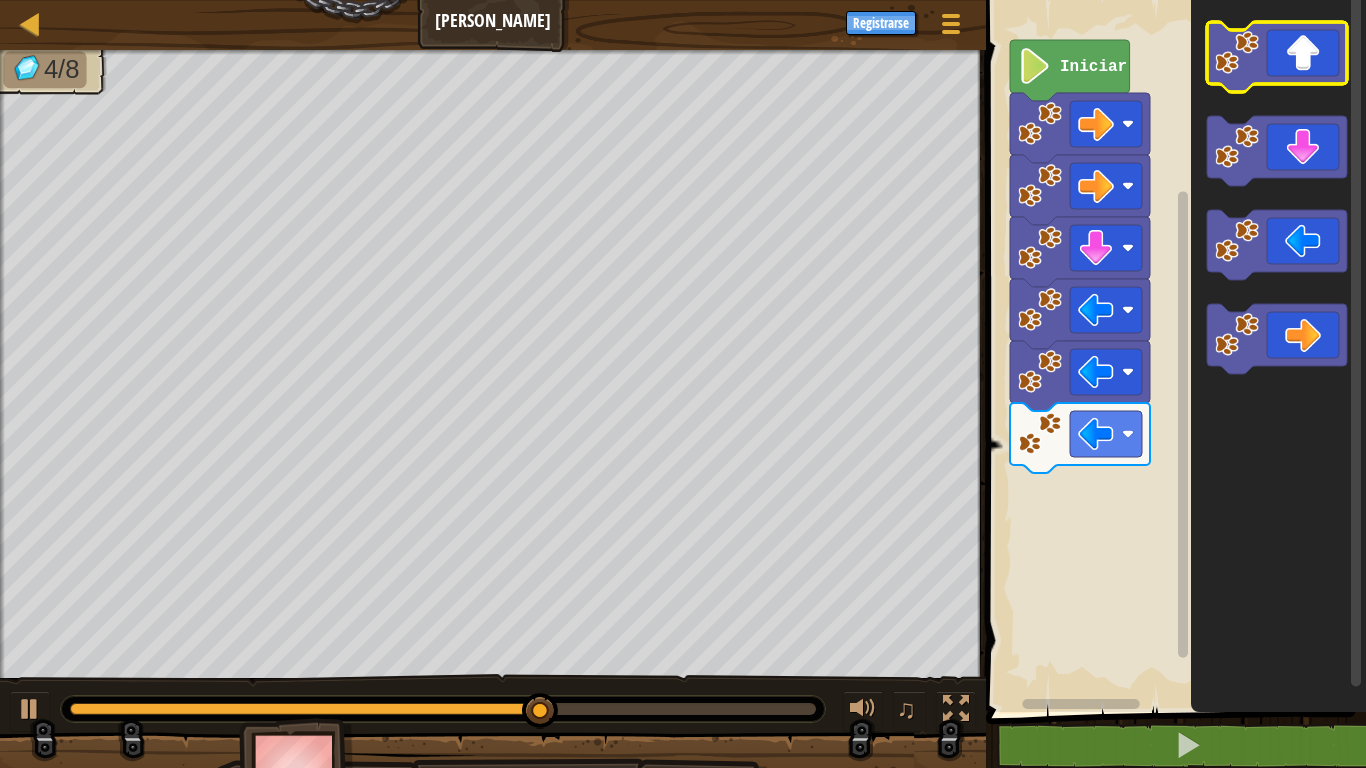 click 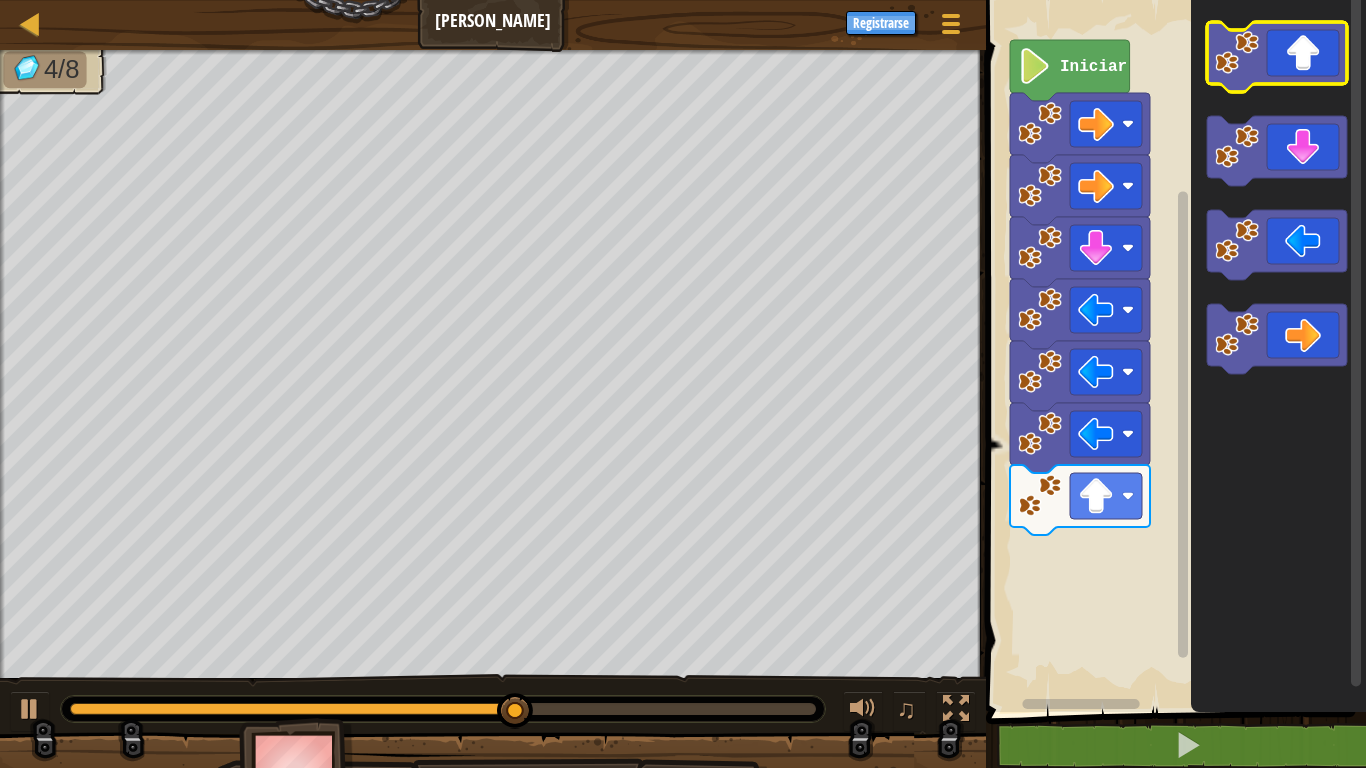 click 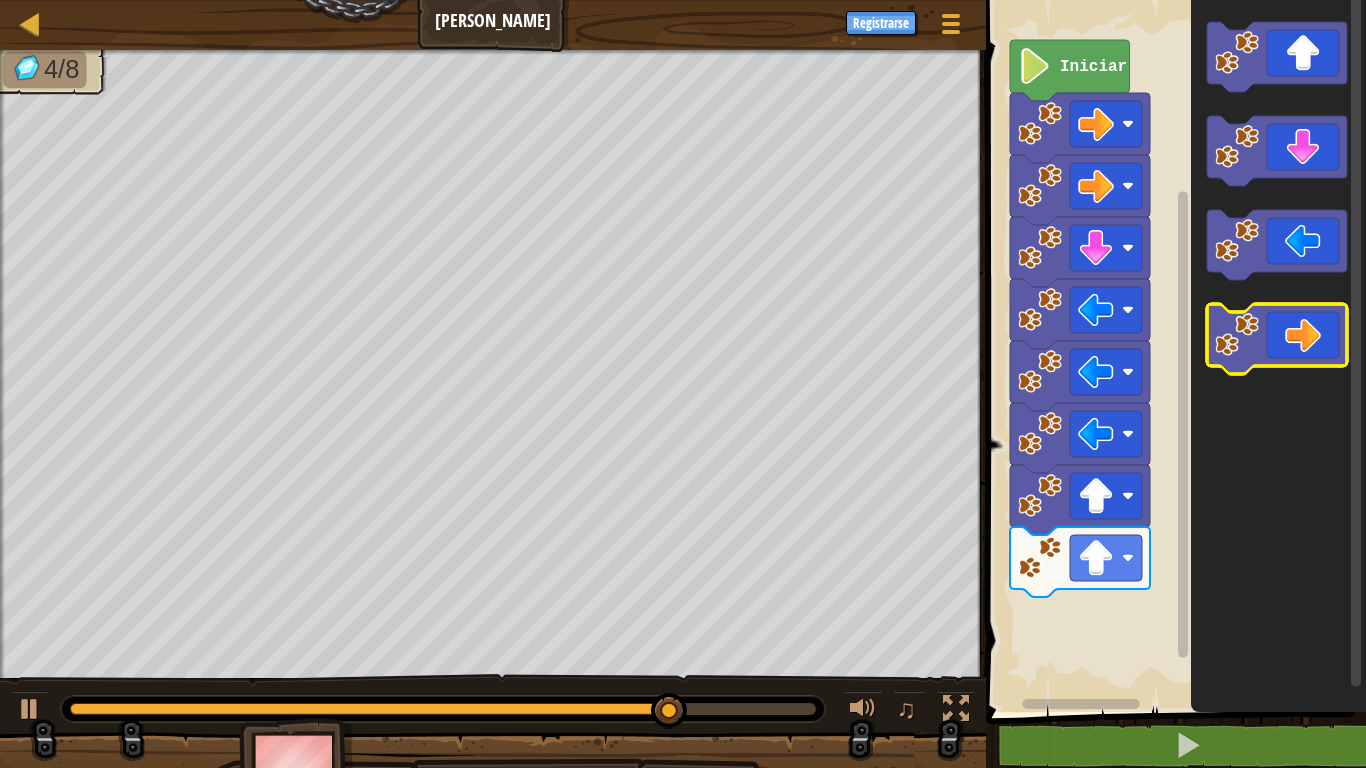 click 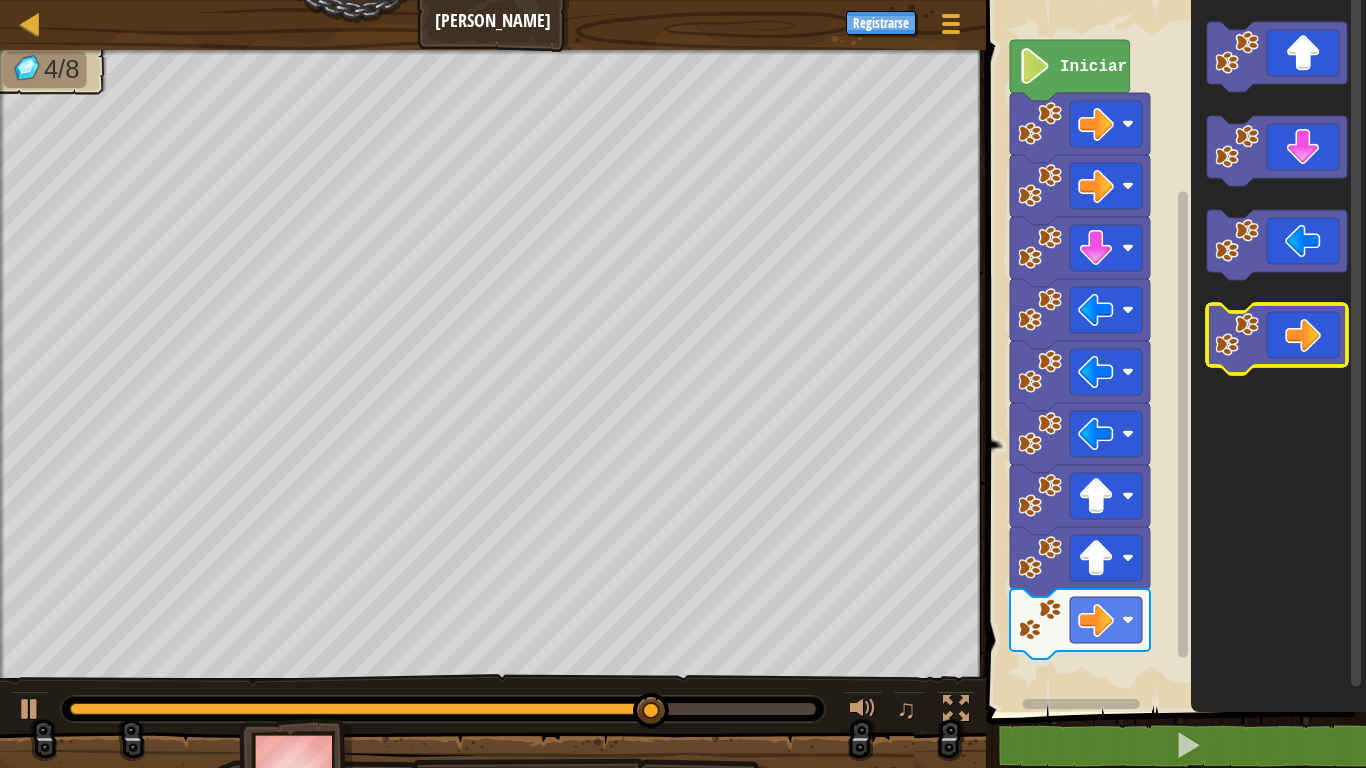 click 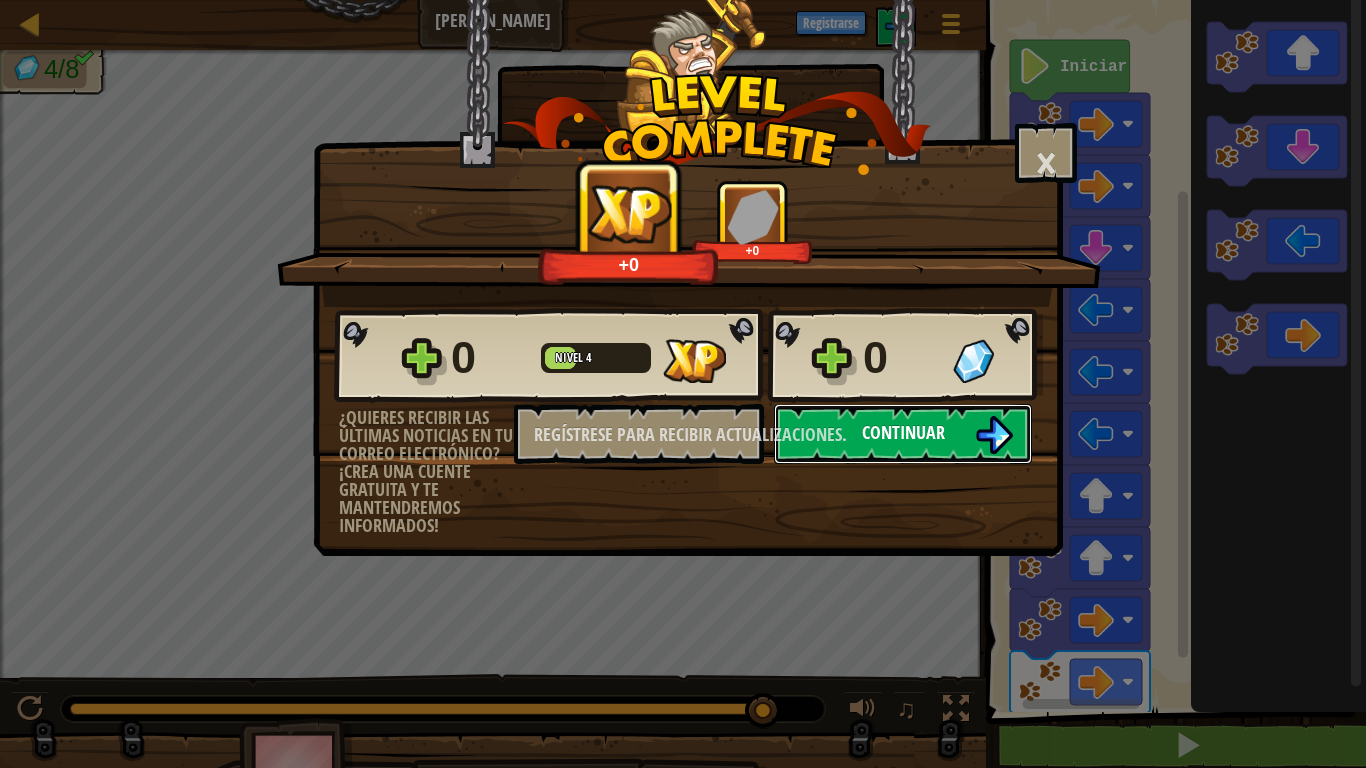 click on "Continuar" at bounding box center [903, 434] 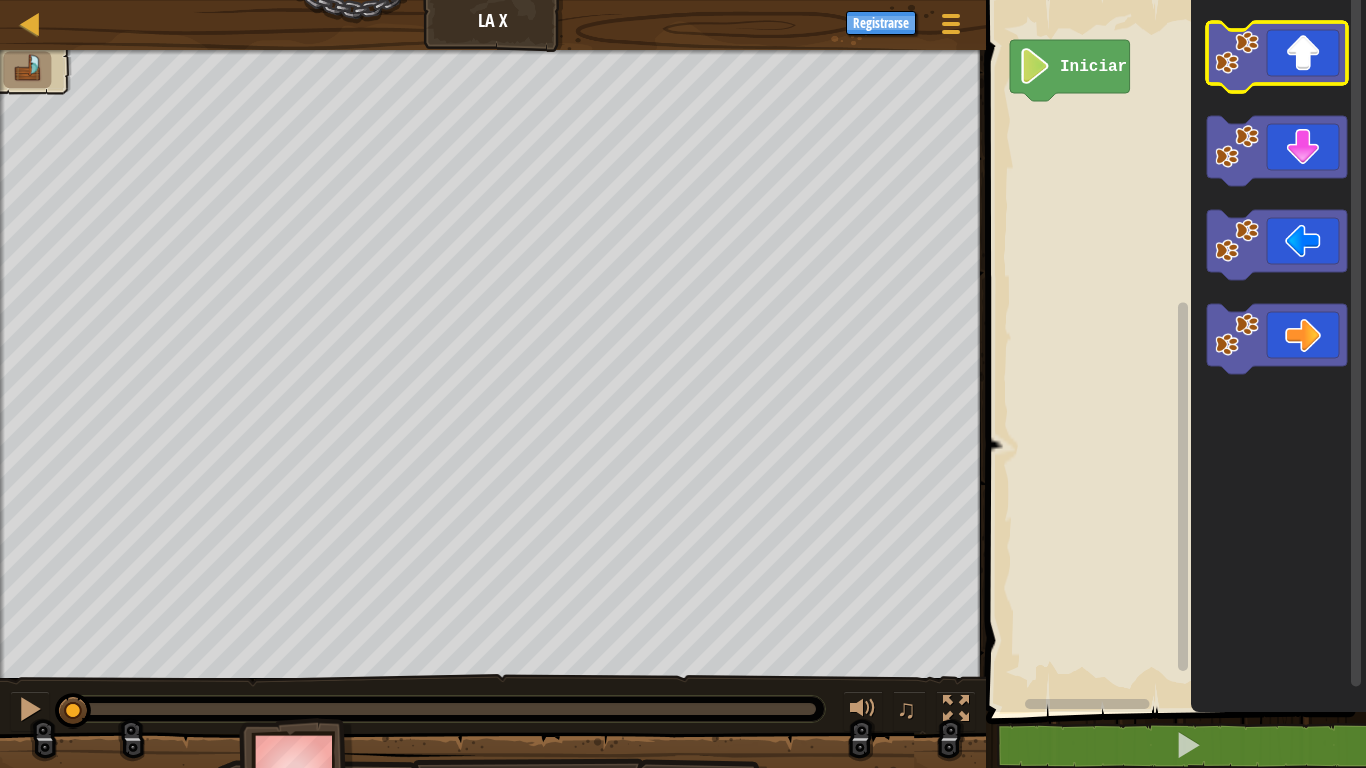 click 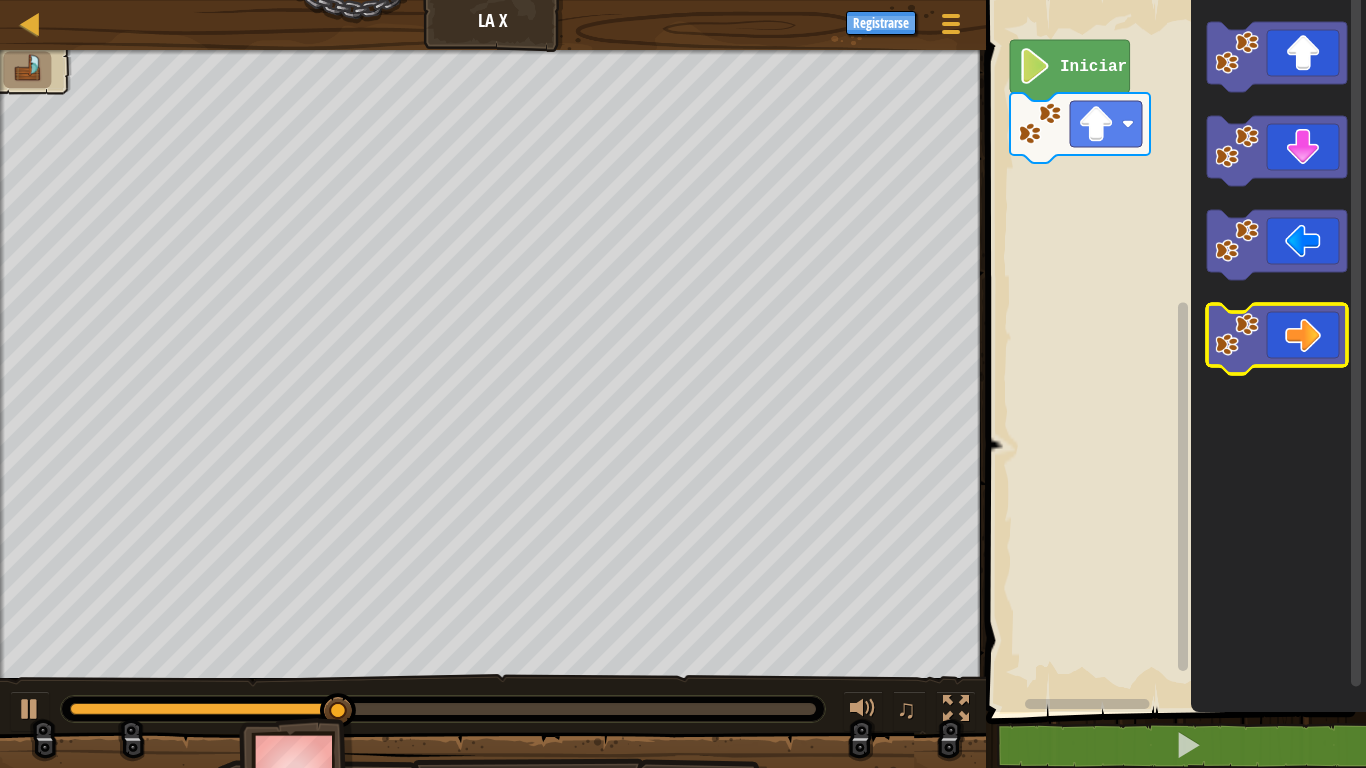 click 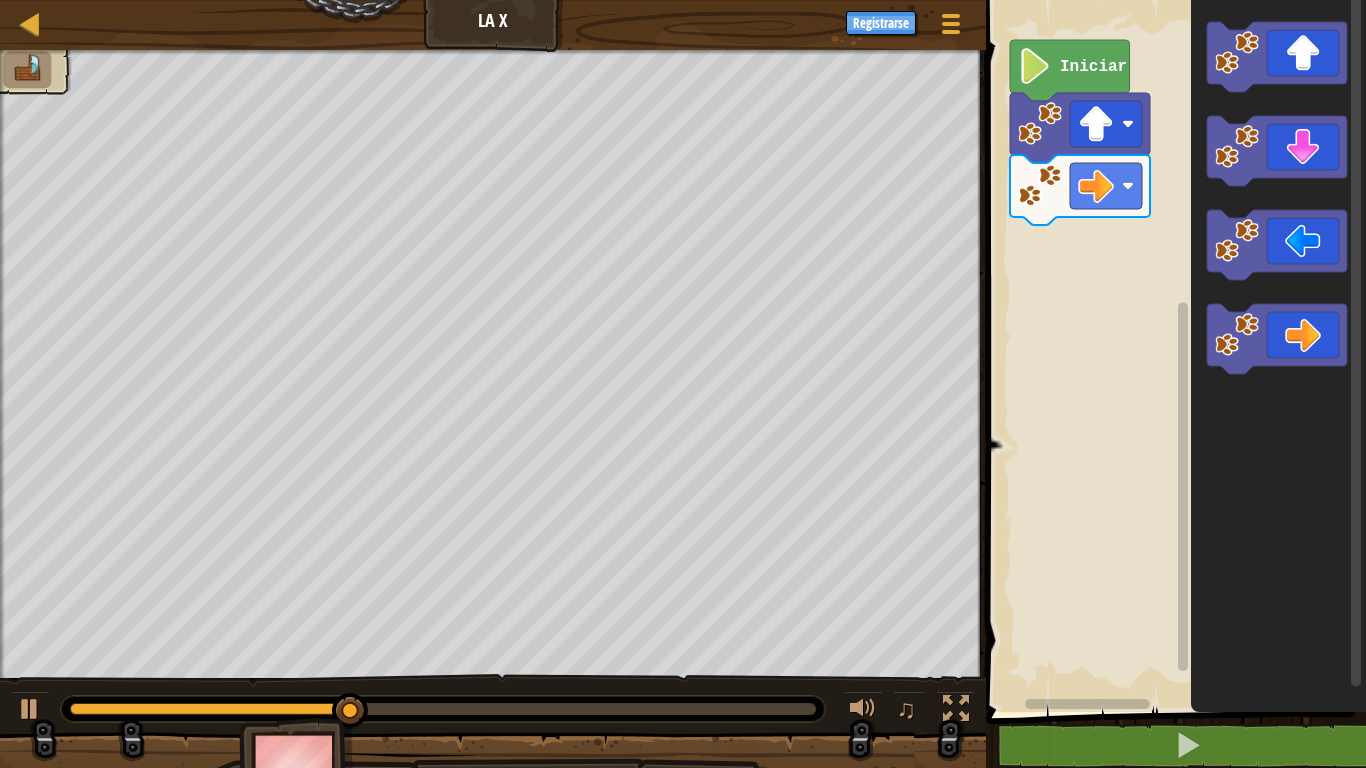 click 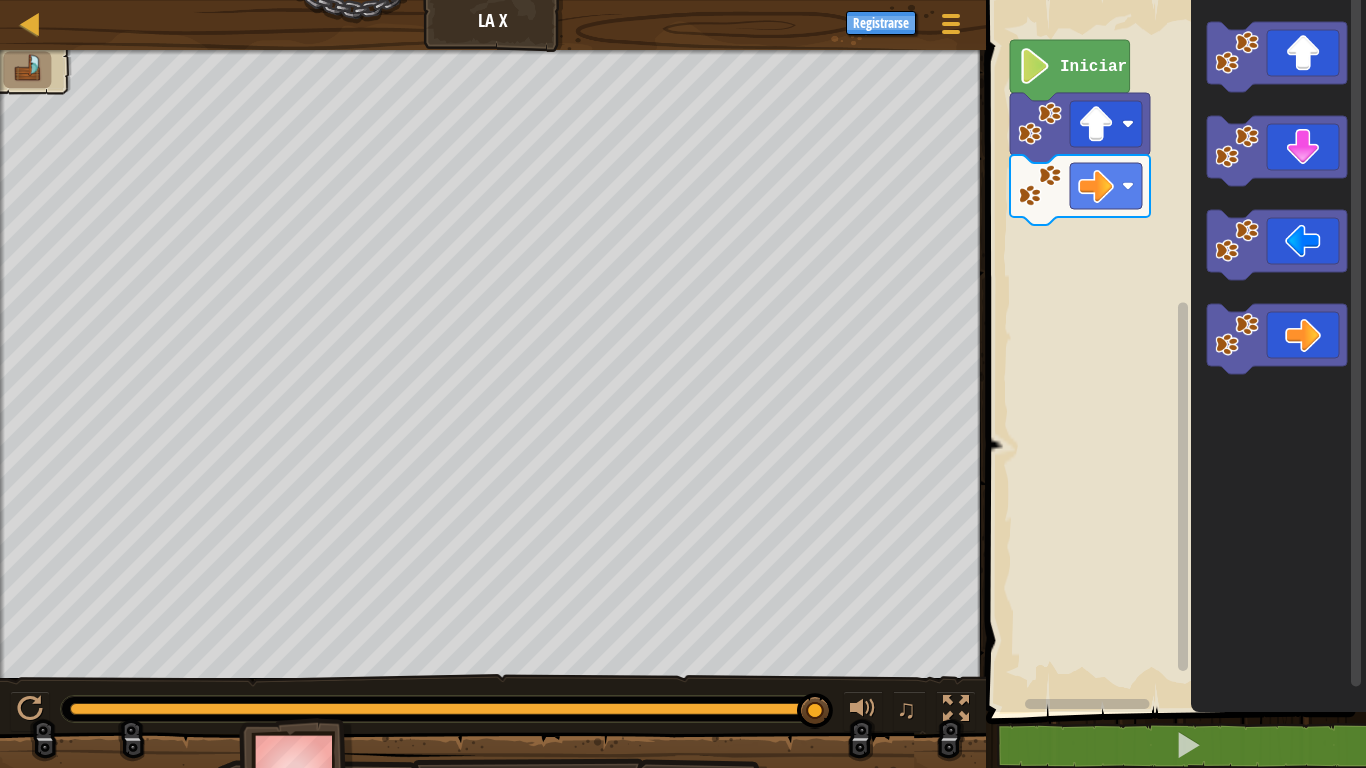 click 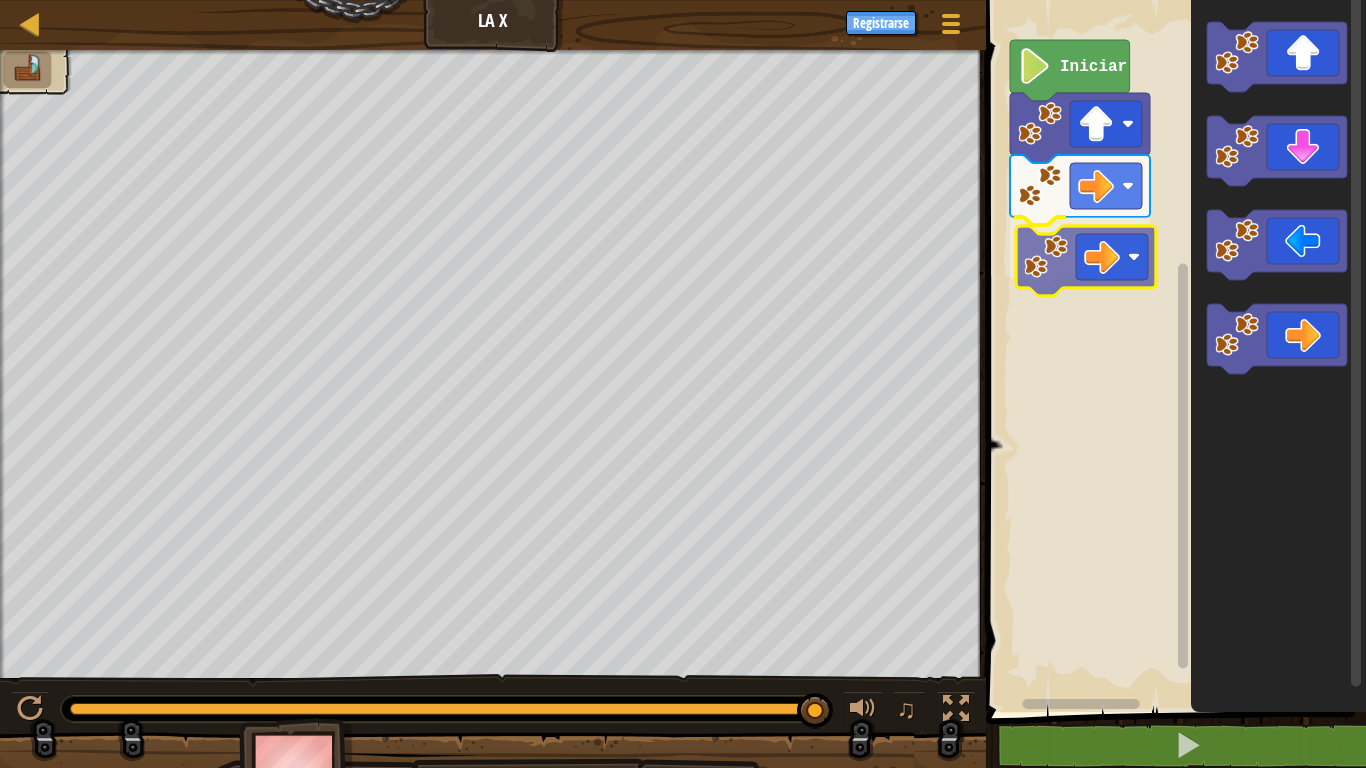 click on "Iniciar" at bounding box center [1173, 351] 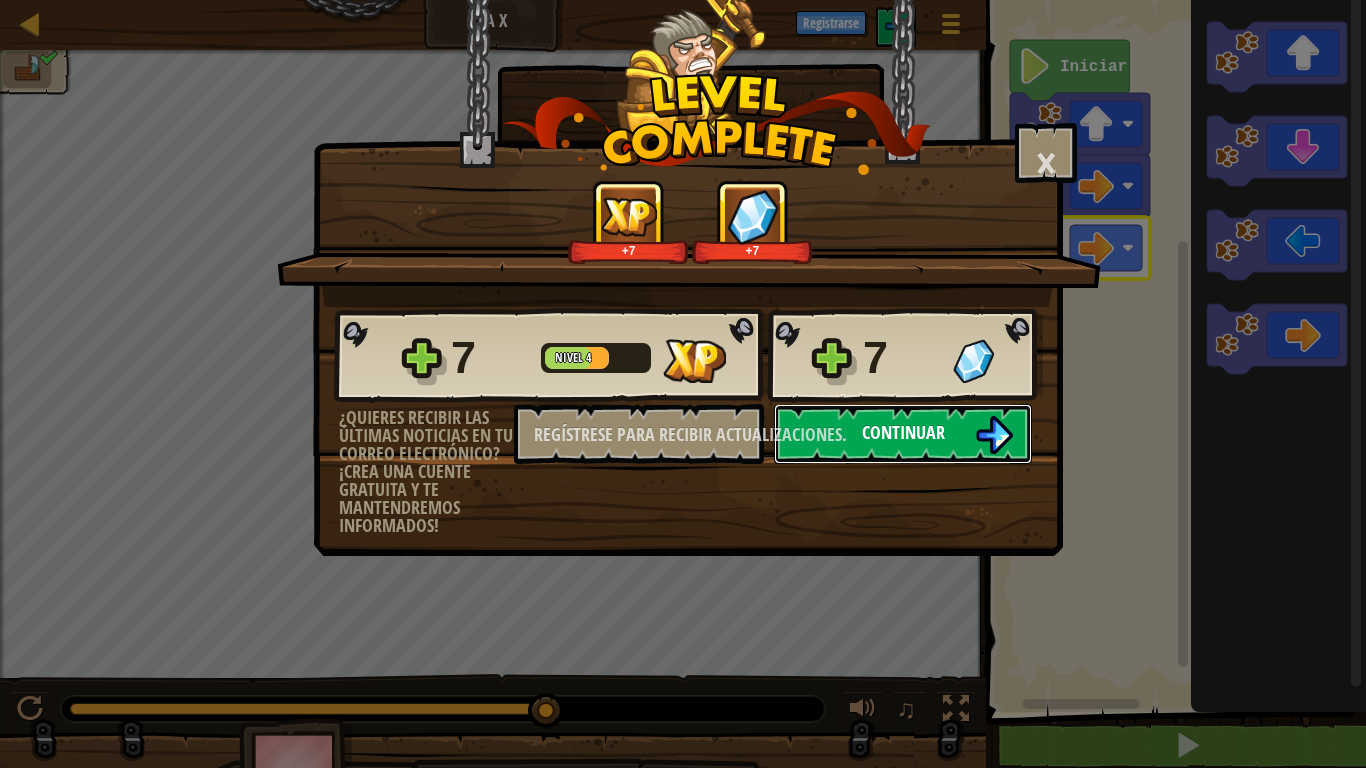 drag, startPoint x: 944, startPoint y: 432, endPoint x: 942, endPoint y: 445, distance: 13.152946 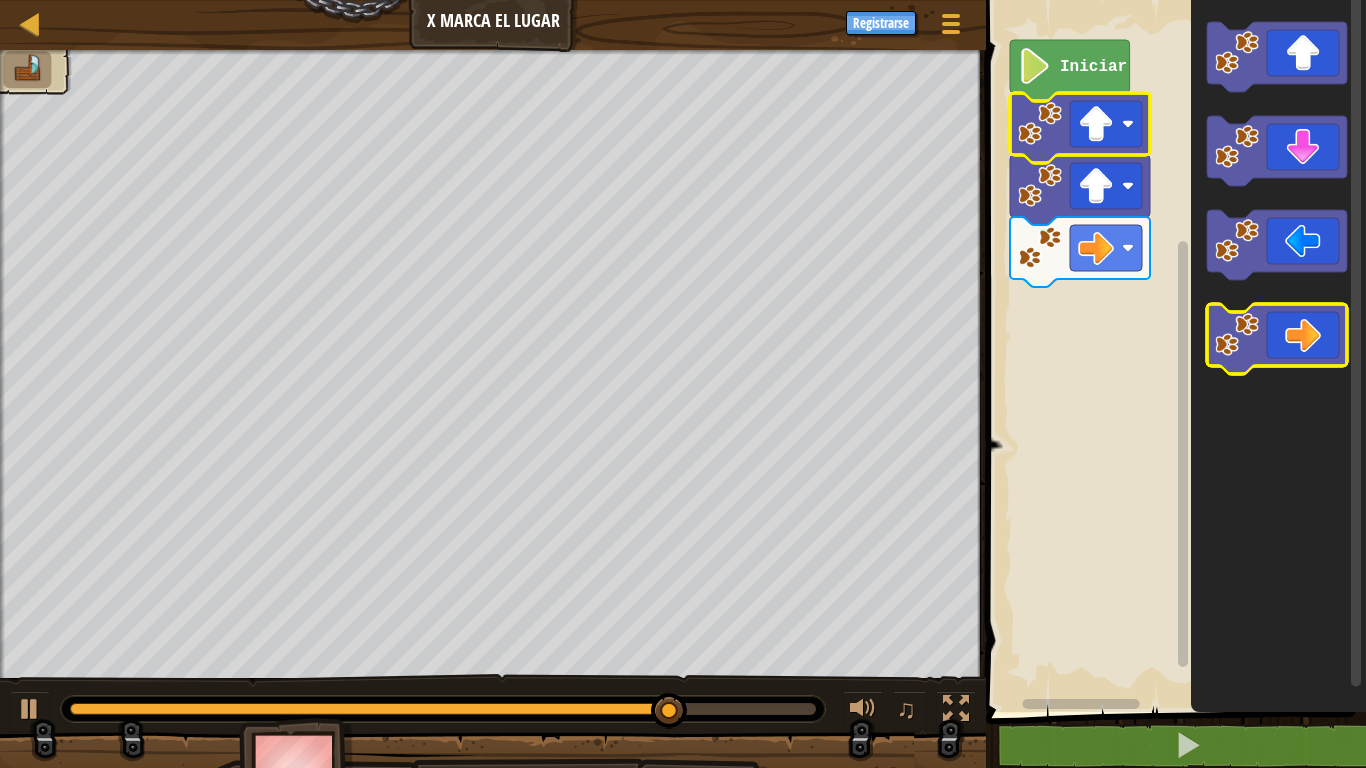 click 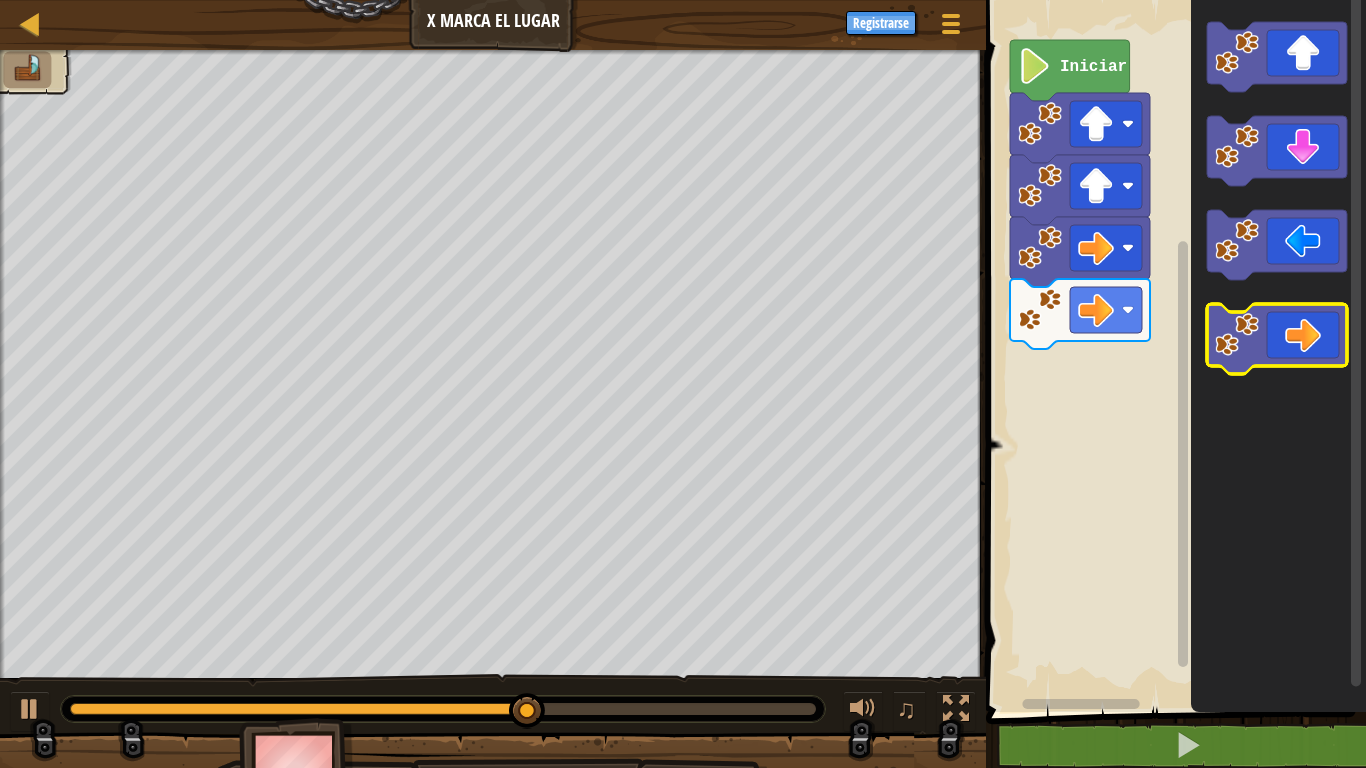 click 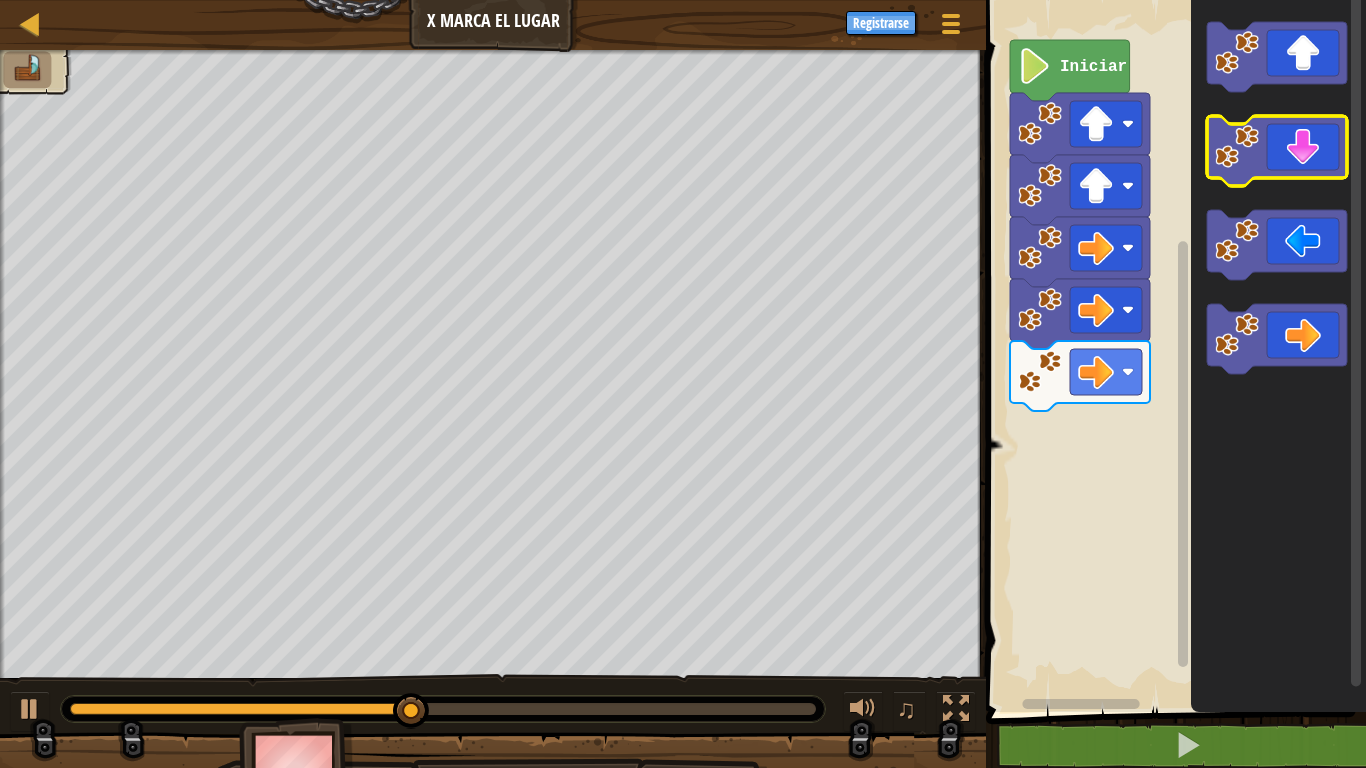 click 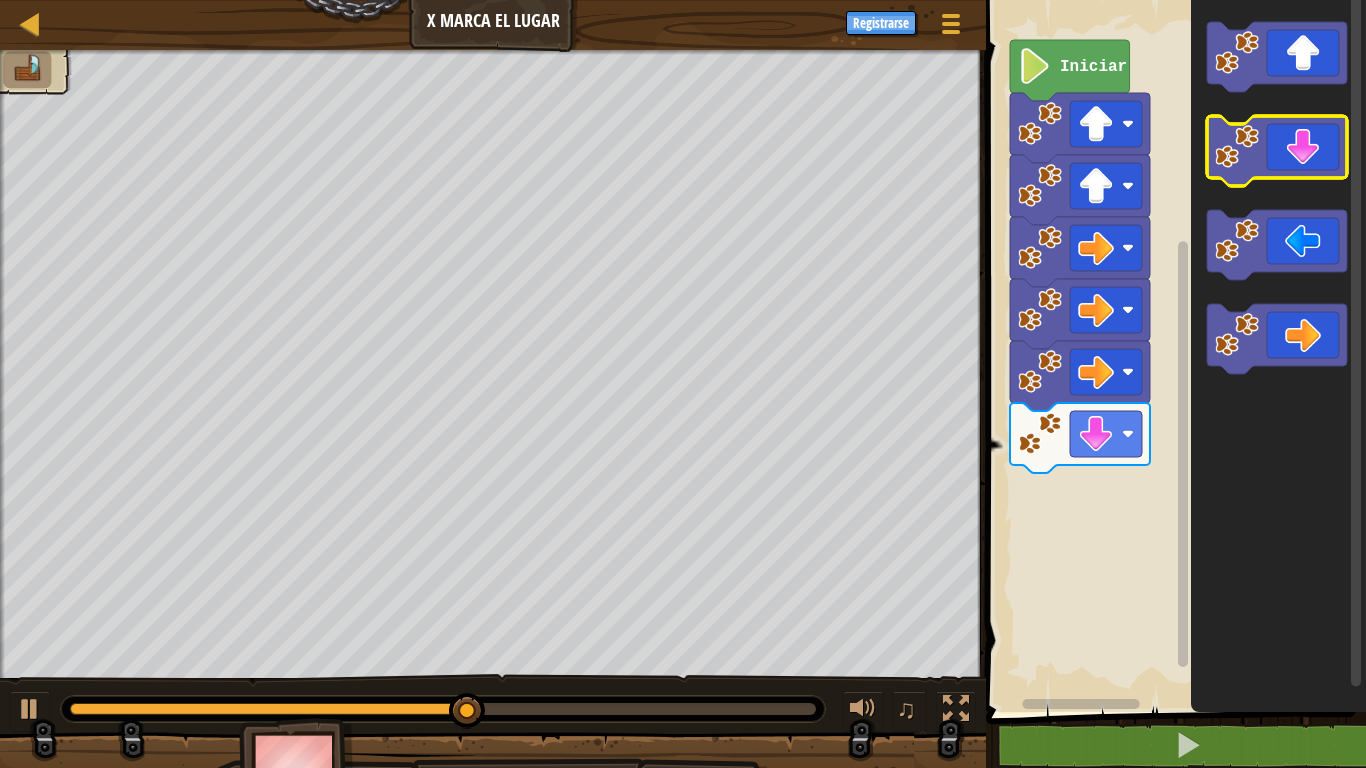 click 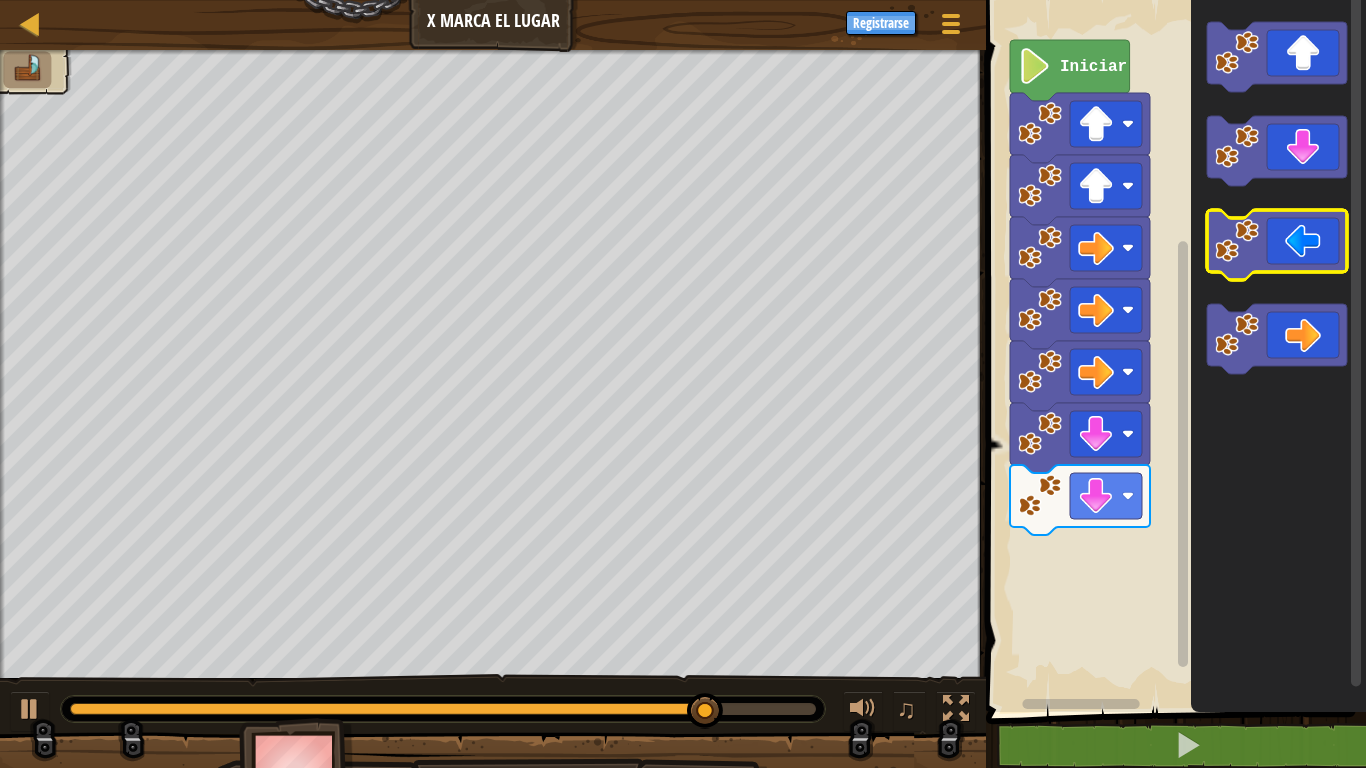 click 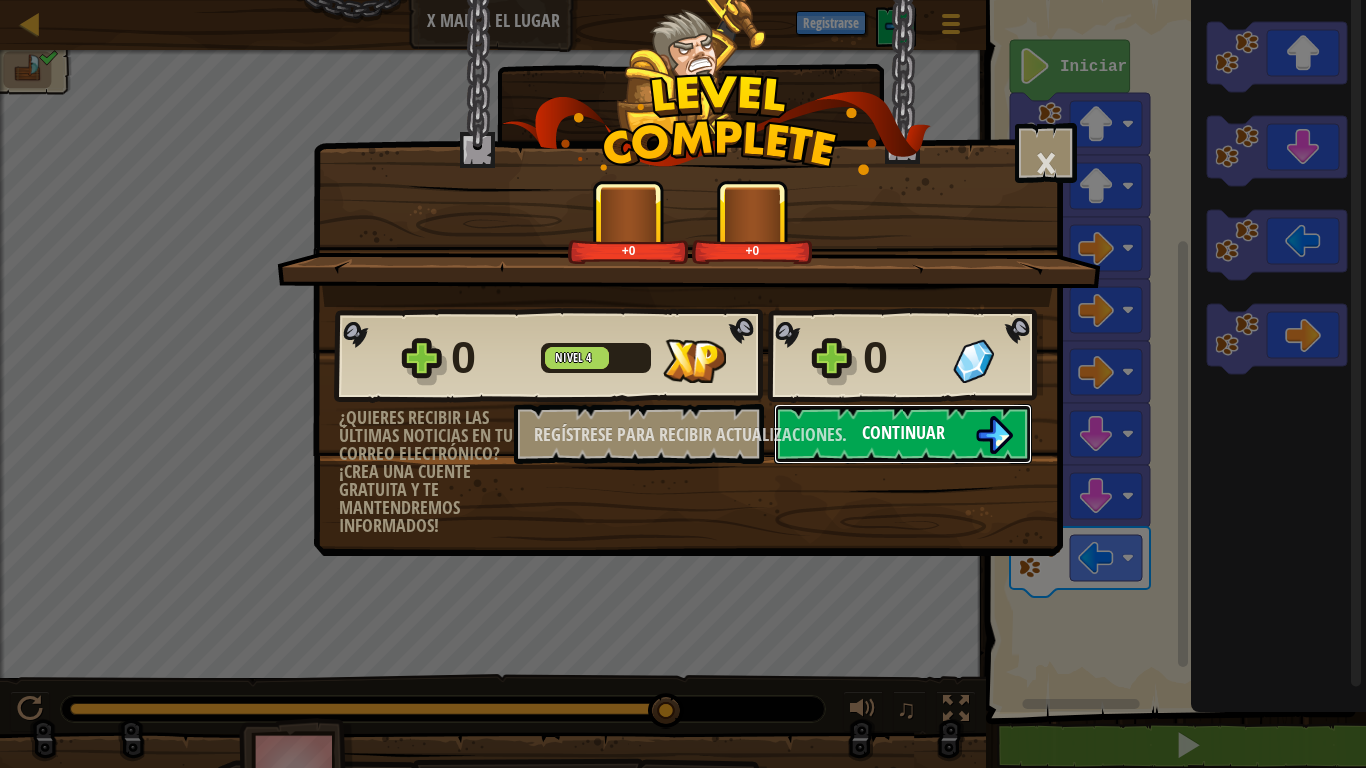 click on "Continuar" at bounding box center [903, 432] 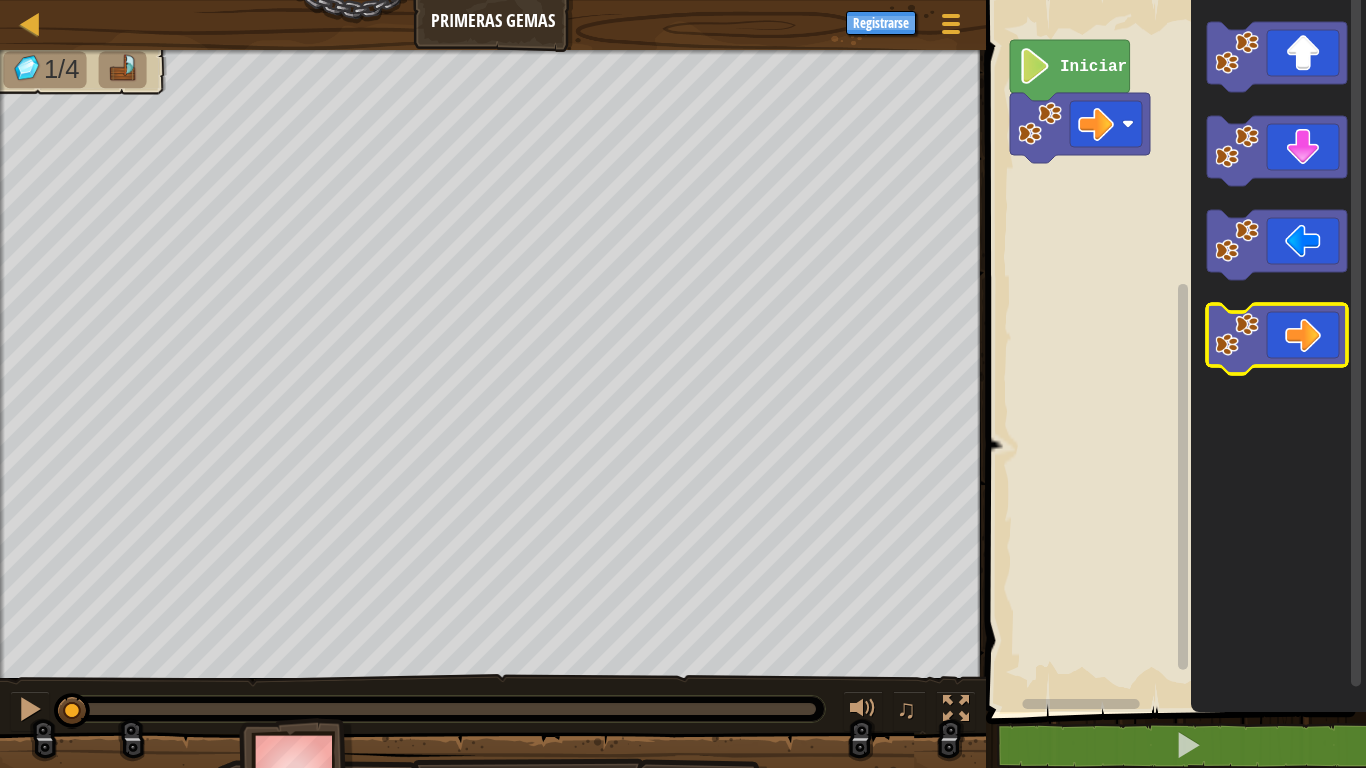 click 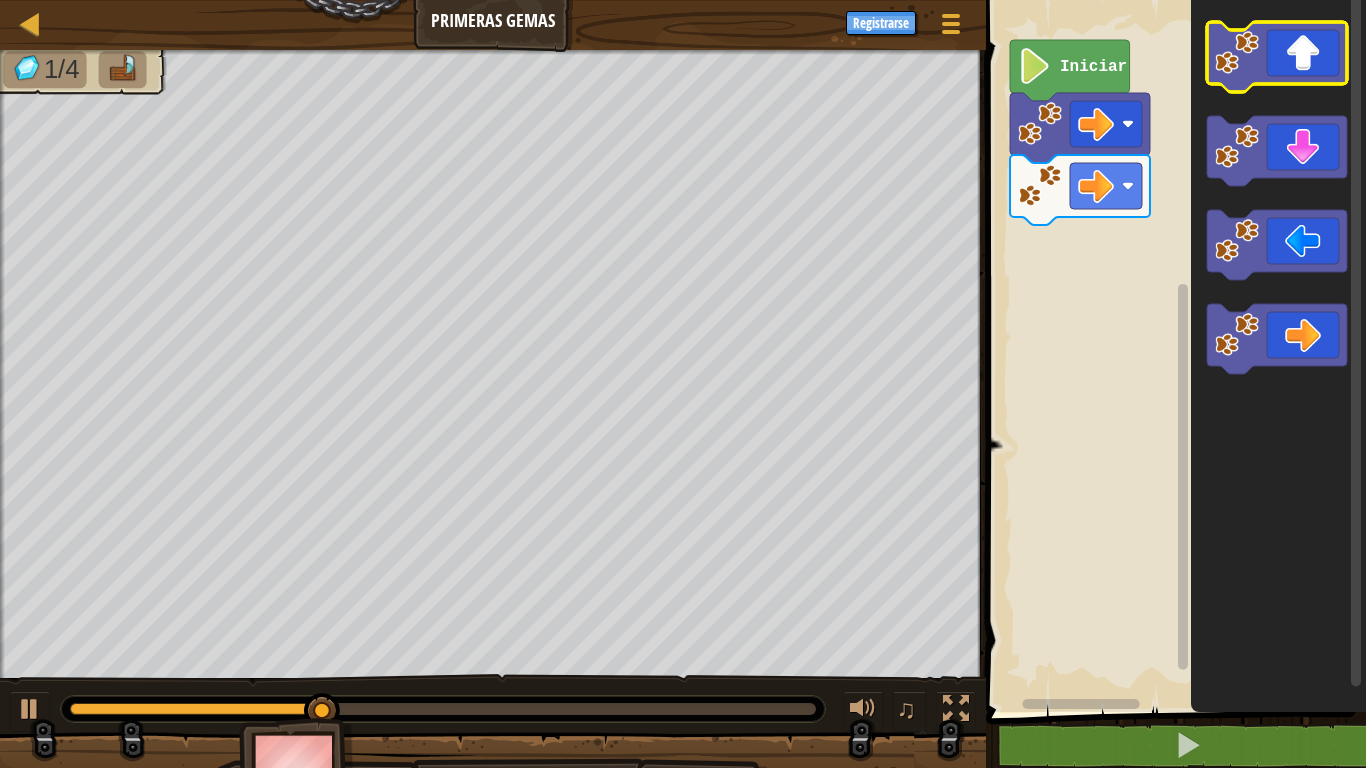 click 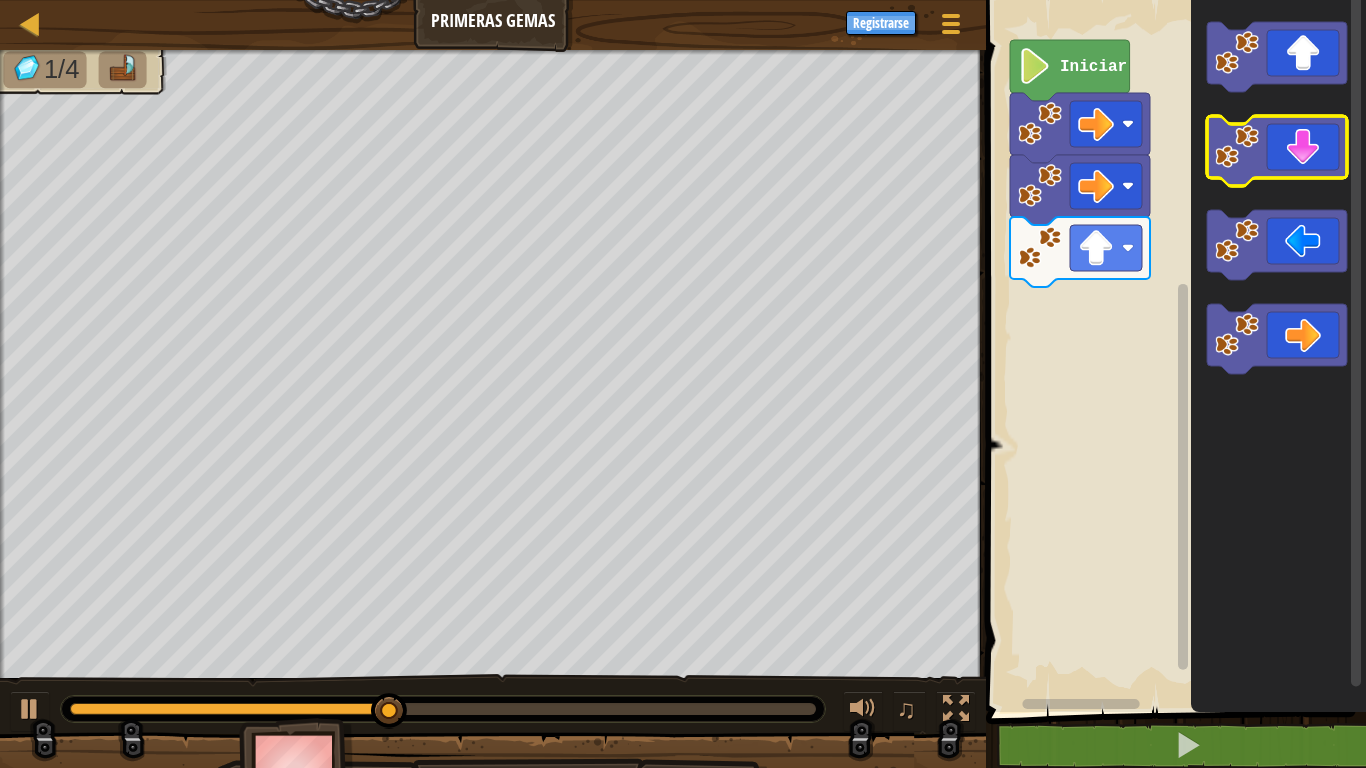 click 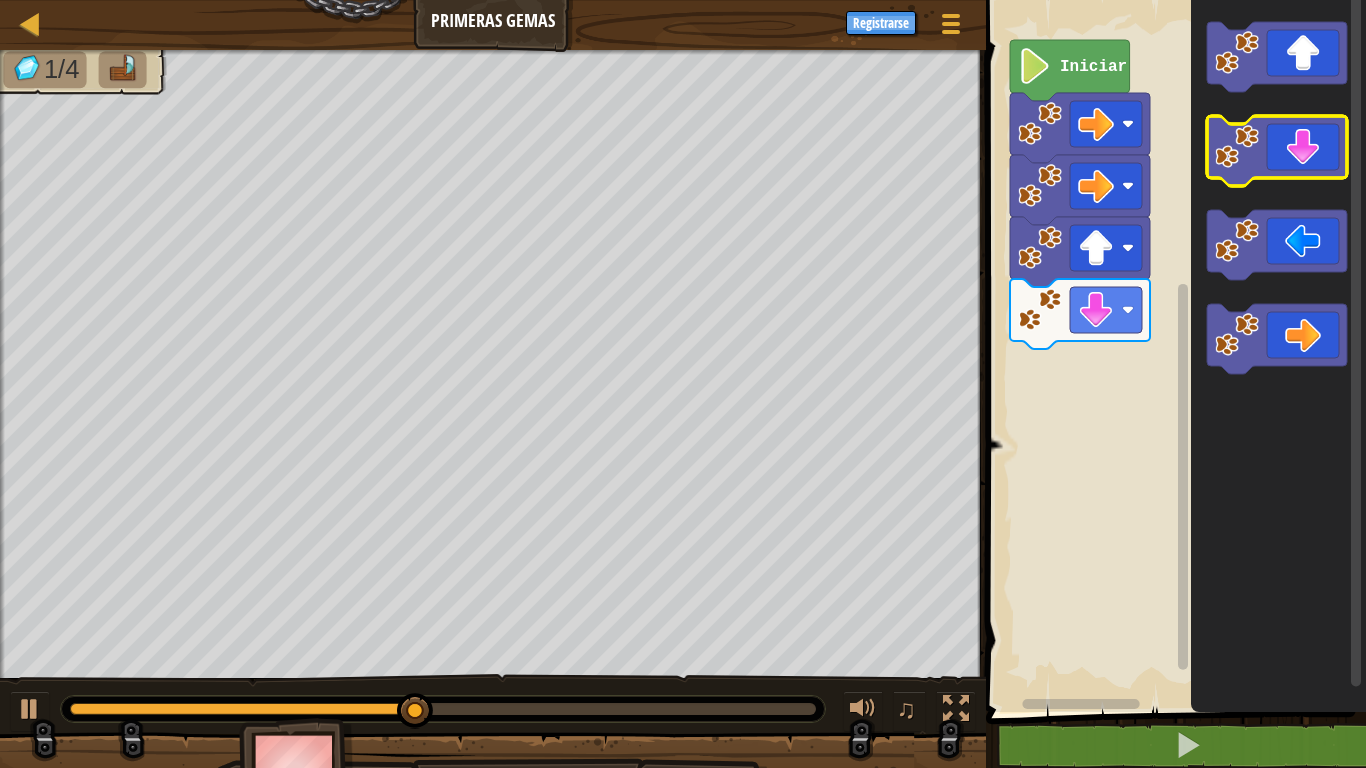 click 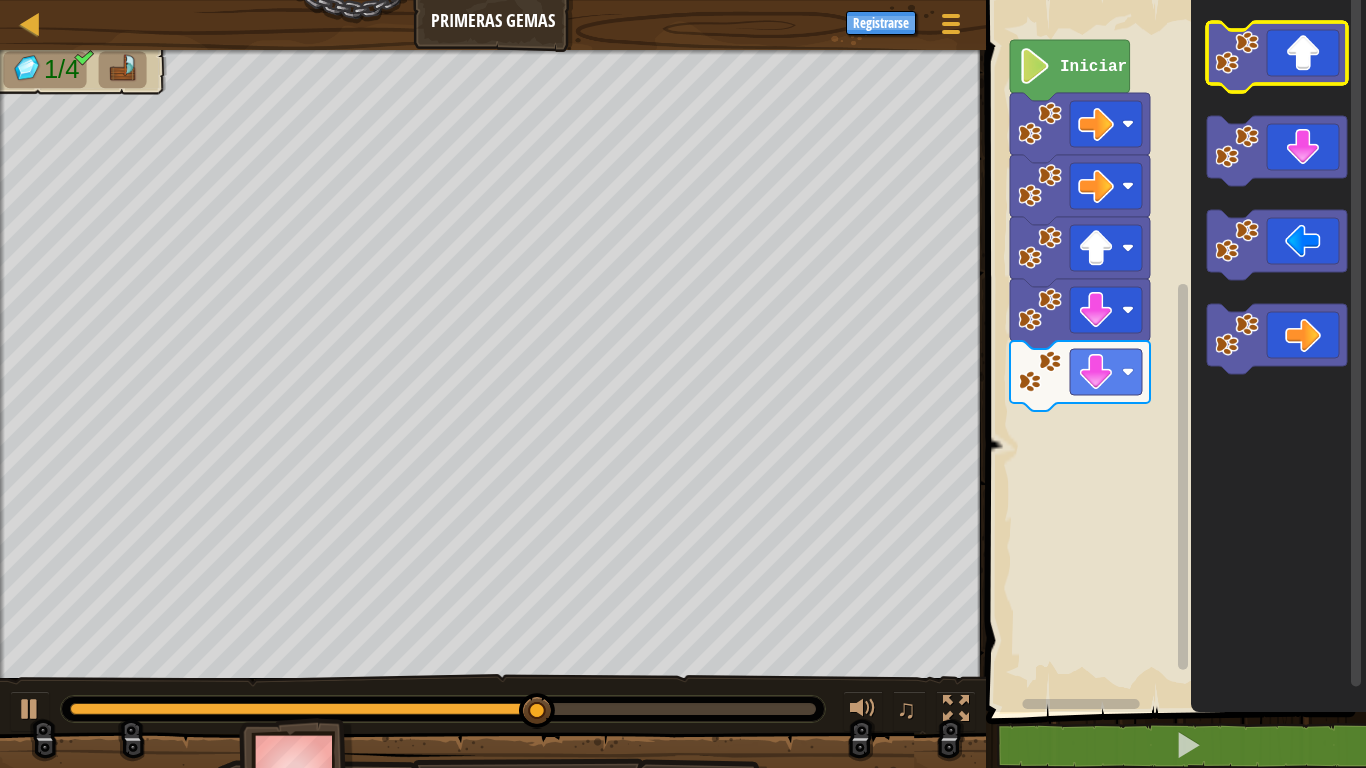 click 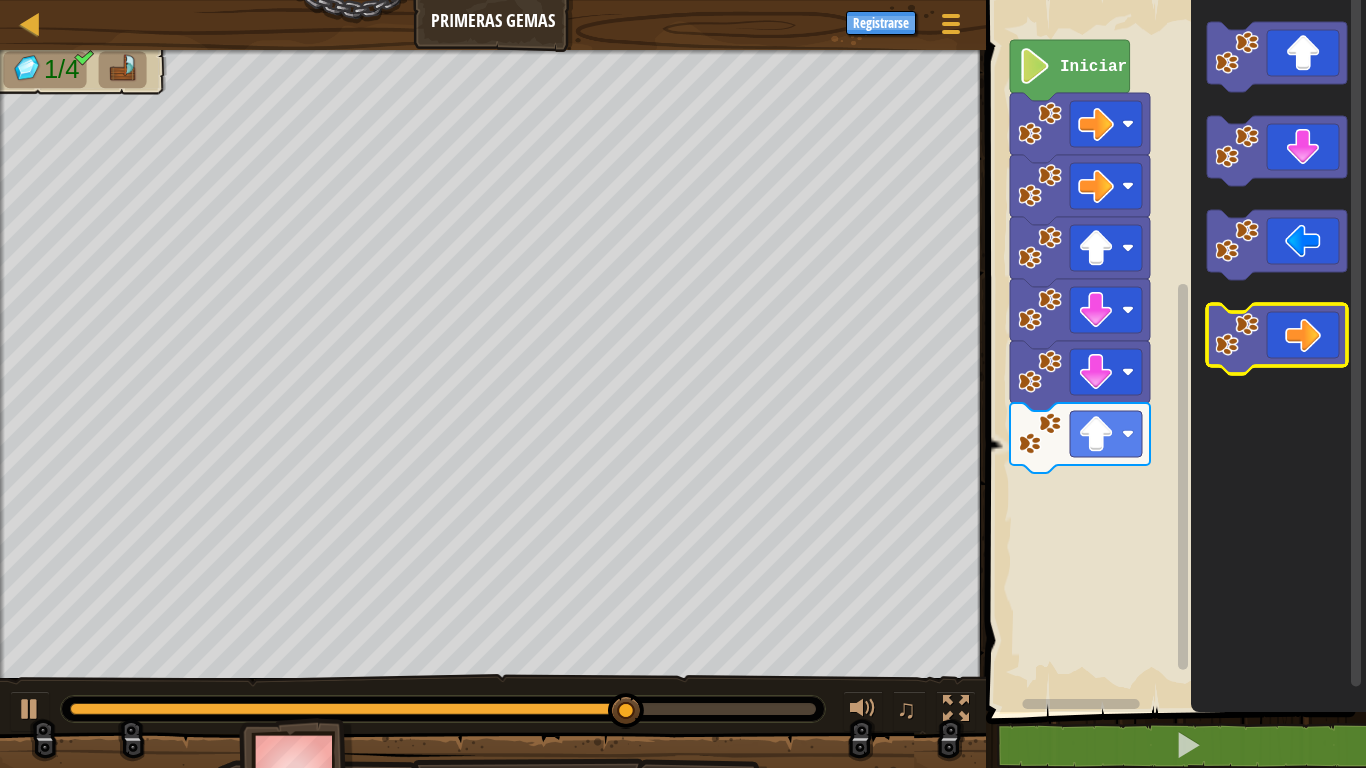 click 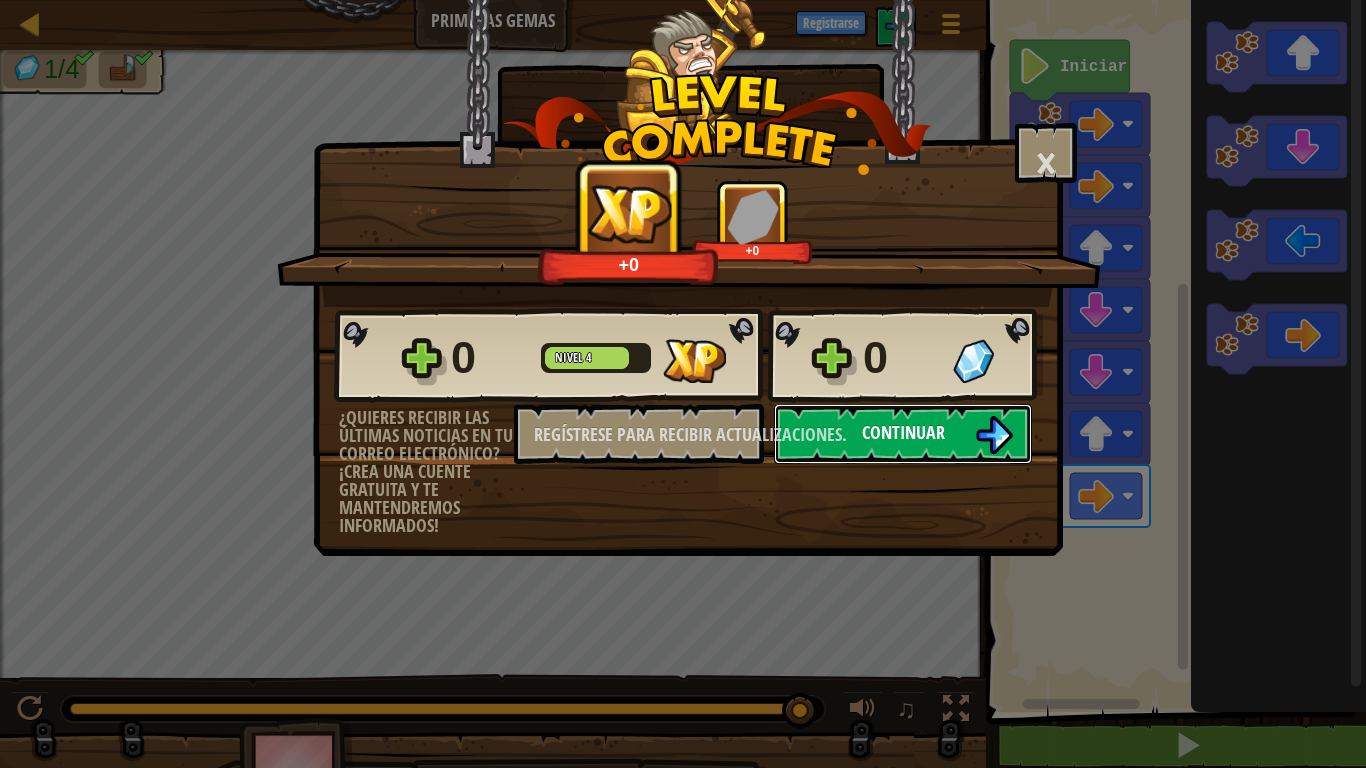 click on "Continuar" at bounding box center (903, 434) 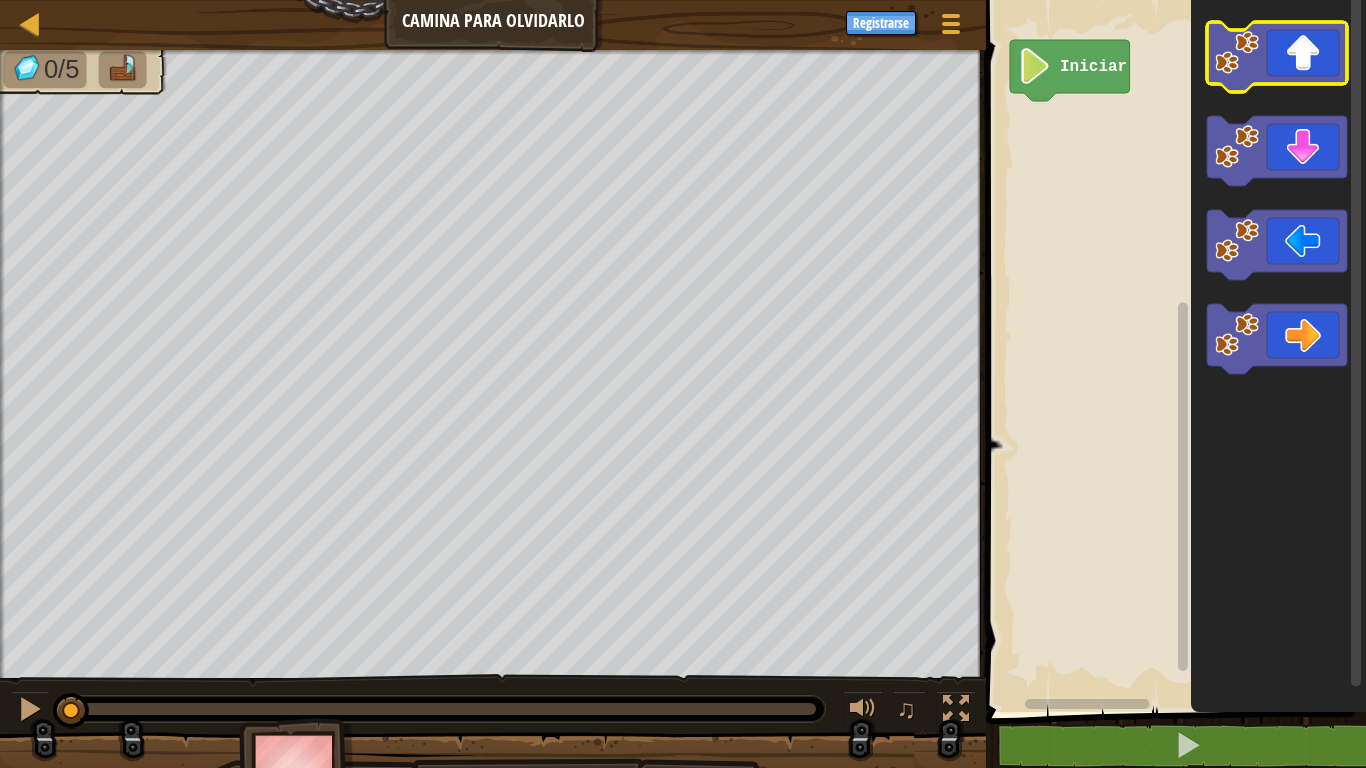click 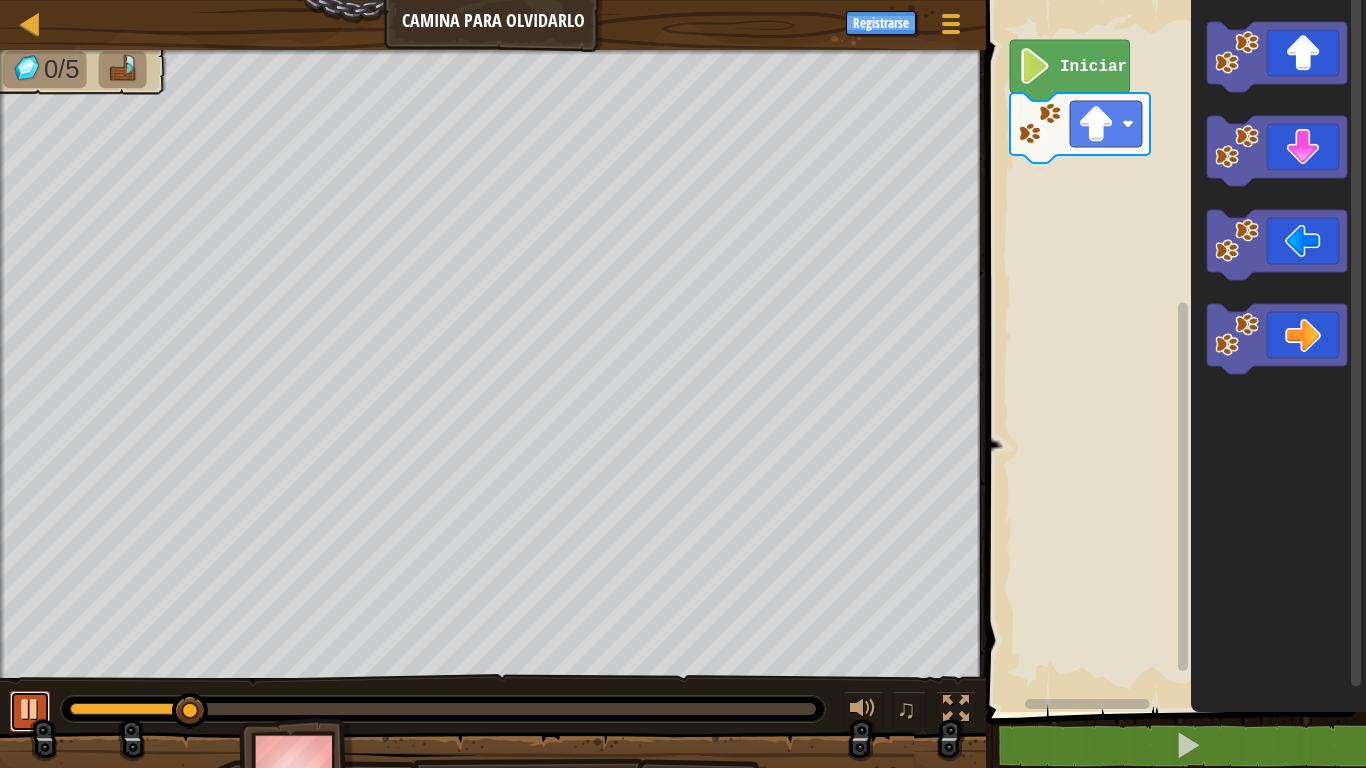 click at bounding box center (30, 709) 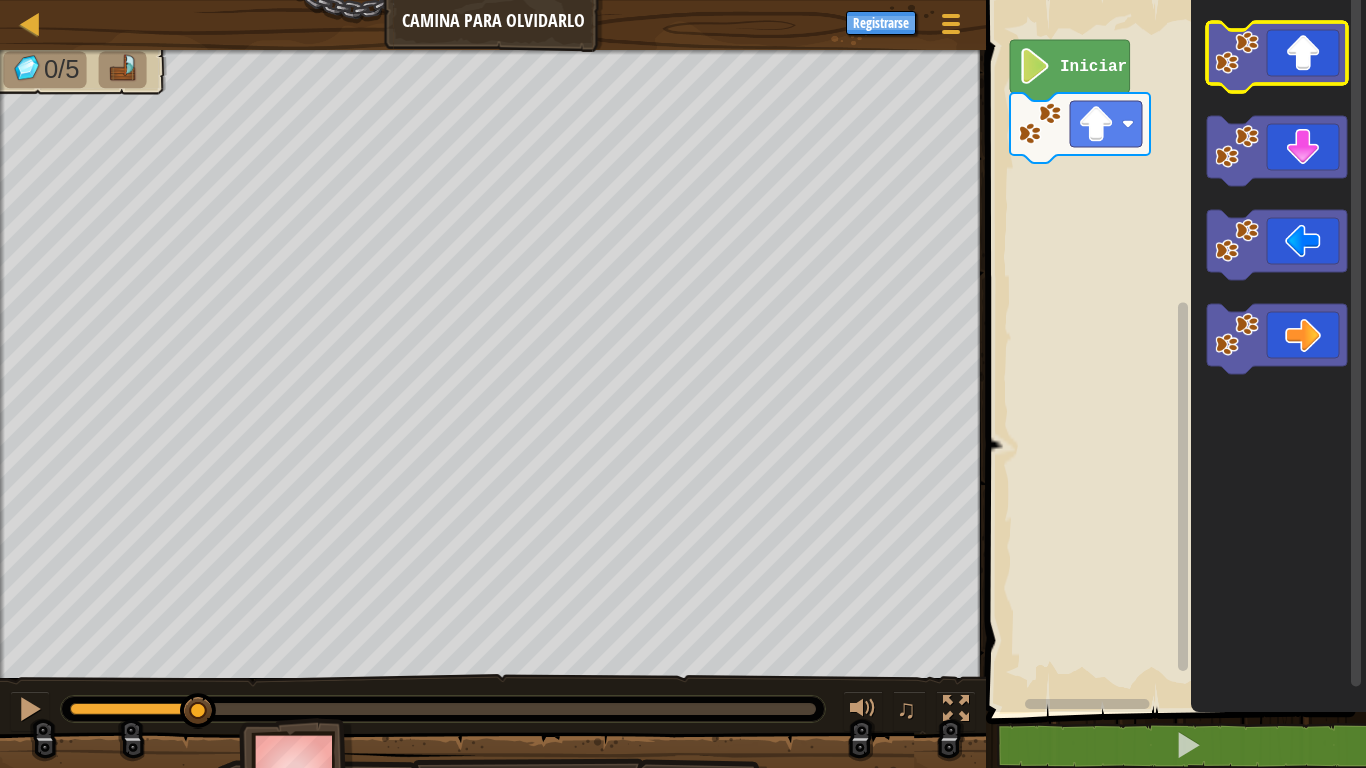 click 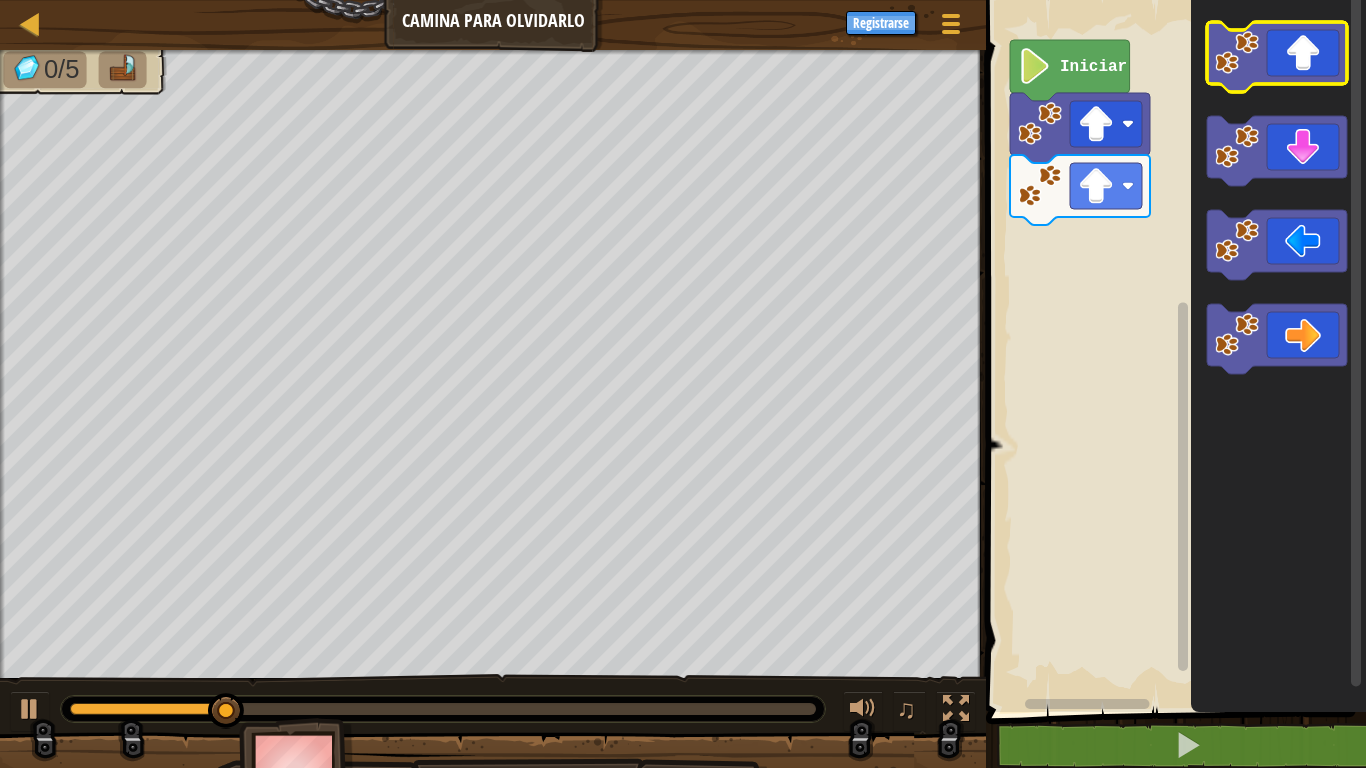 click 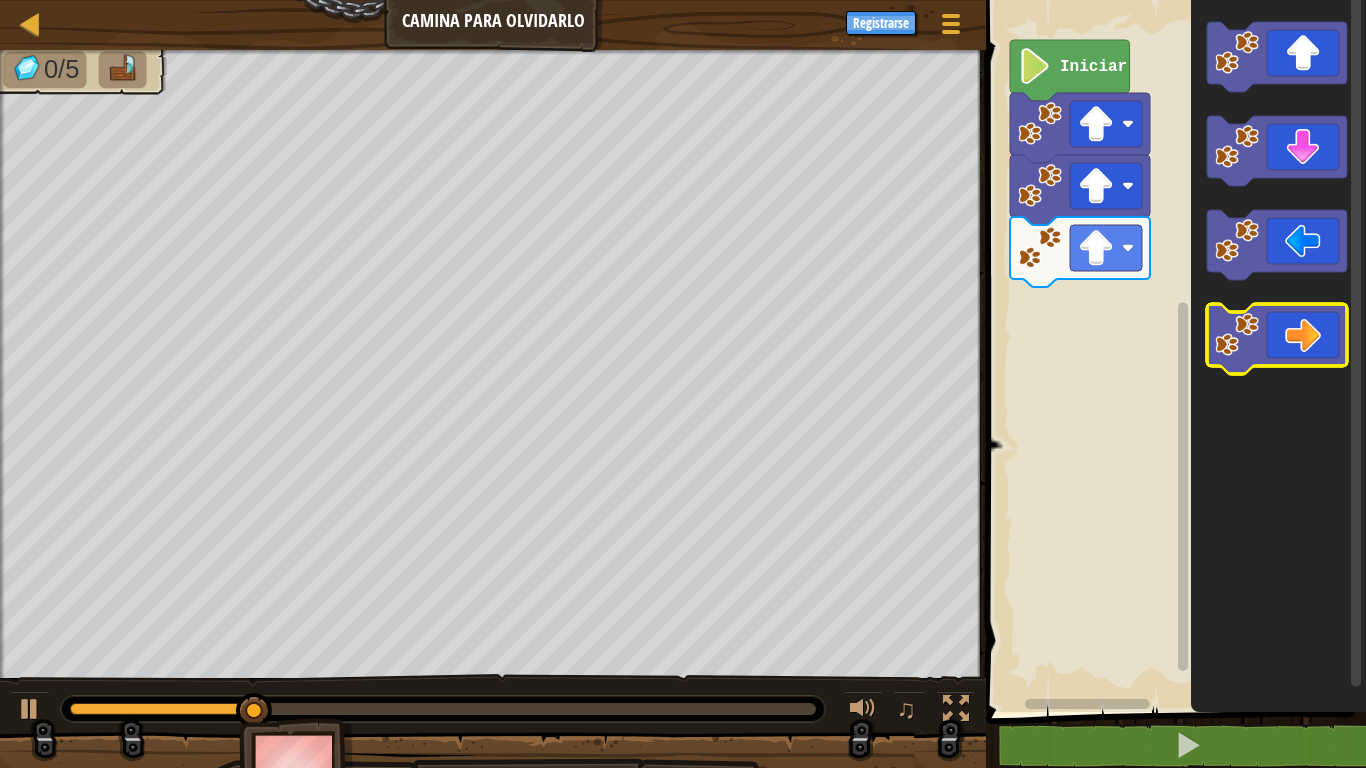 click 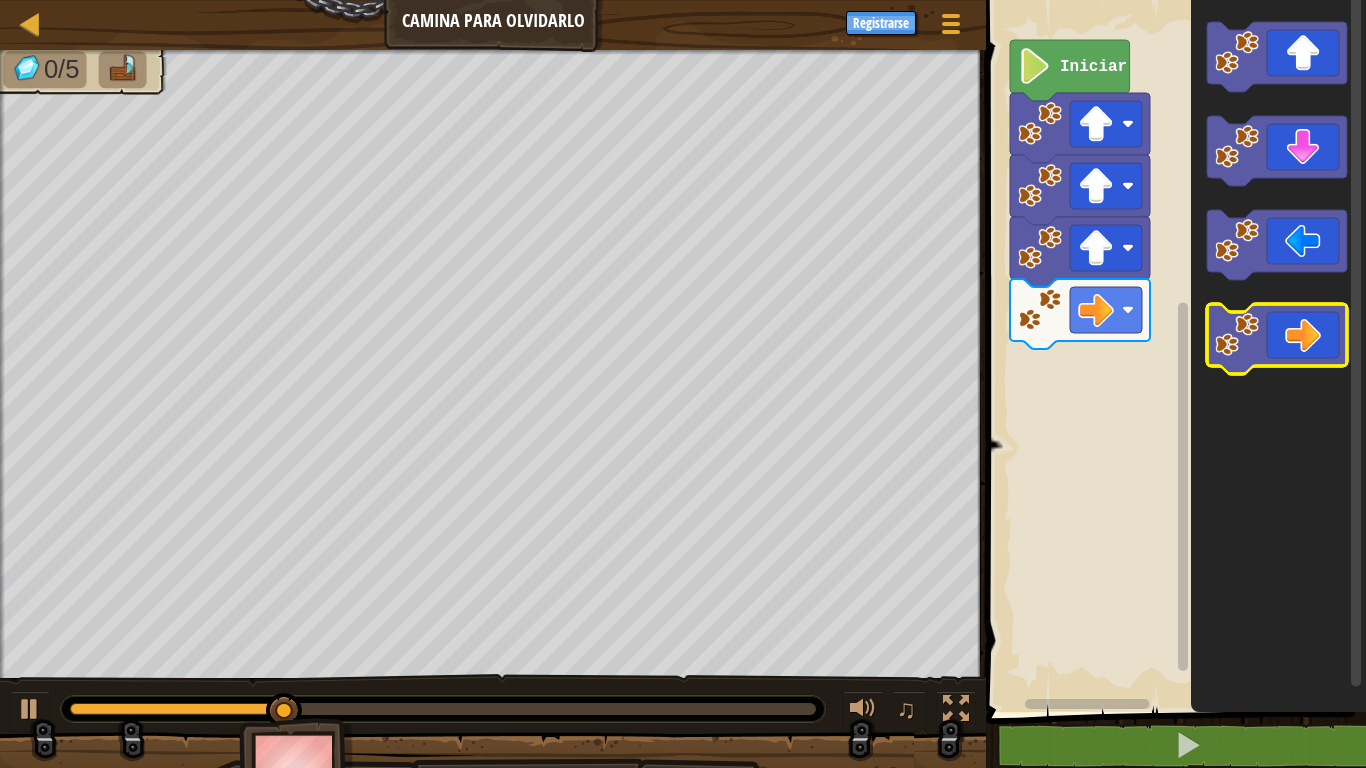click 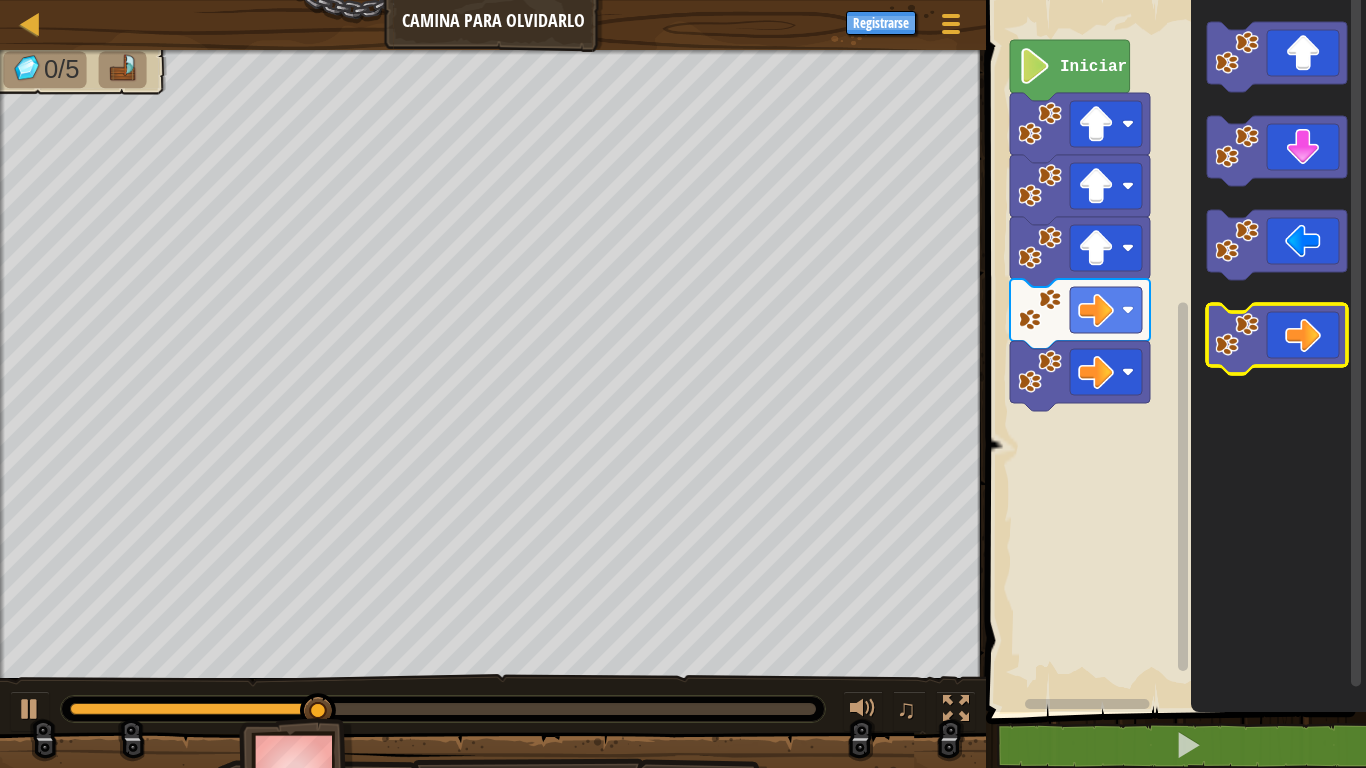 click 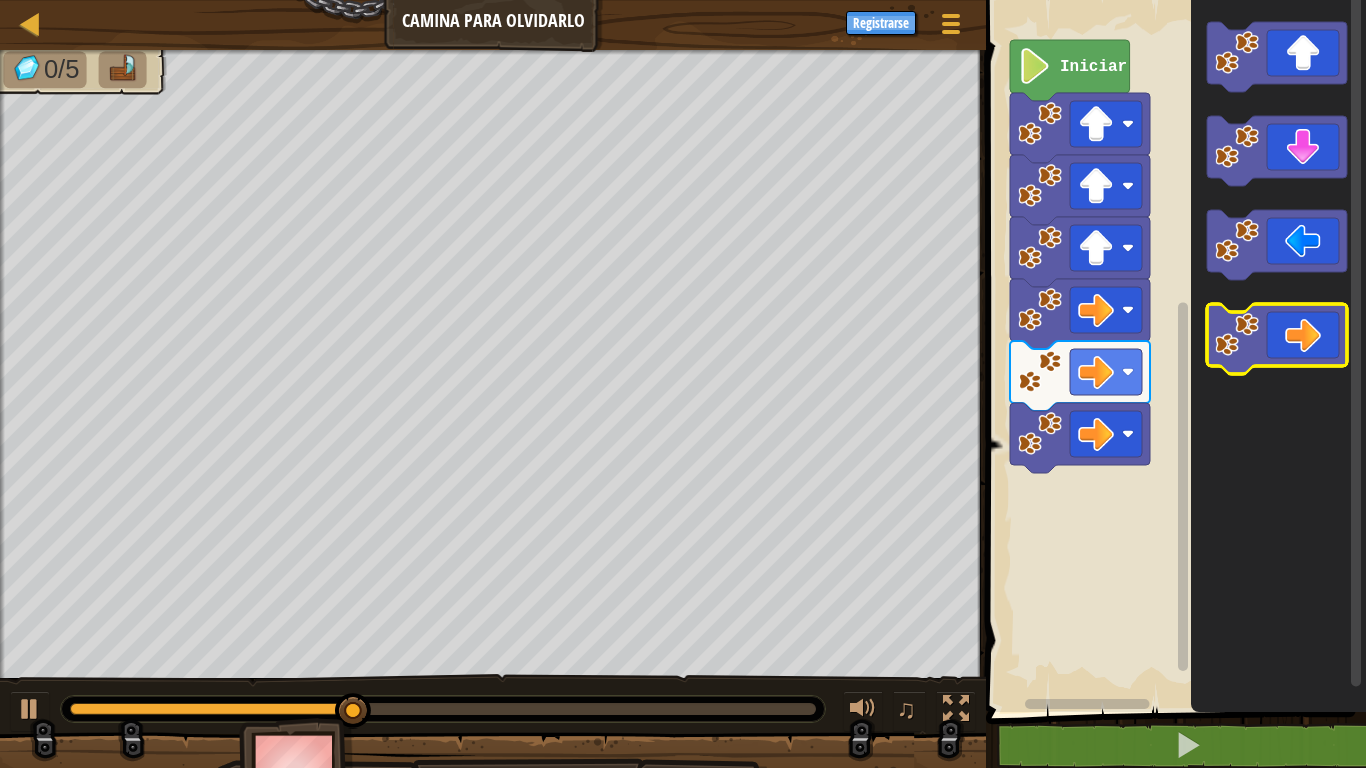 click 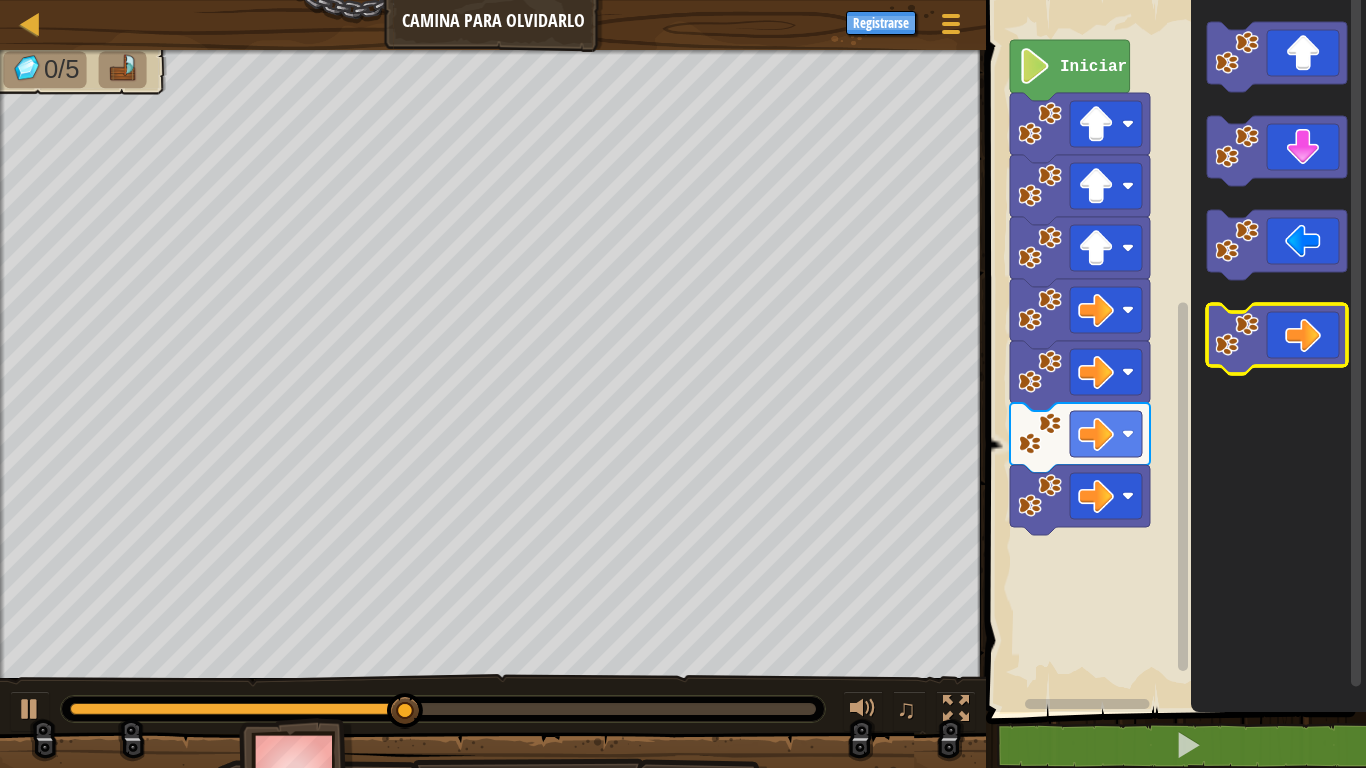 click 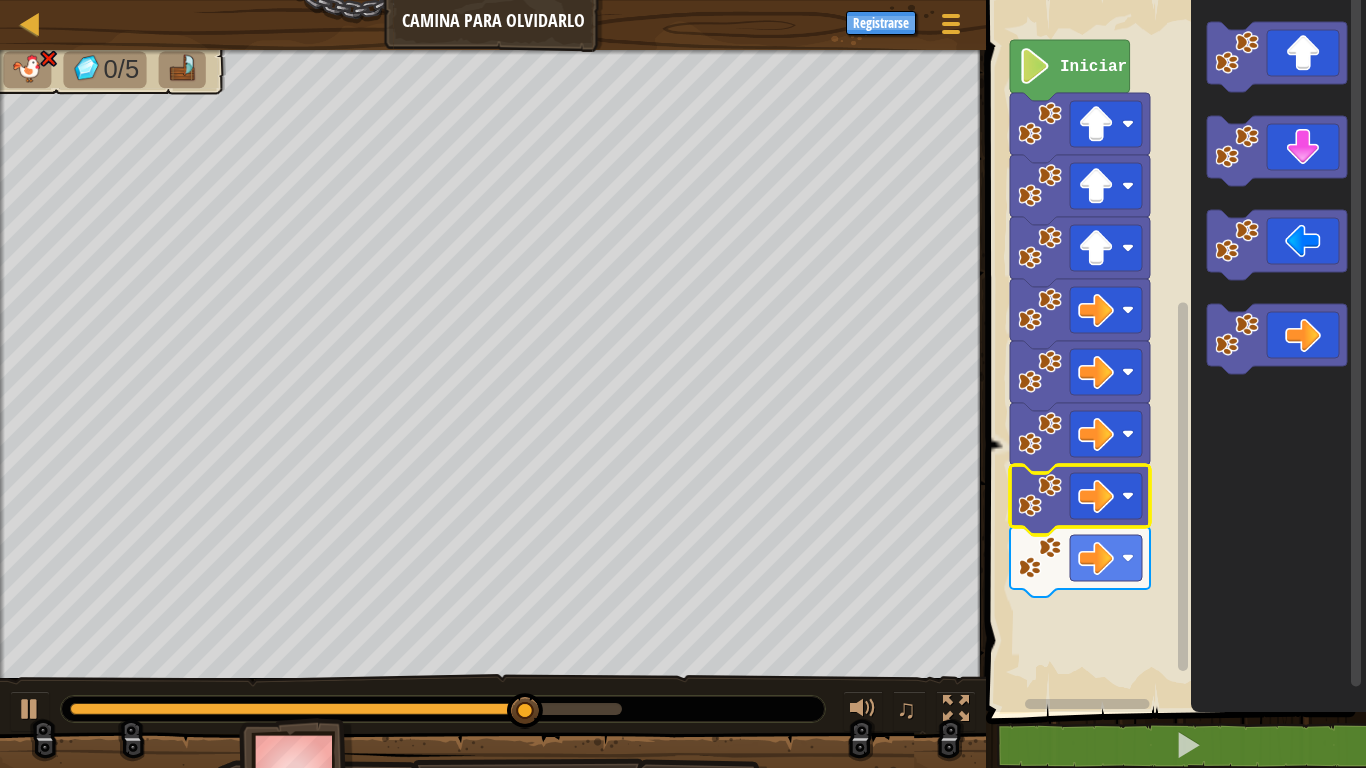 click 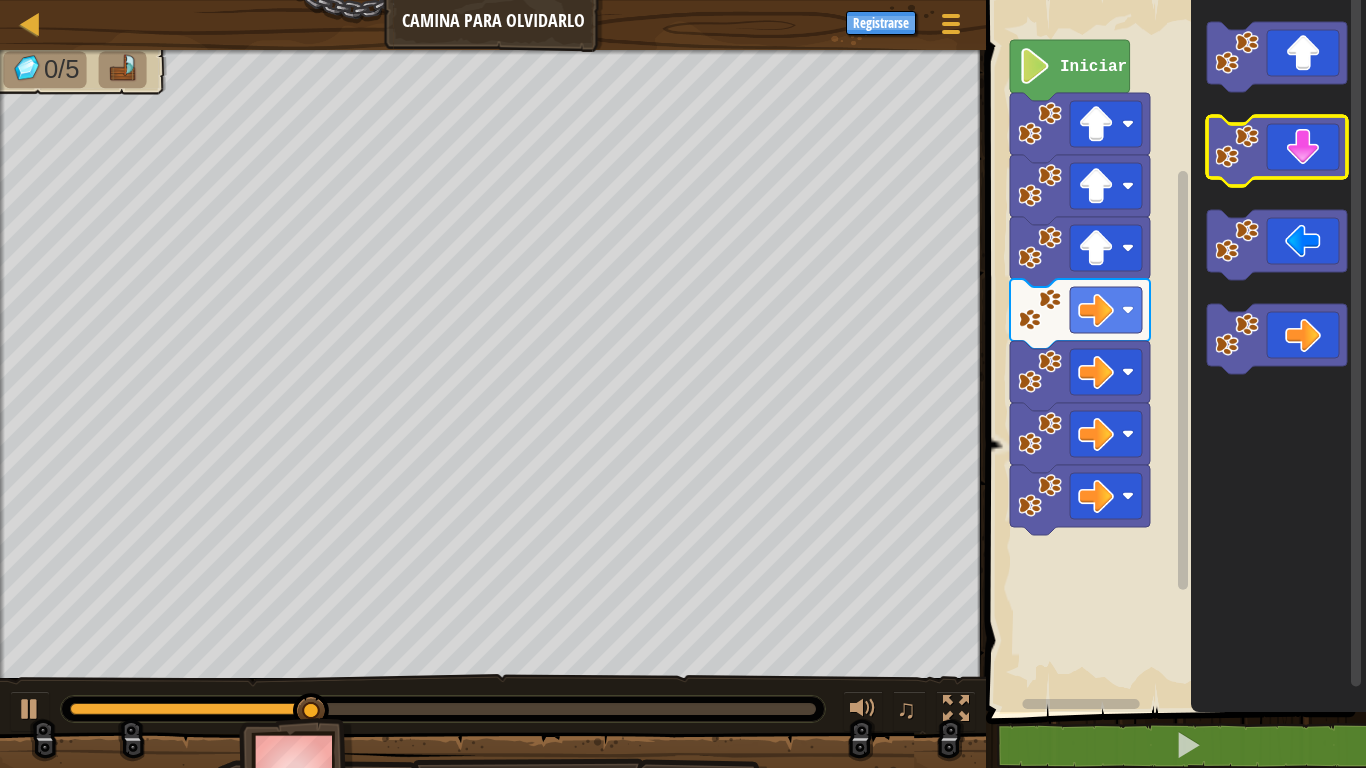 click 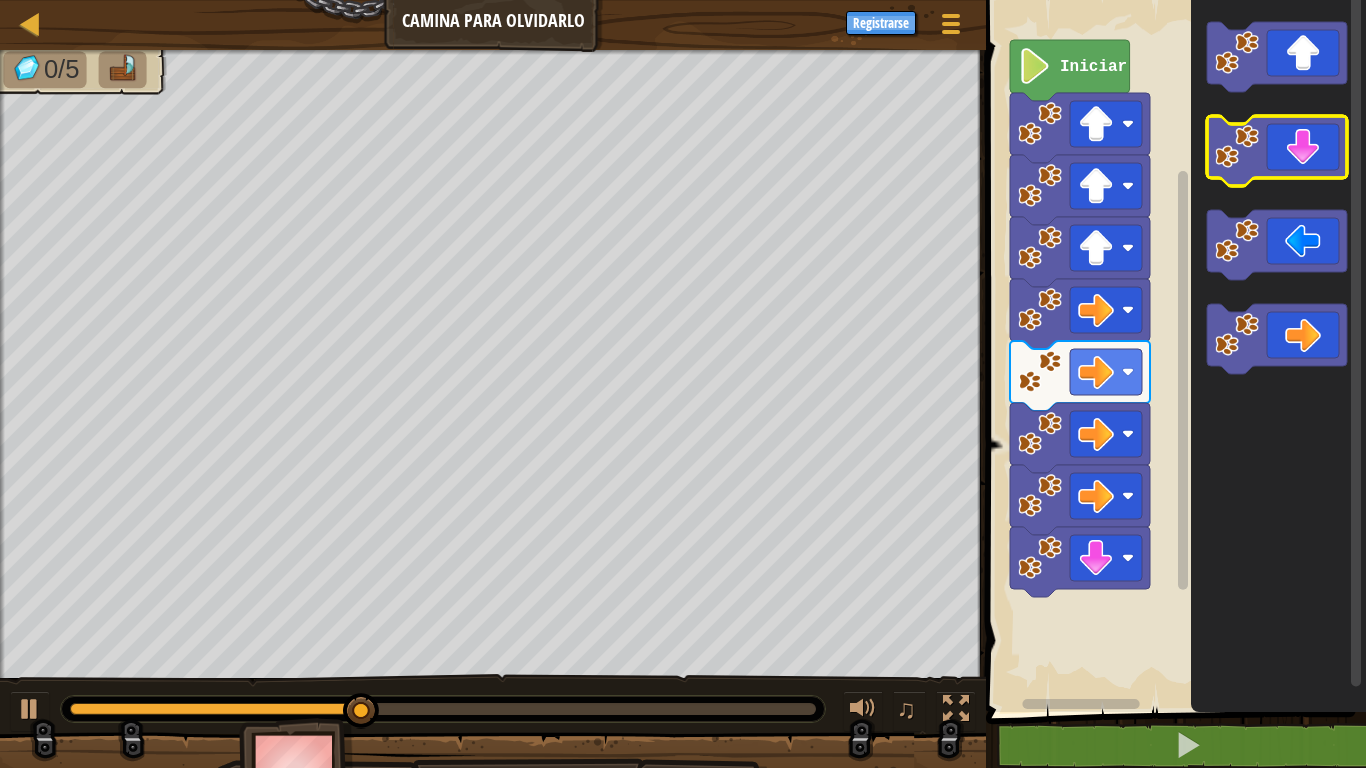 click 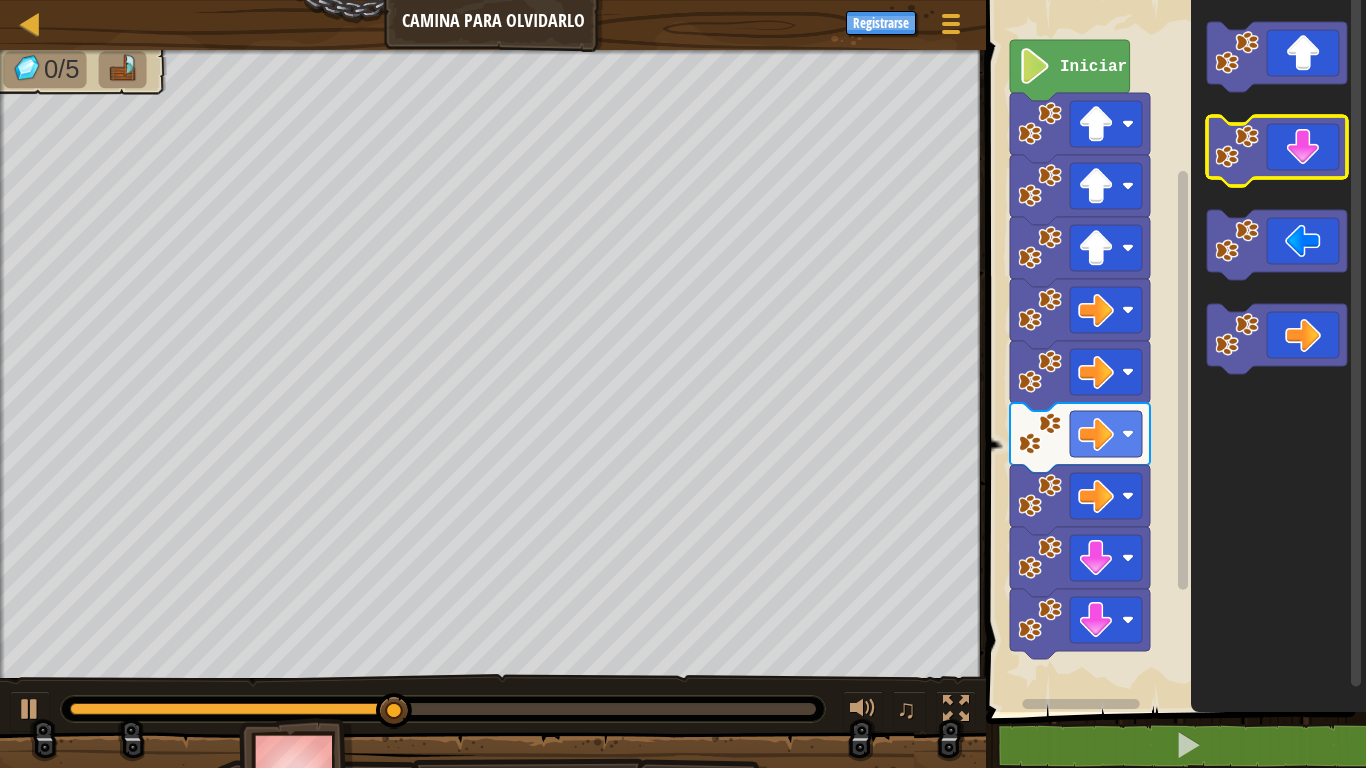 click 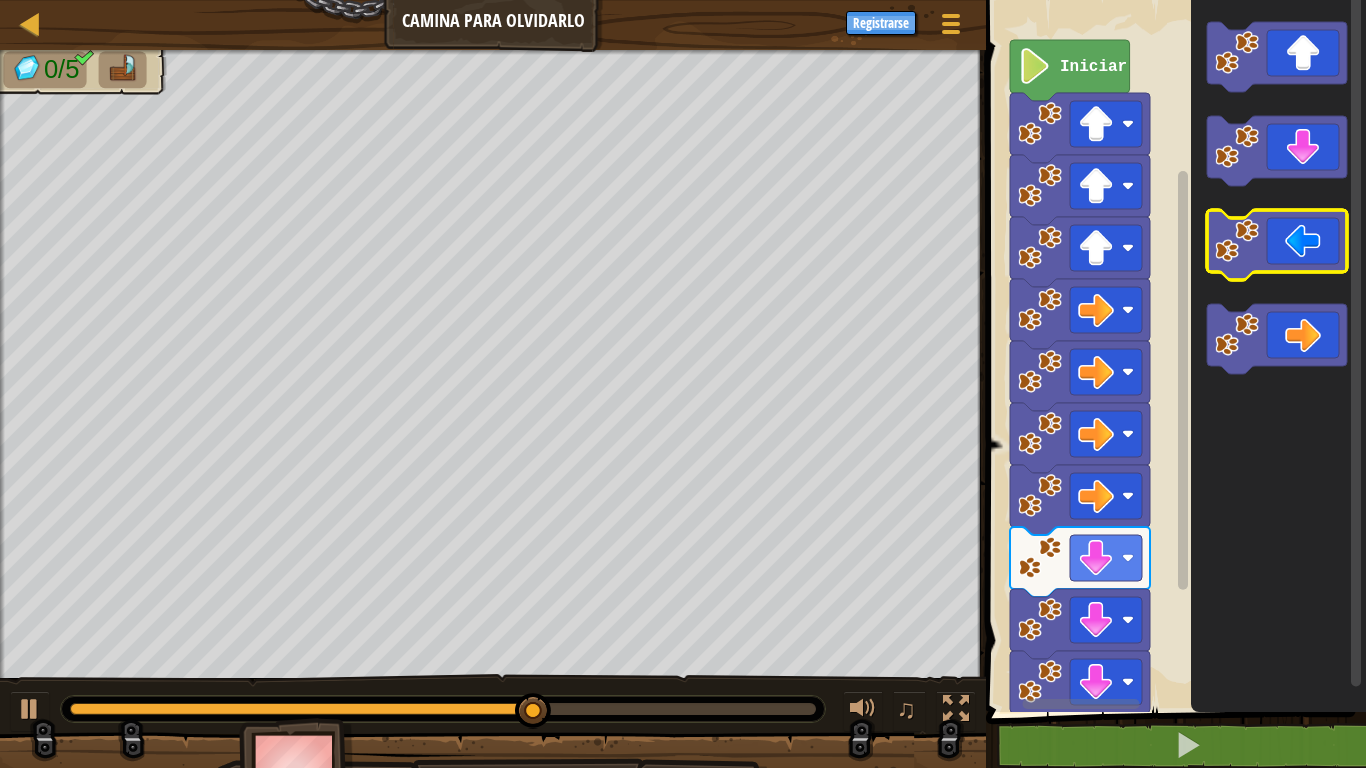 click 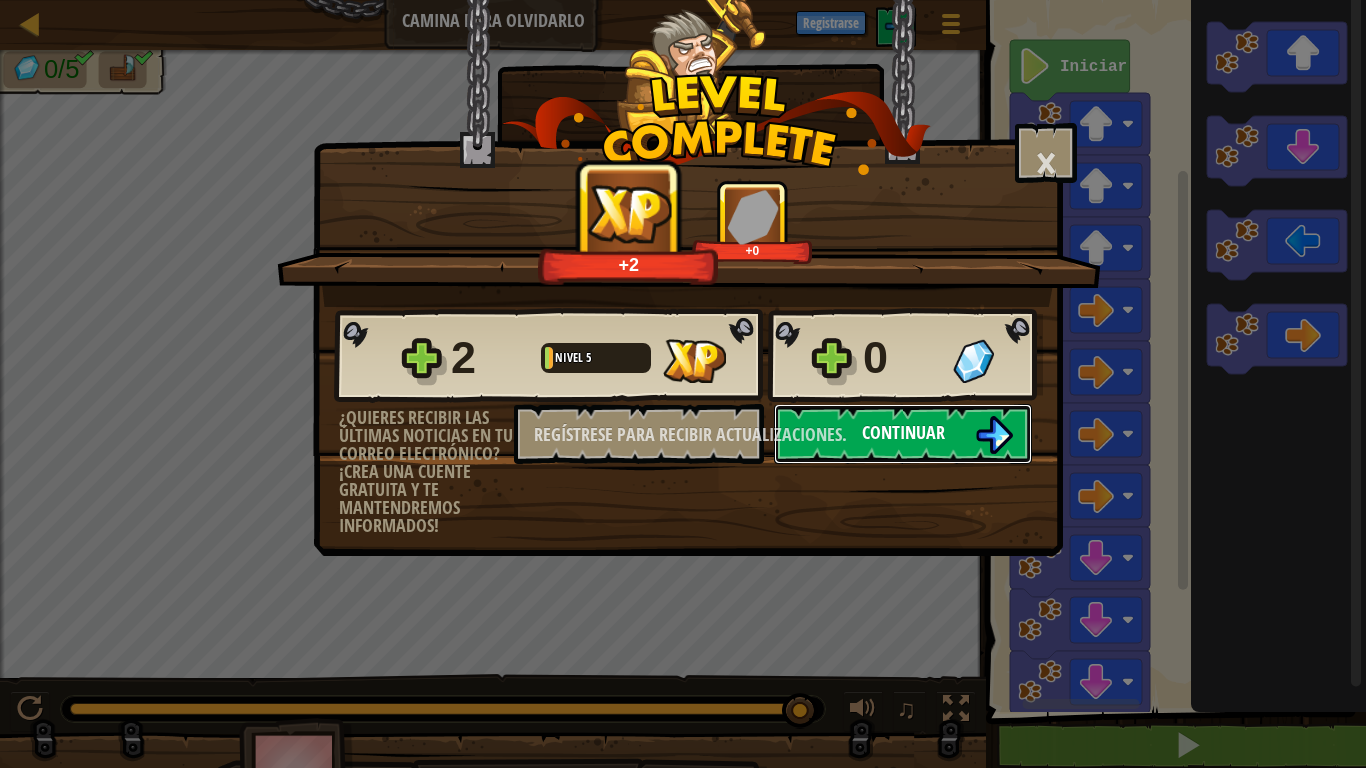 click on "Continuar" at bounding box center [903, 432] 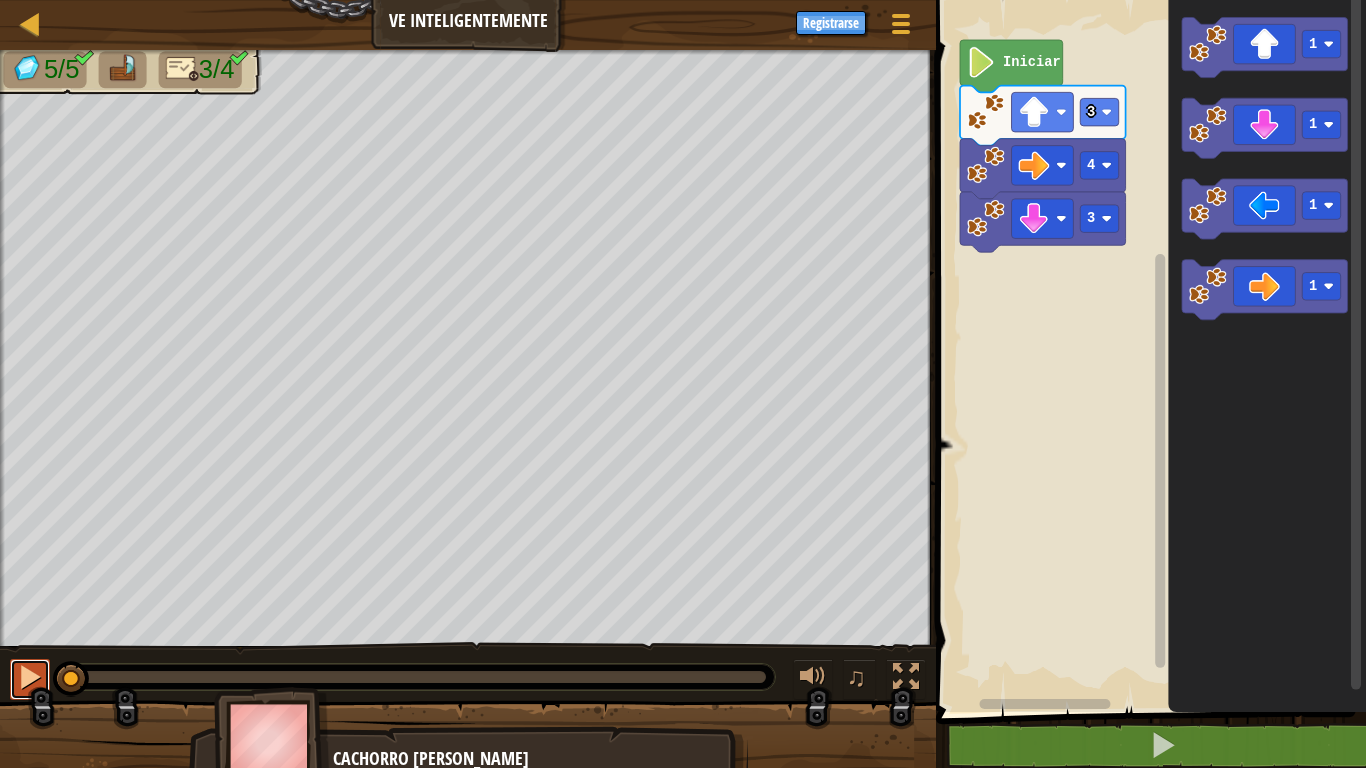 click at bounding box center (30, 677) 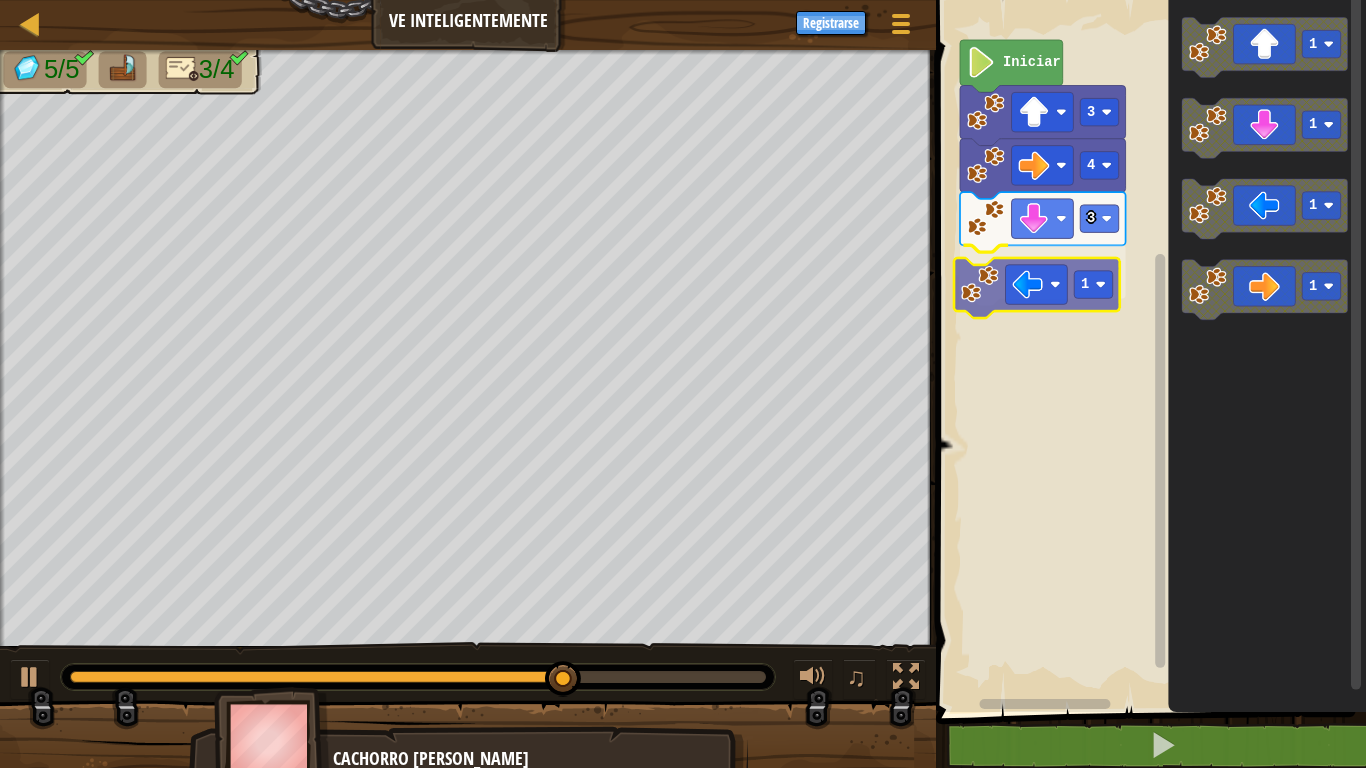 click on "3 1 4 3 Iniciar 1 1 1 1 1" at bounding box center [1148, 351] 